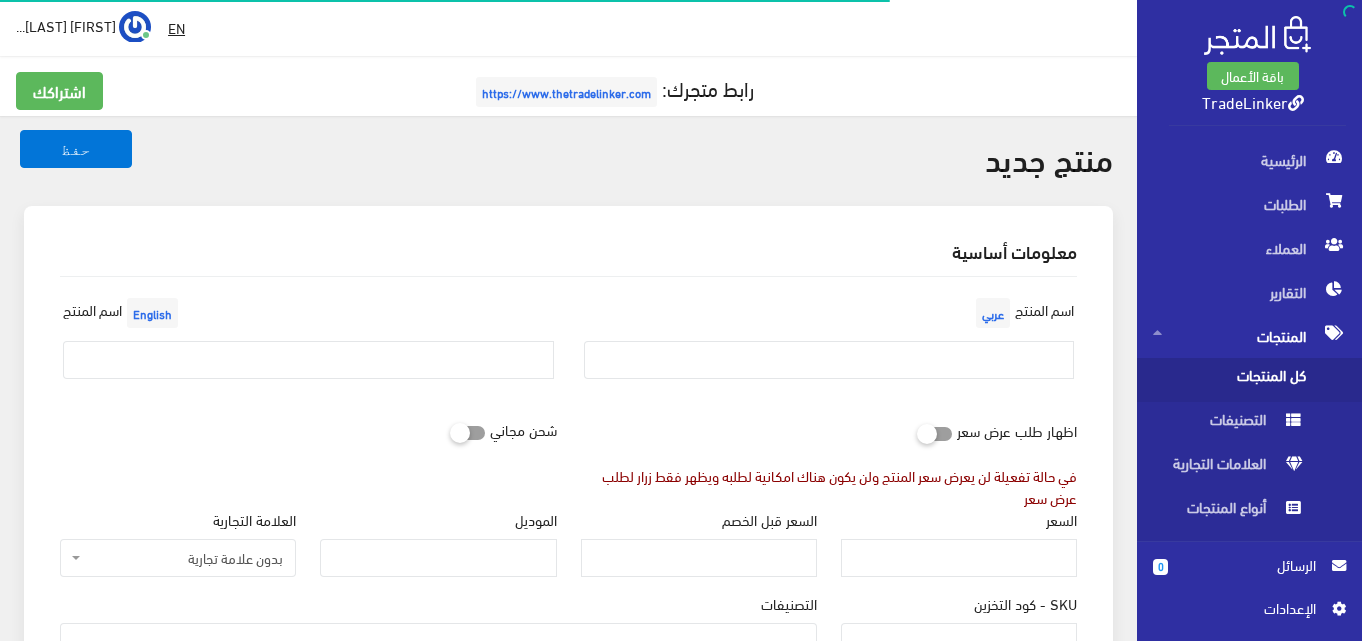 select 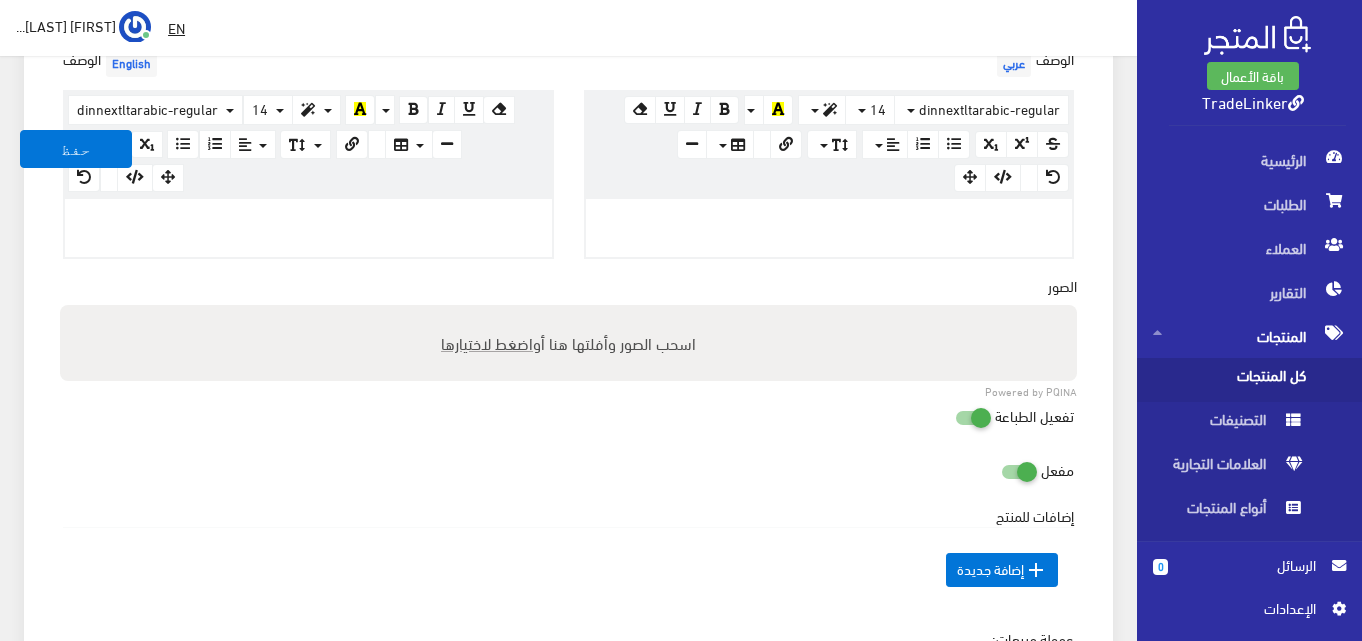 scroll, scrollTop: 600, scrollLeft: 0, axis: vertical 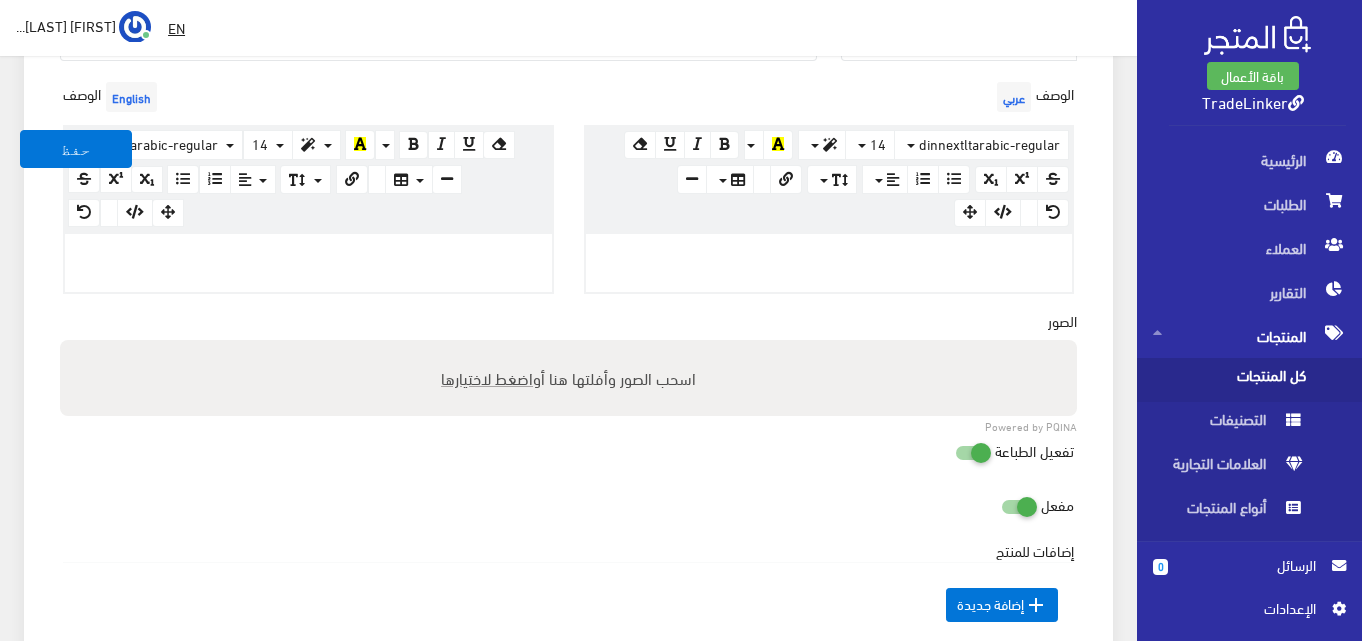 click at bounding box center [955, 452] 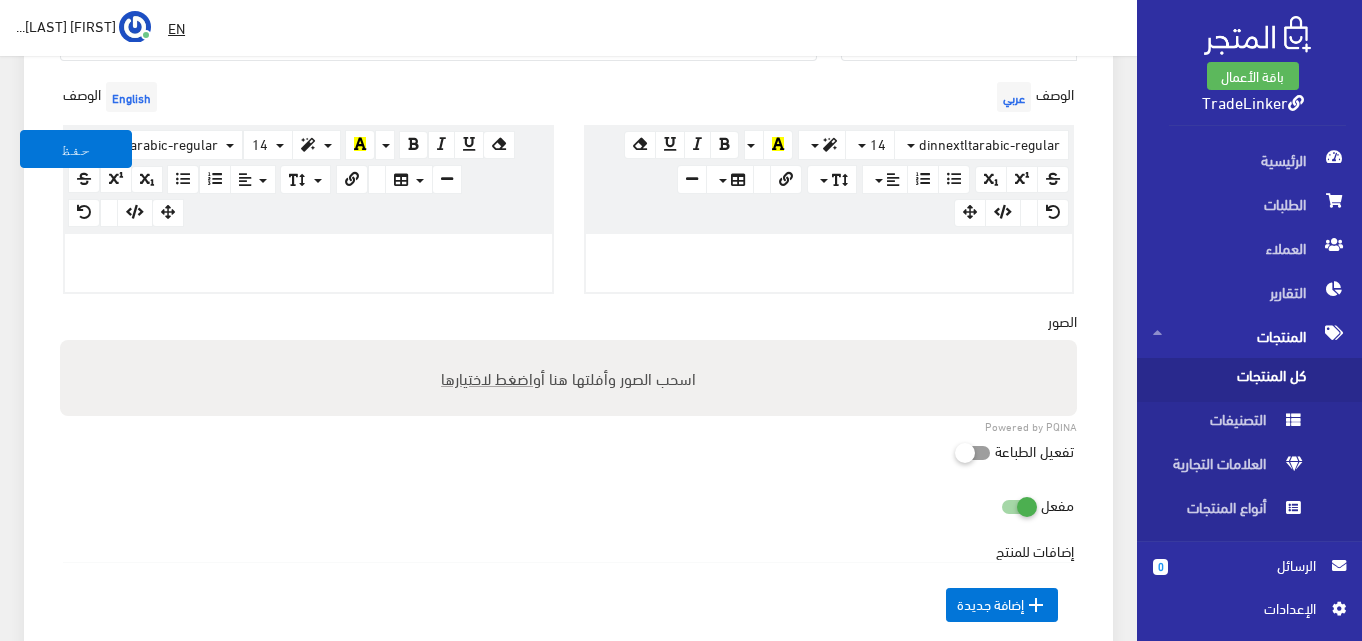 click on "اضغط لاختيارها" at bounding box center (487, 377) 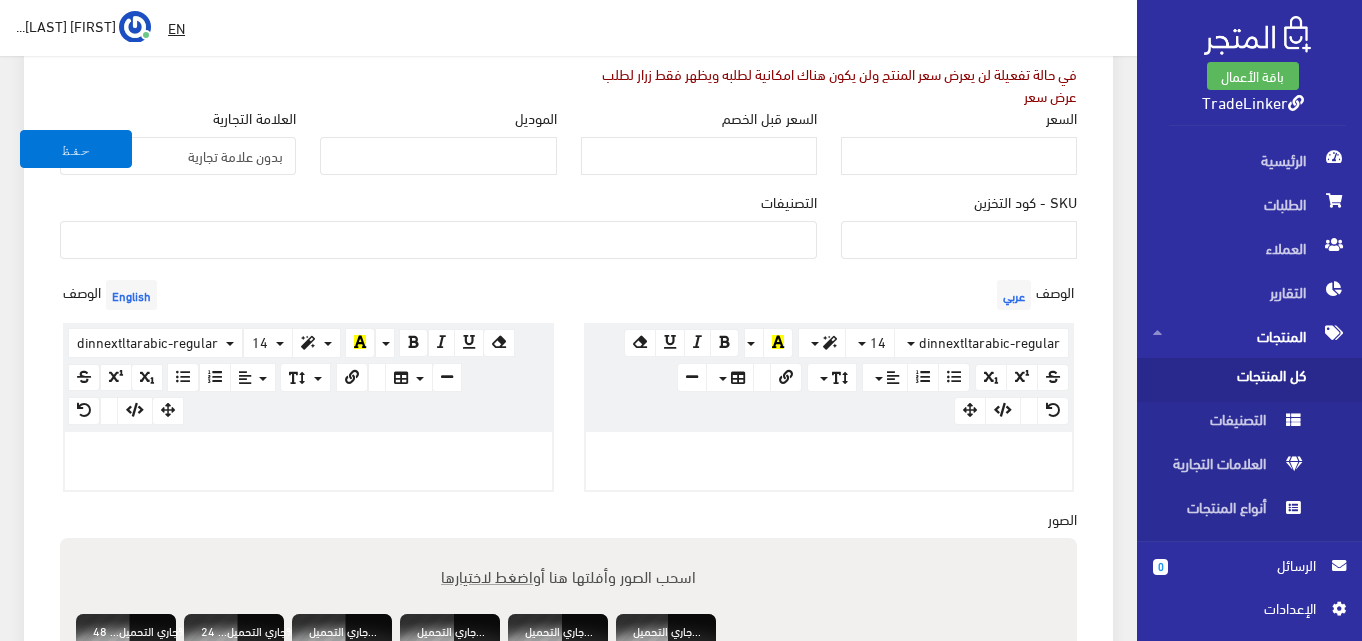 scroll, scrollTop: 400, scrollLeft: 0, axis: vertical 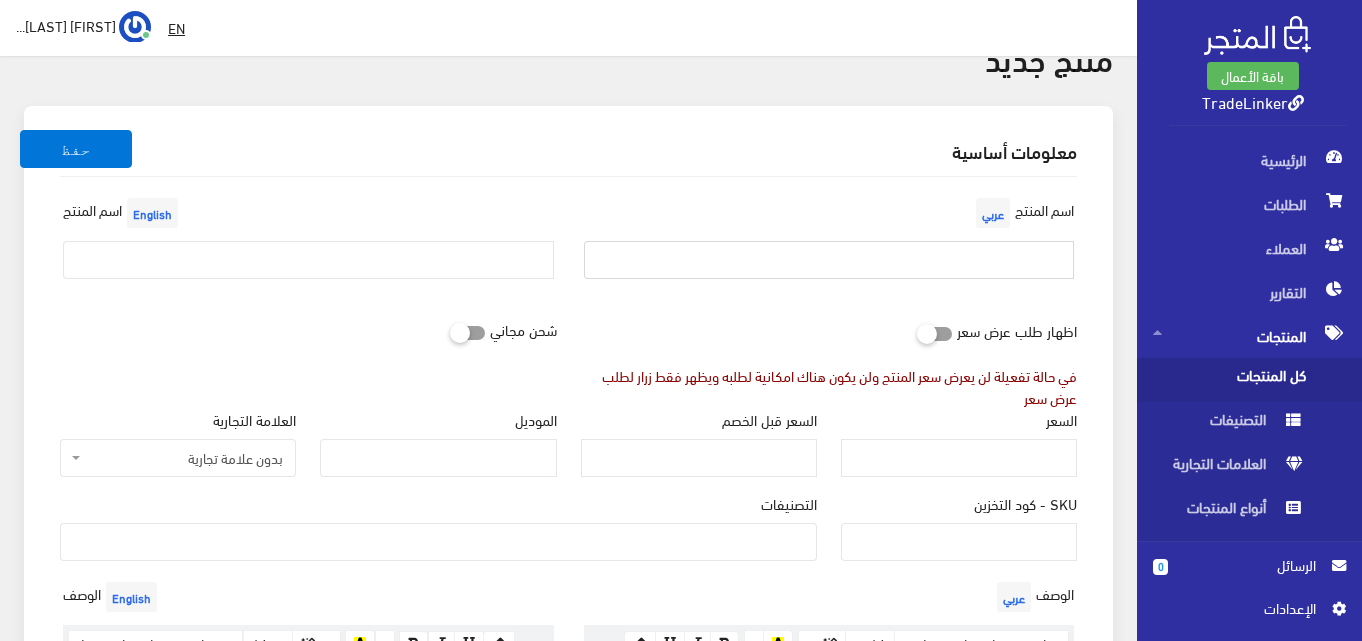 click at bounding box center [829, 260] 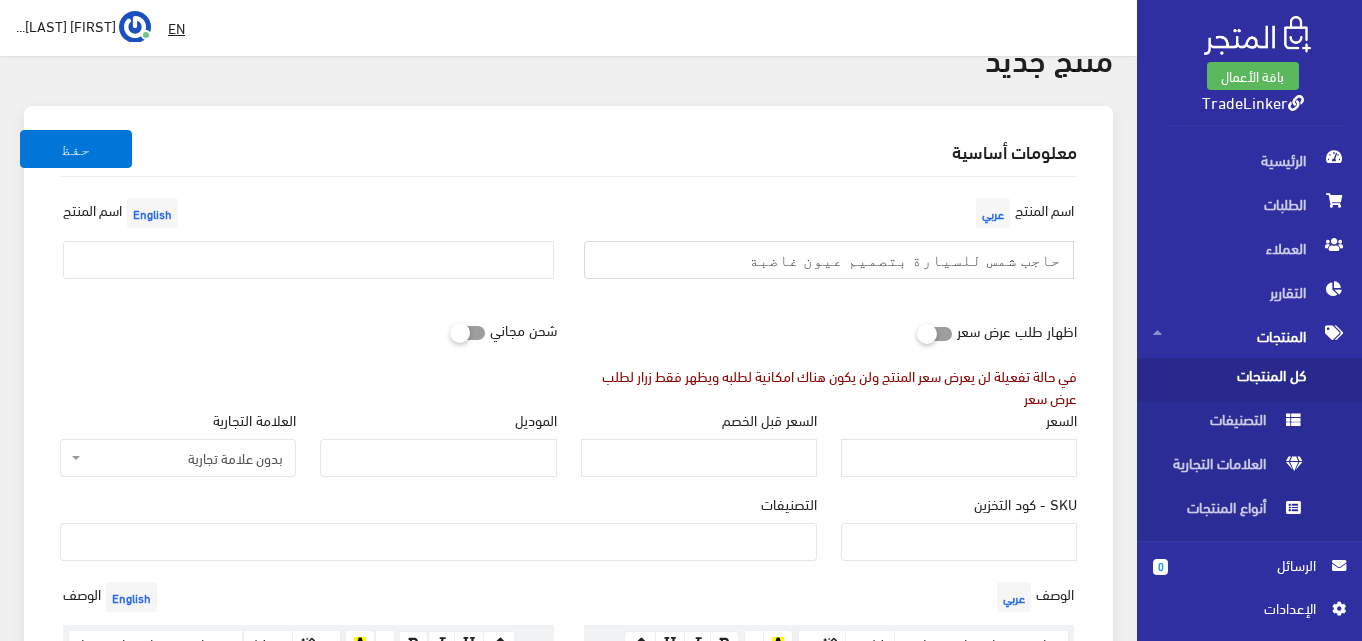 type on "حاجب شمس للسيارة بتصميم عيون غاضبة" 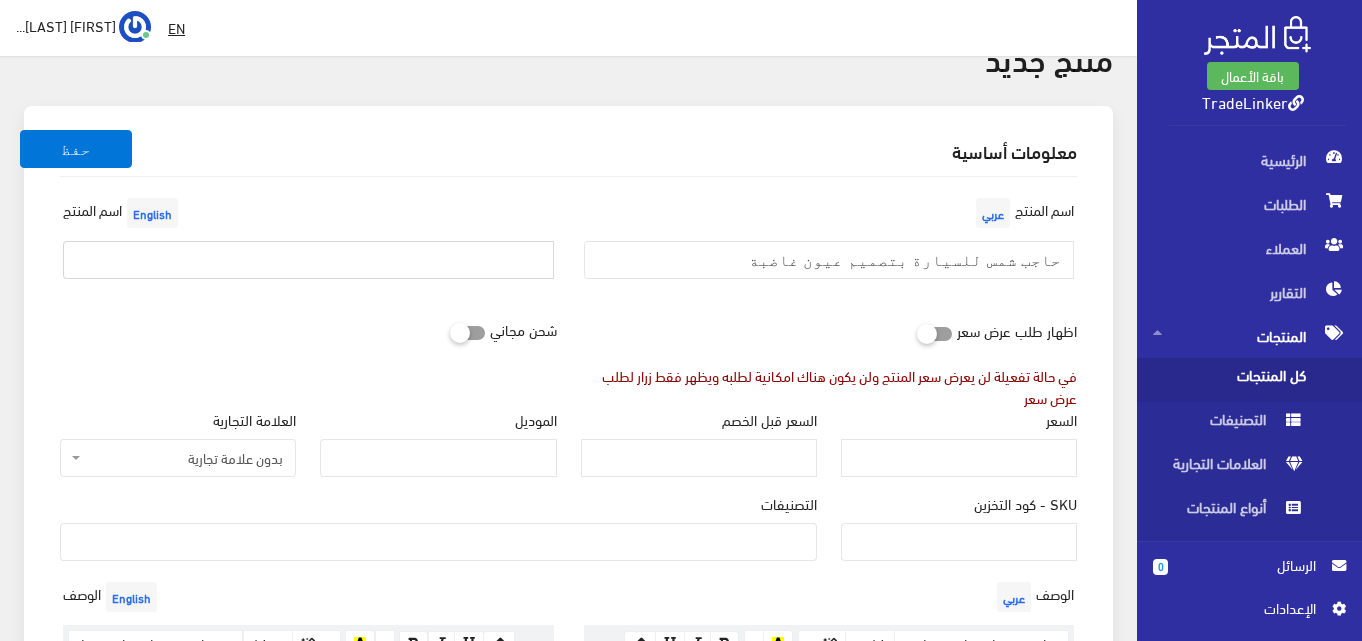 click at bounding box center (308, 260) 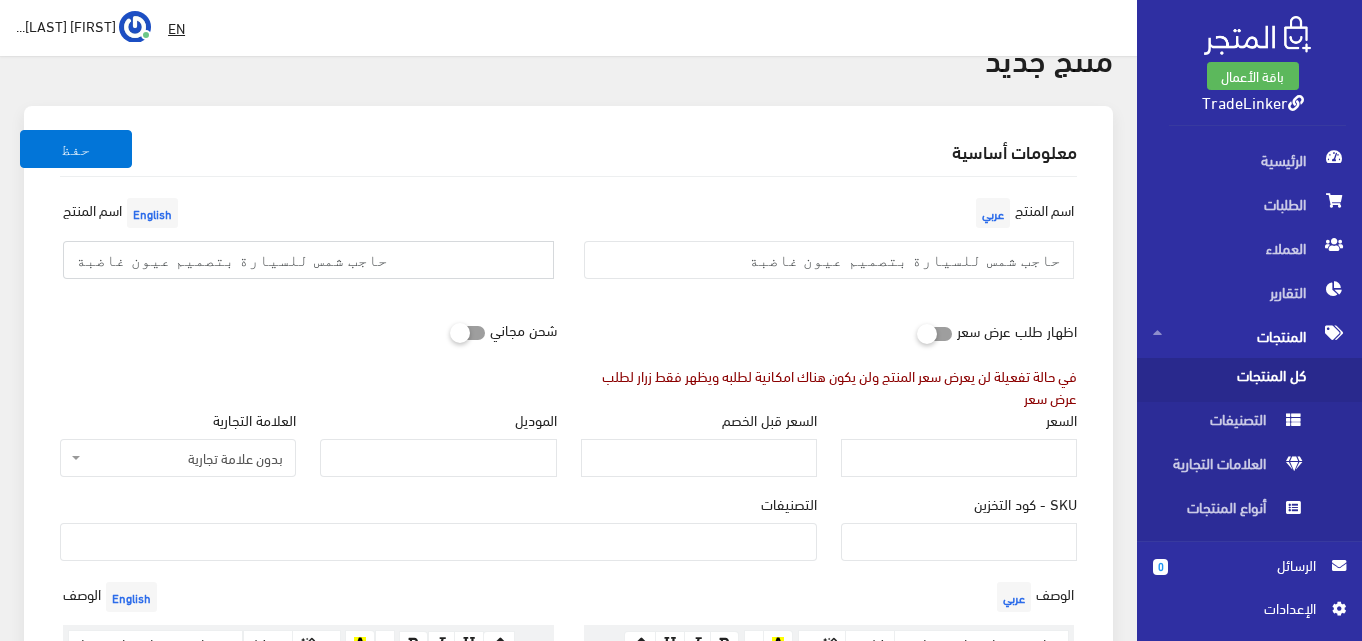 scroll, scrollTop: 300, scrollLeft: 0, axis: vertical 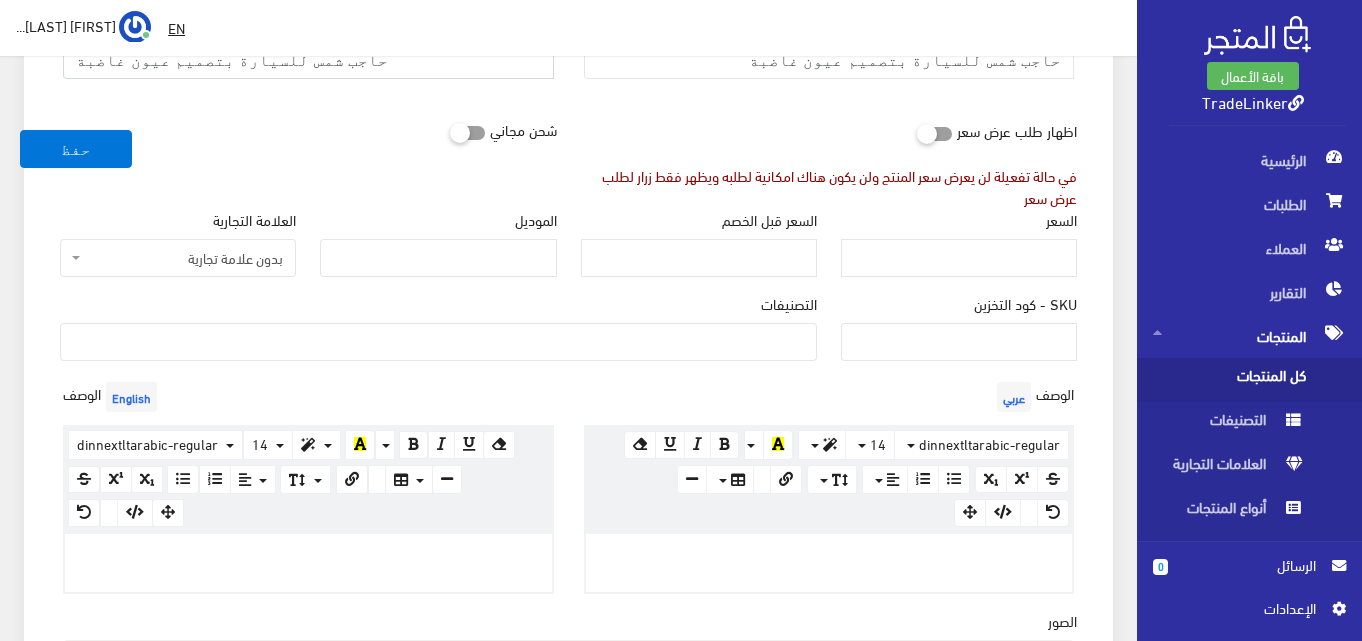 type on "حاجب شمس للسيارة بتصميم عيون غاضبة" 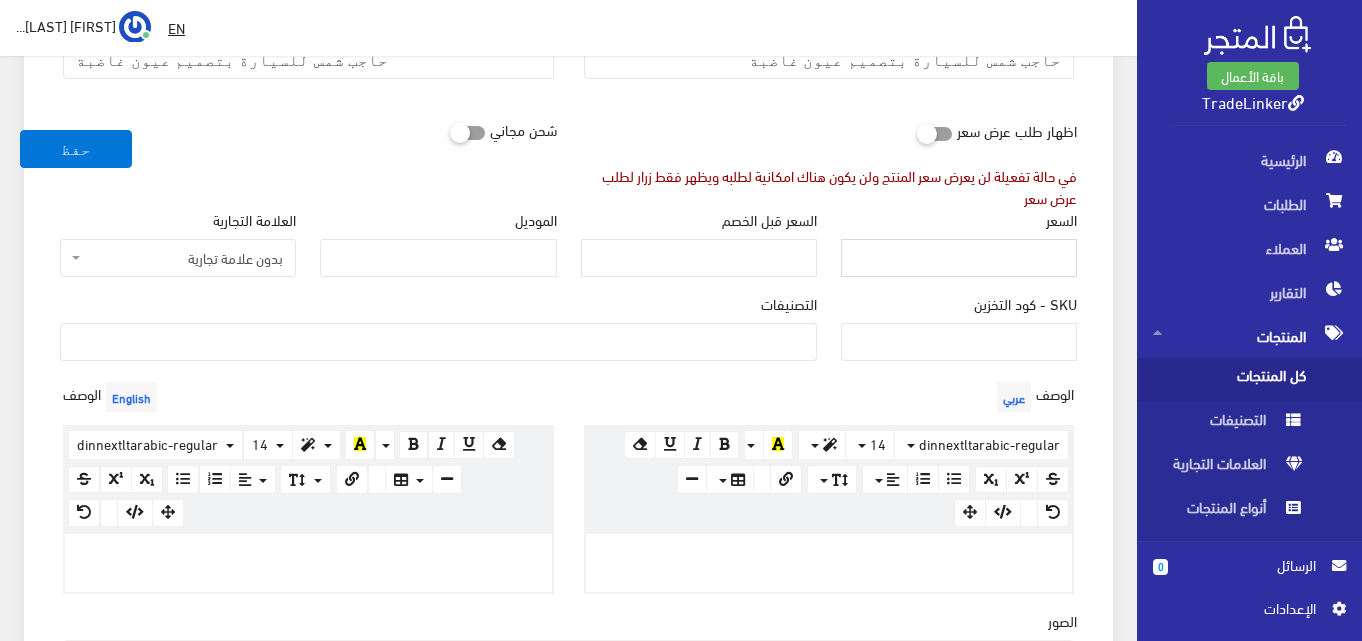 click on "السعر" at bounding box center [959, 258] 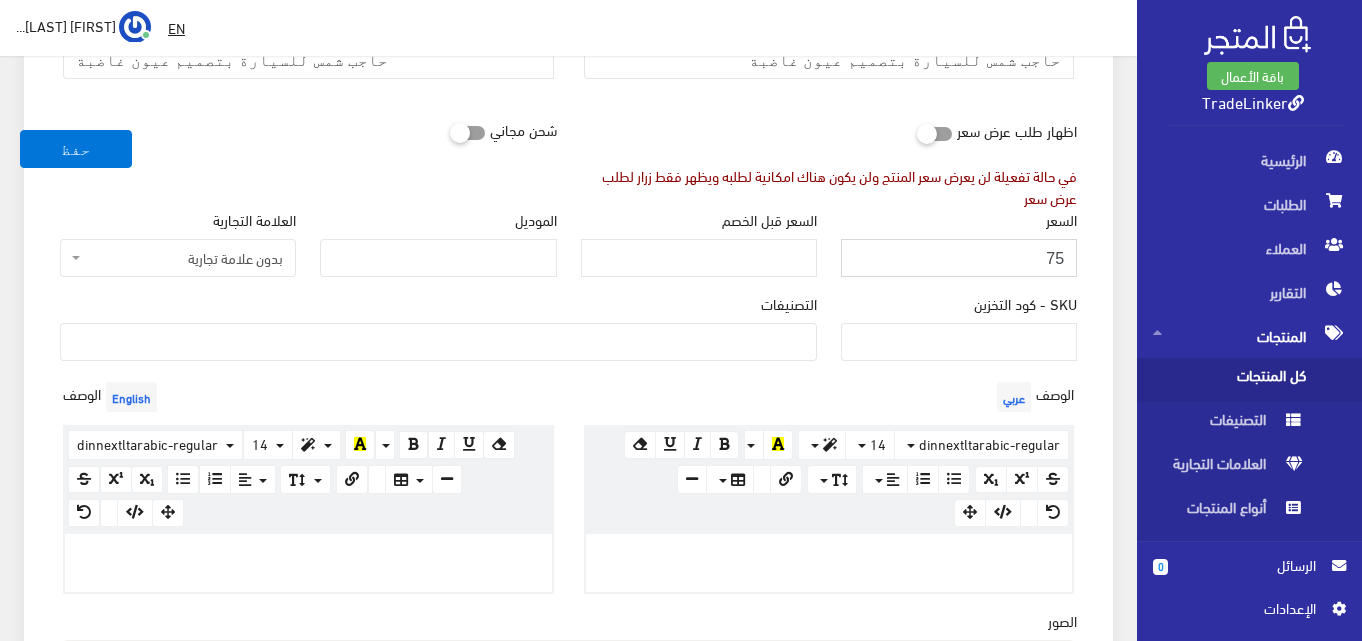 type on "75" 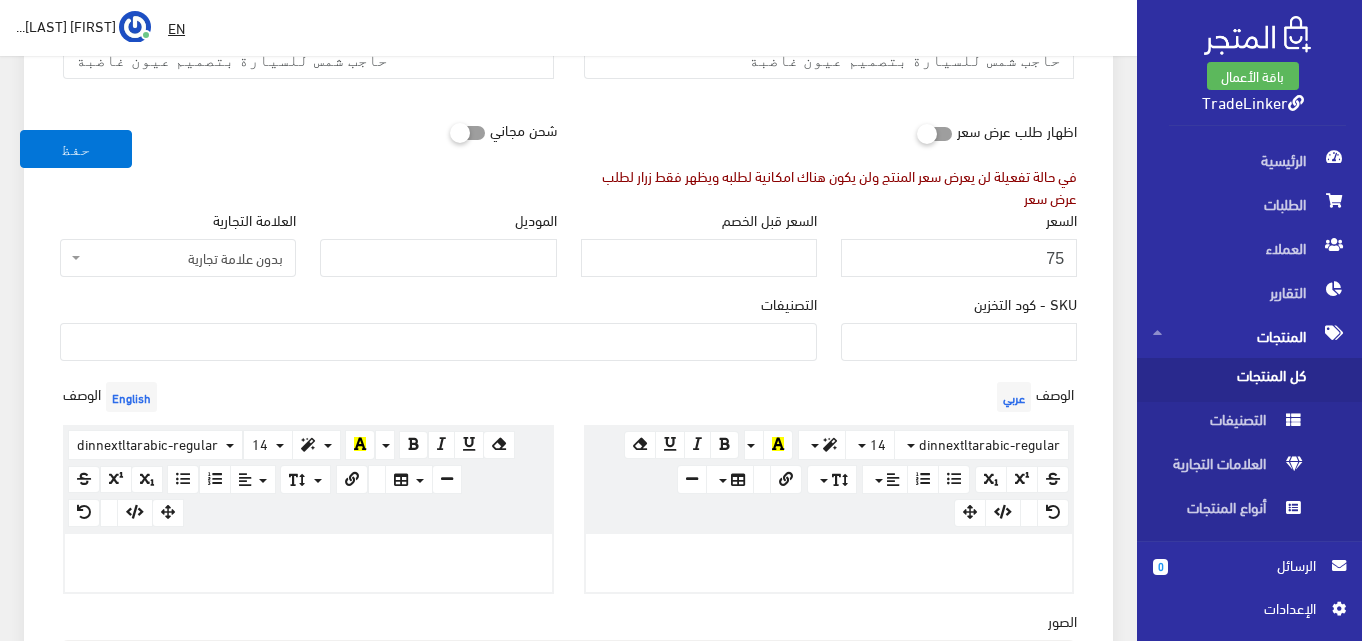 click on "معلومات أساسية
اسم المنتج  عربي
حاجب شمس للسيارة بتصميم عيون غاضبة
اسم المنتج  English
حاجب شمس للسيارة بتصميم عيون غاضبة
اظهار طلب عرض سعر" at bounding box center (568, 567) 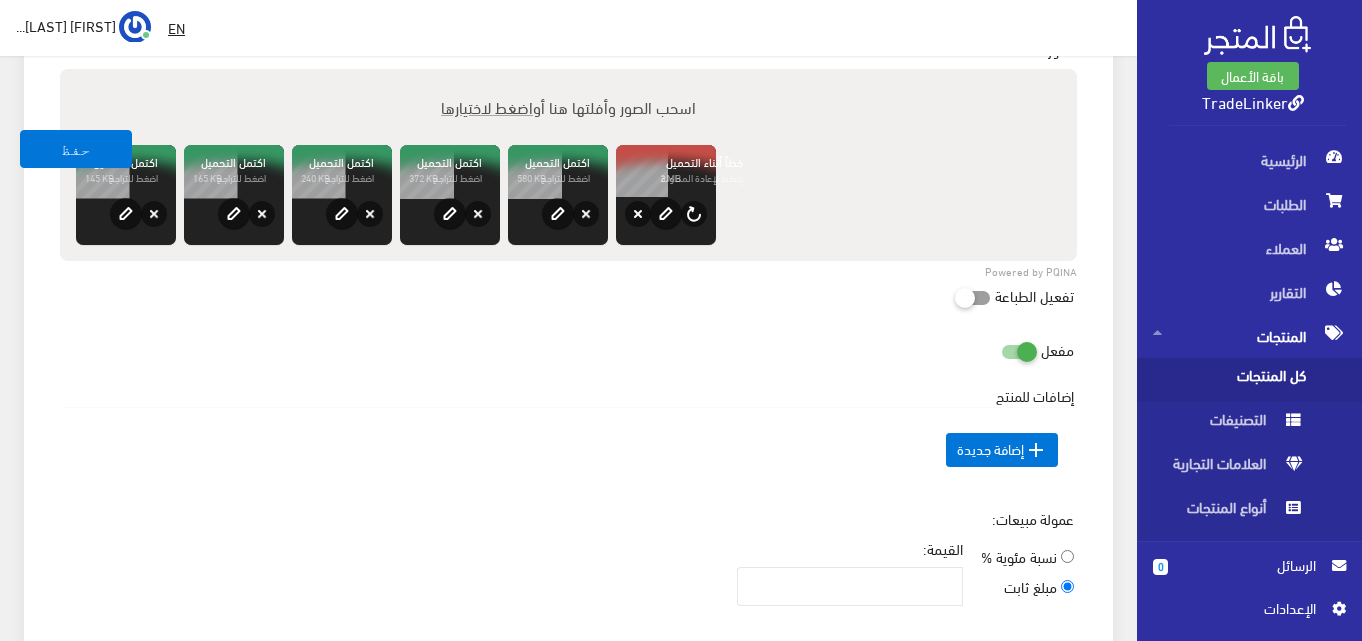 scroll, scrollTop: 1000, scrollLeft: 0, axis: vertical 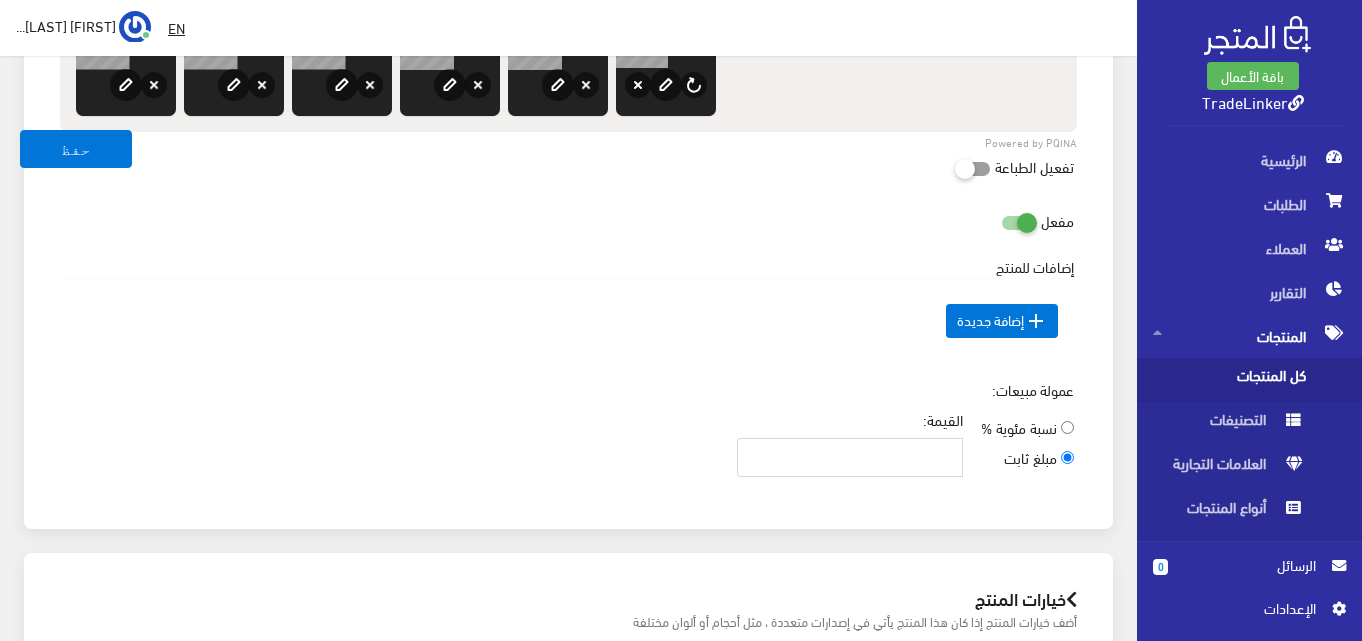 click on "القيمة:" at bounding box center (850, 457) 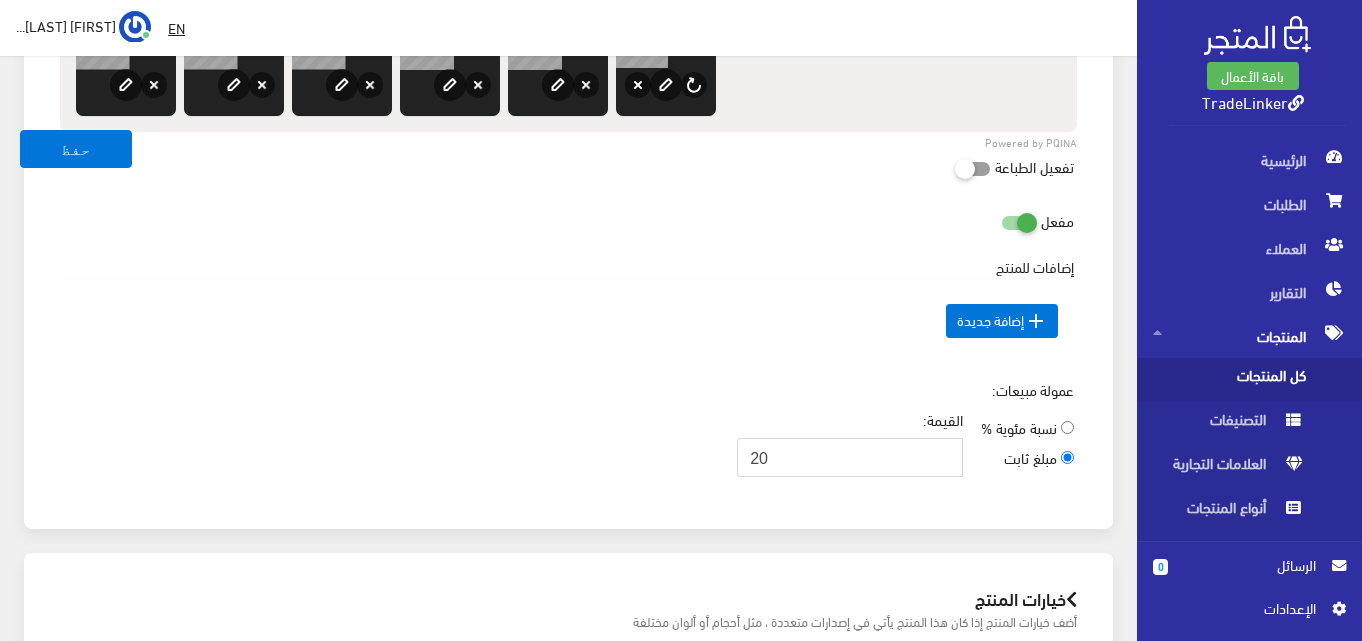 type on "20" 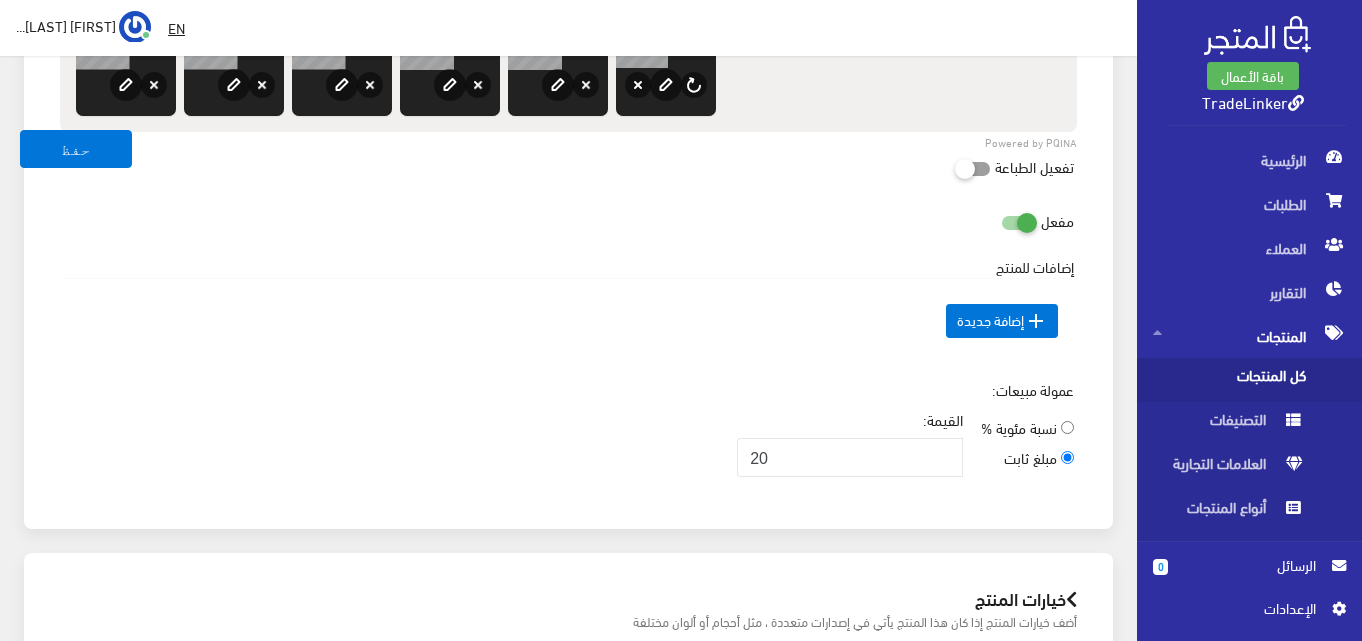 click on "معلومات أساسية
اسم المنتج  عربي
حاجب شمس للسيارة بتصميم عيون غاضبة
اسم المنتج  English
حاجب شمس للسيارة بتصميم عيون غاضبة
اظهار طلب عرض سعر" at bounding box center [568, -121] 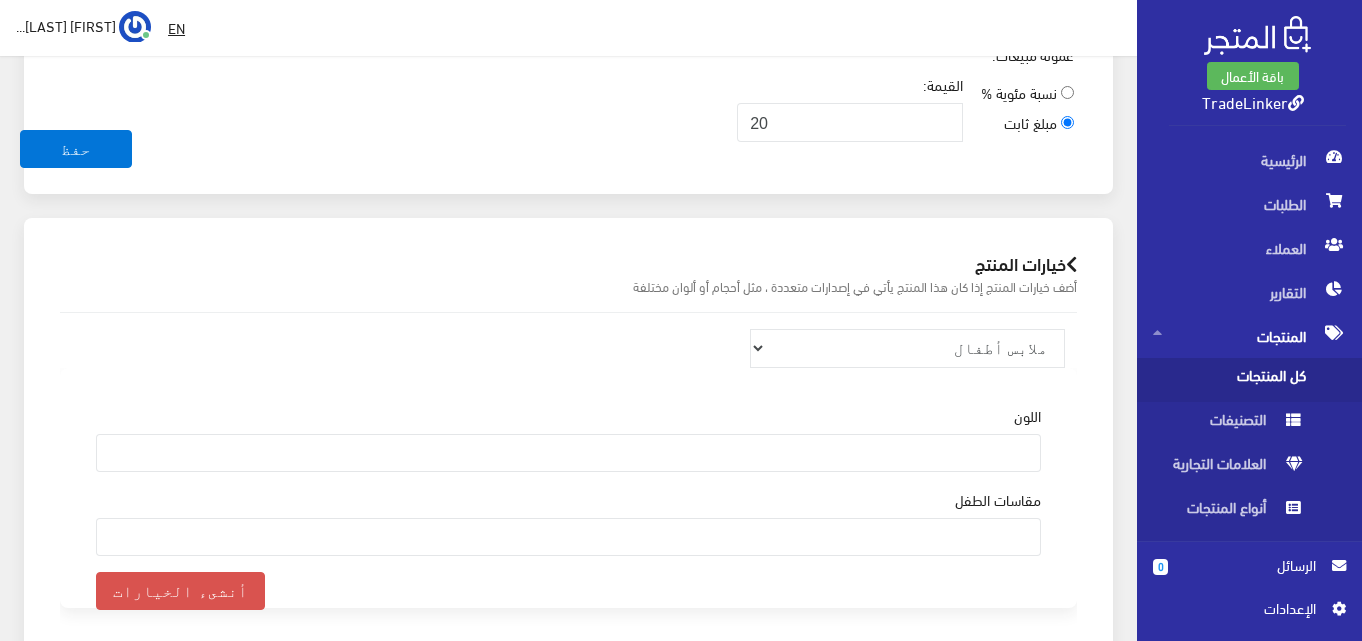 scroll, scrollTop: 1288, scrollLeft: 0, axis: vertical 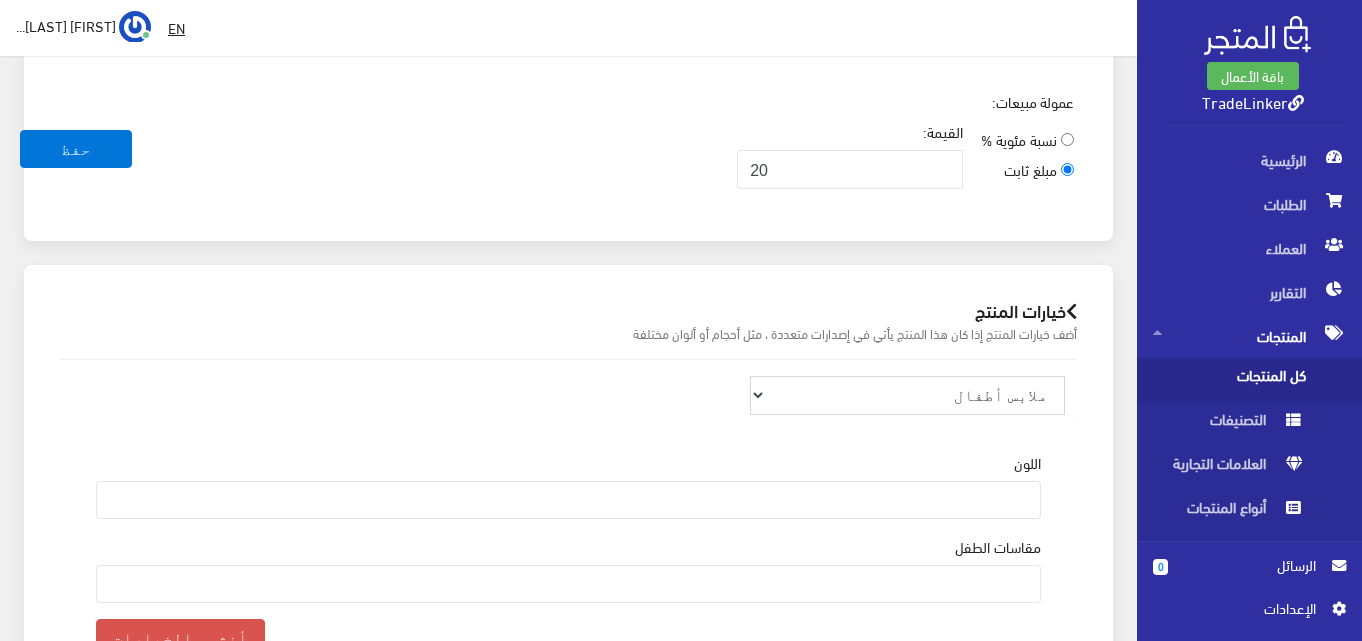 click on "ملابس أطفال
ملابس رجال
منتج طباعة بالطلب
كوفر أيفون
ملابس حريمي
أطقم ملابس موحدة
إلكترونيات" at bounding box center [907, 395] 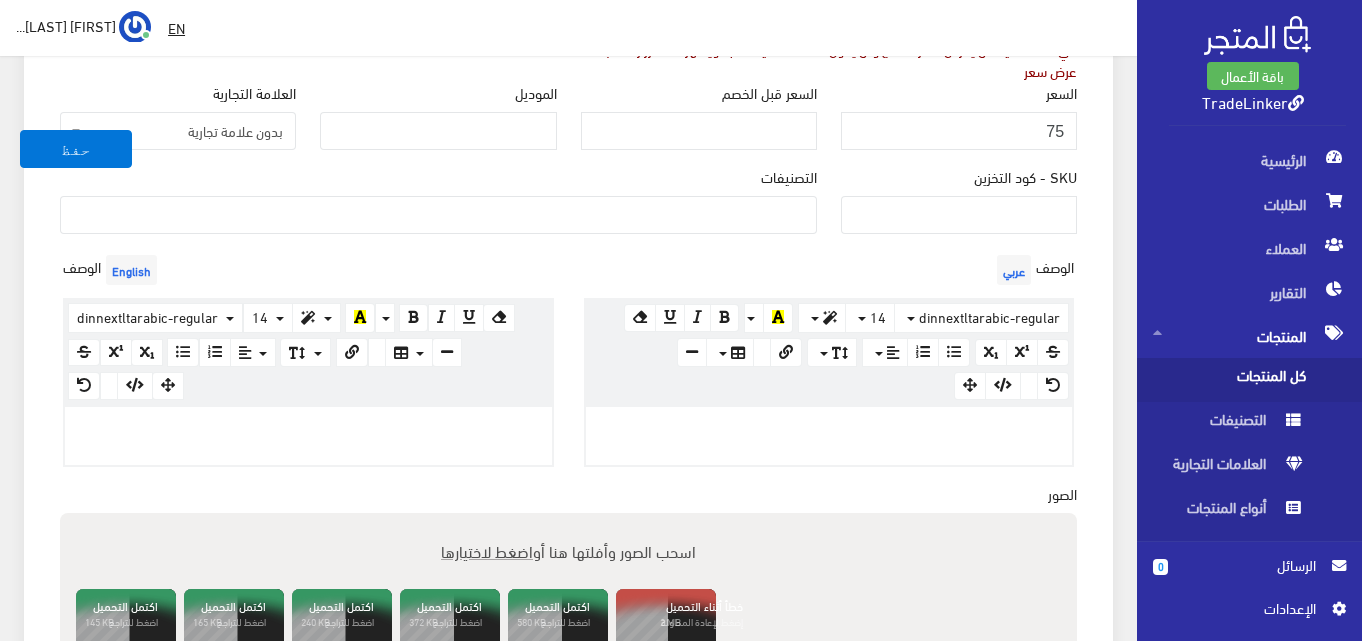 scroll, scrollTop: 388, scrollLeft: 0, axis: vertical 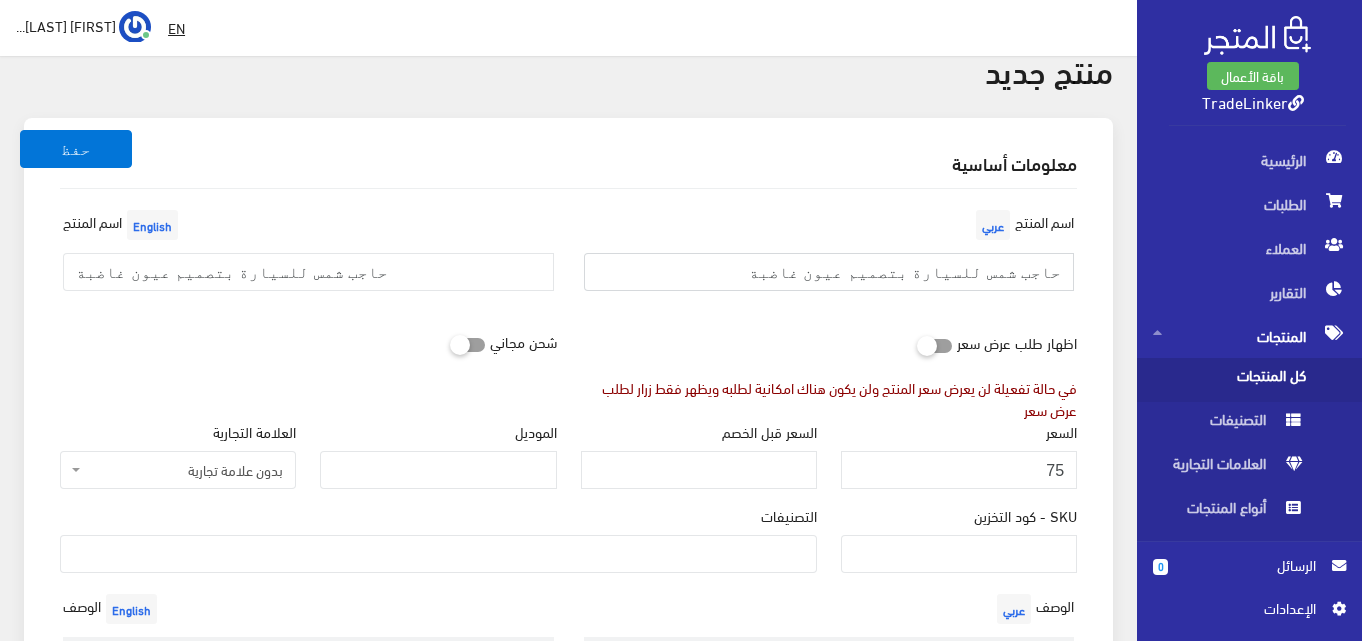 click on "حاجب شمس للسيارة بتصميم عيون غاضبة" at bounding box center (829, 272) 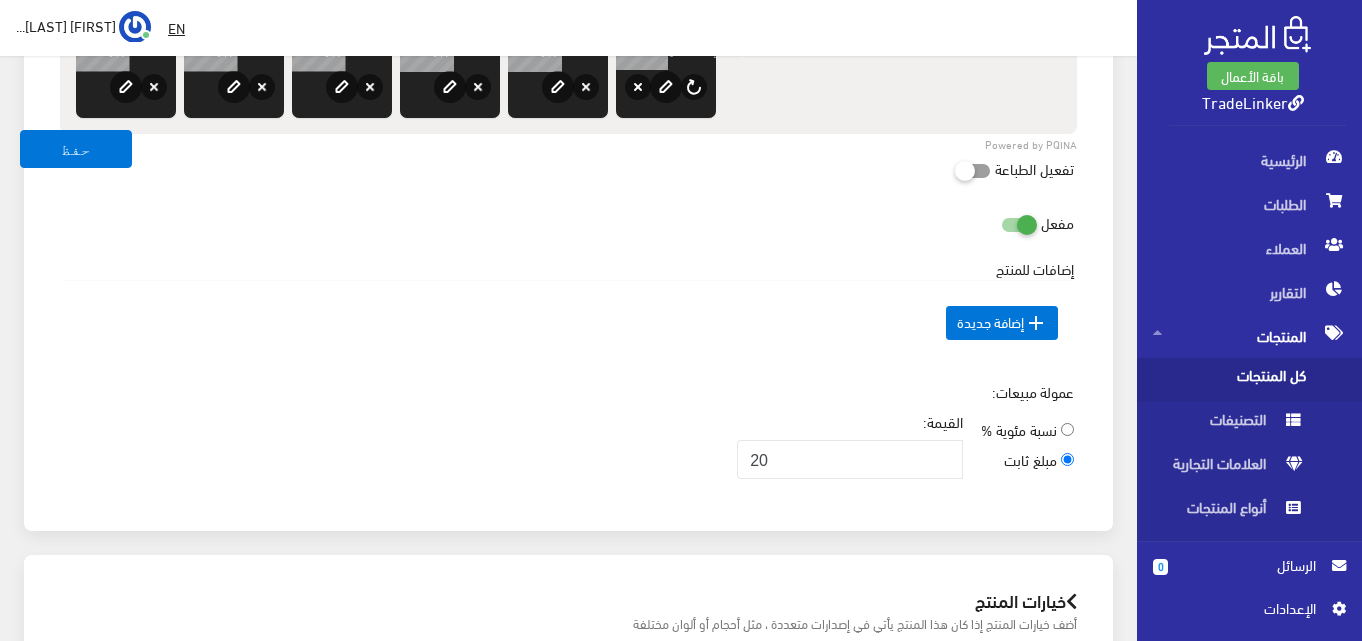 scroll, scrollTop: 588, scrollLeft: 0, axis: vertical 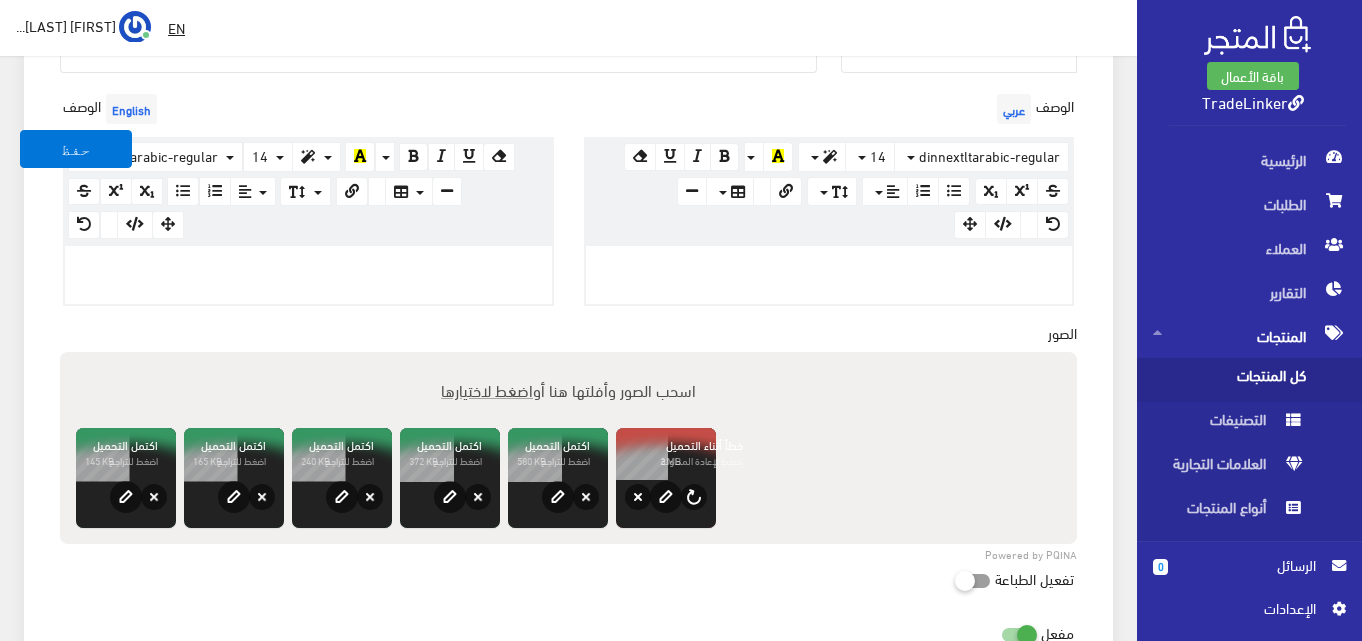 type on "غطاء واقي من الشمس للسيارة - تصميم عيون كرتونية" 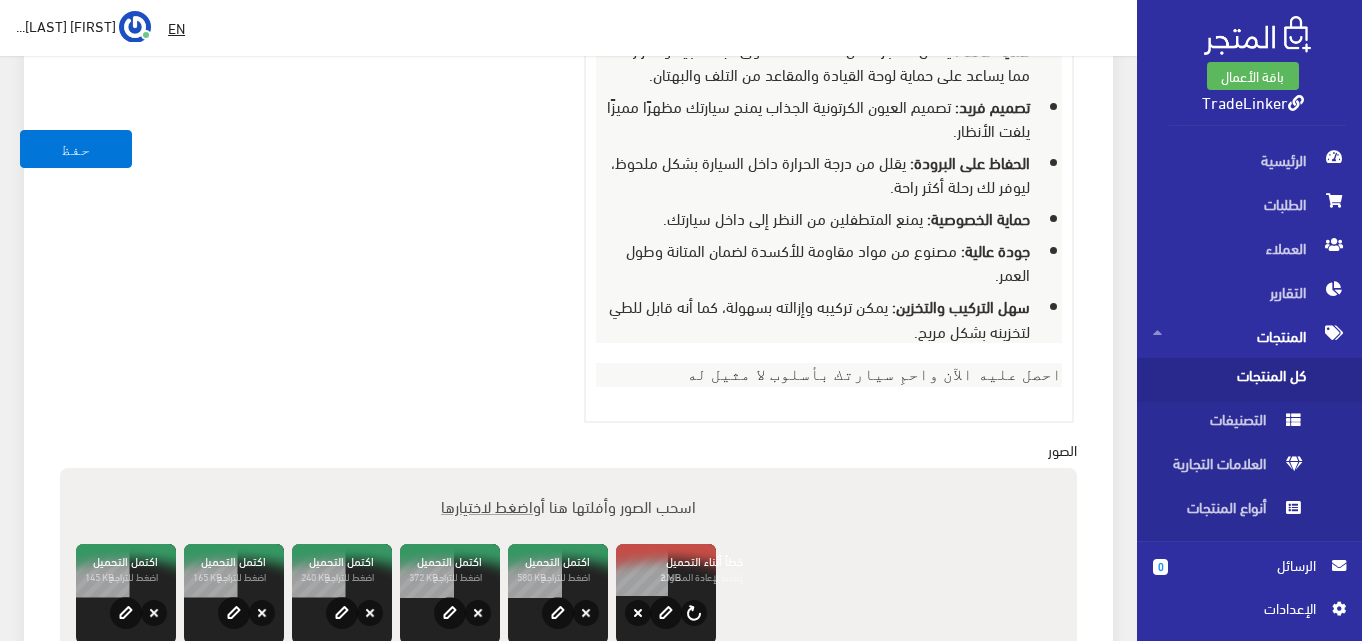 scroll, scrollTop: 961, scrollLeft: 0, axis: vertical 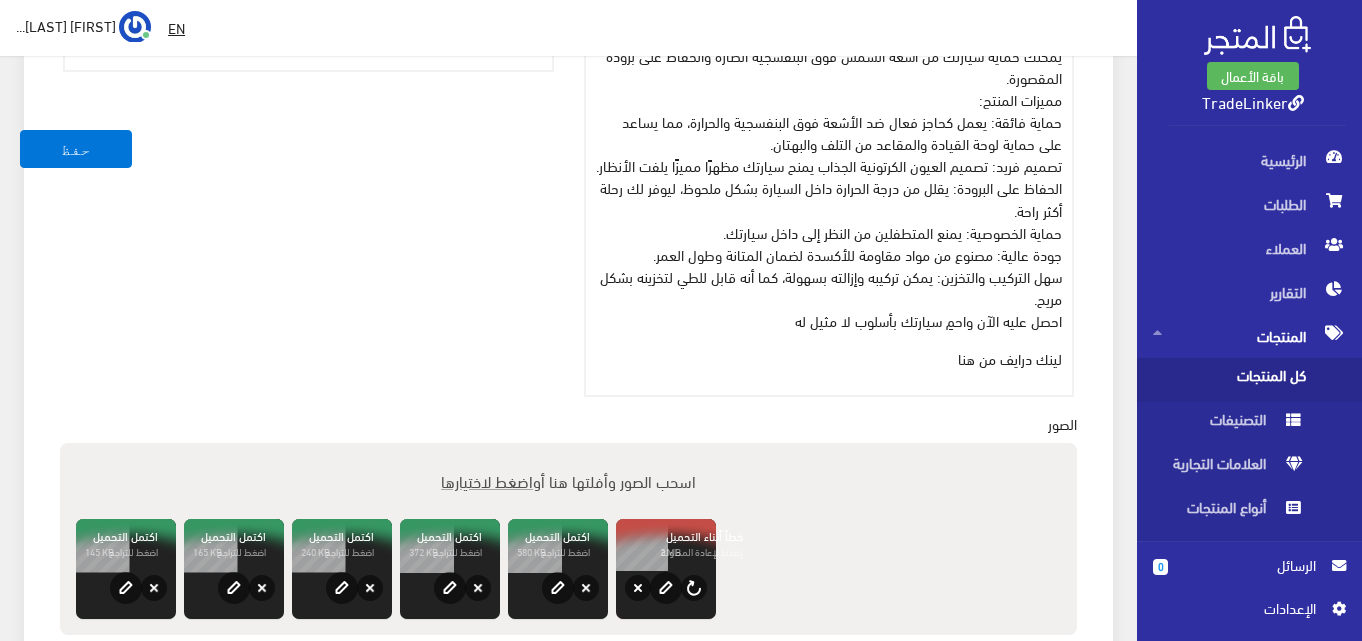 drag, startPoint x: 949, startPoint y: 361, endPoint x: 996, endPoint y: 365, distance: 47.169907 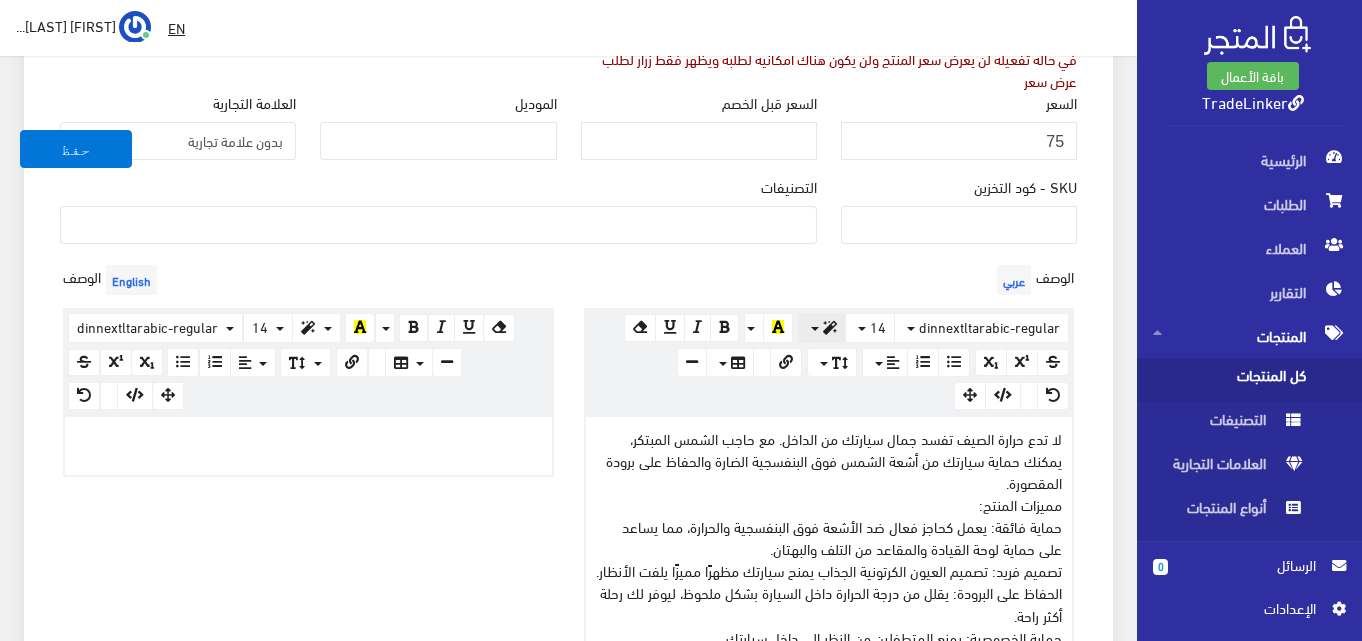 scroll, scrollTop: 422, scrollLeft: 0, axis: vertical 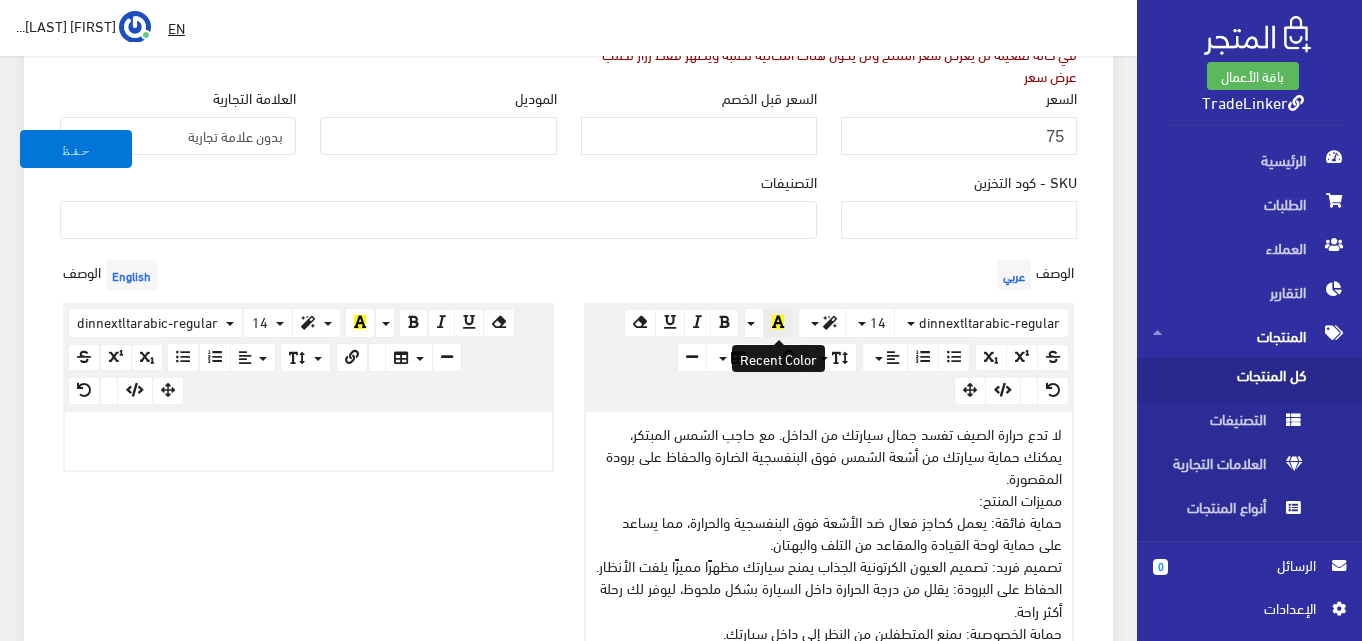 click at bounding box center [778, 323] 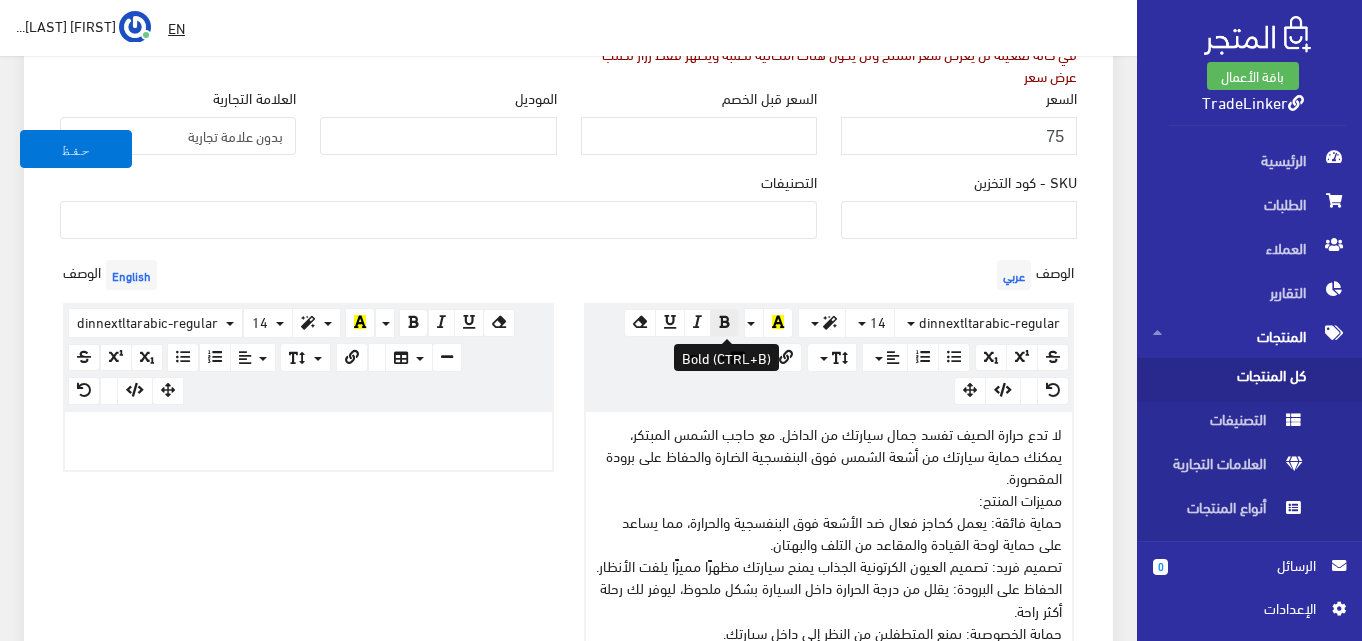 click at bounding box center [724, 322] 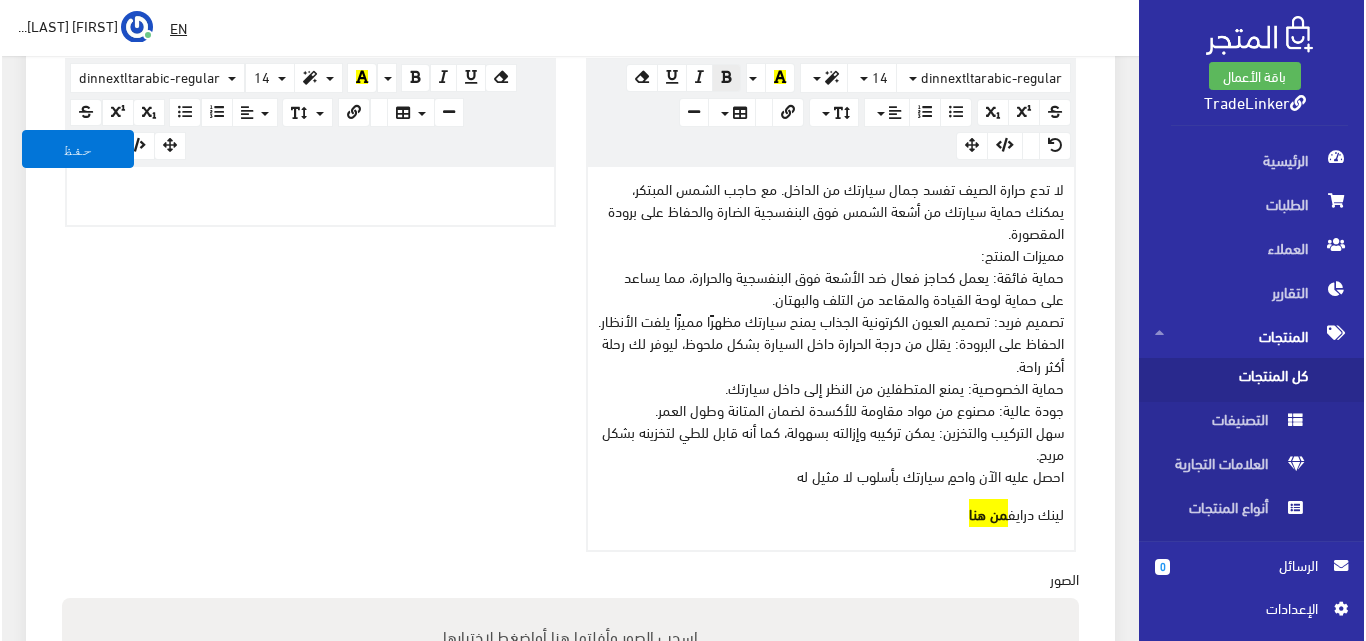 scroll, scrollTop: 622, scrollLeft: 0, axis: vertical 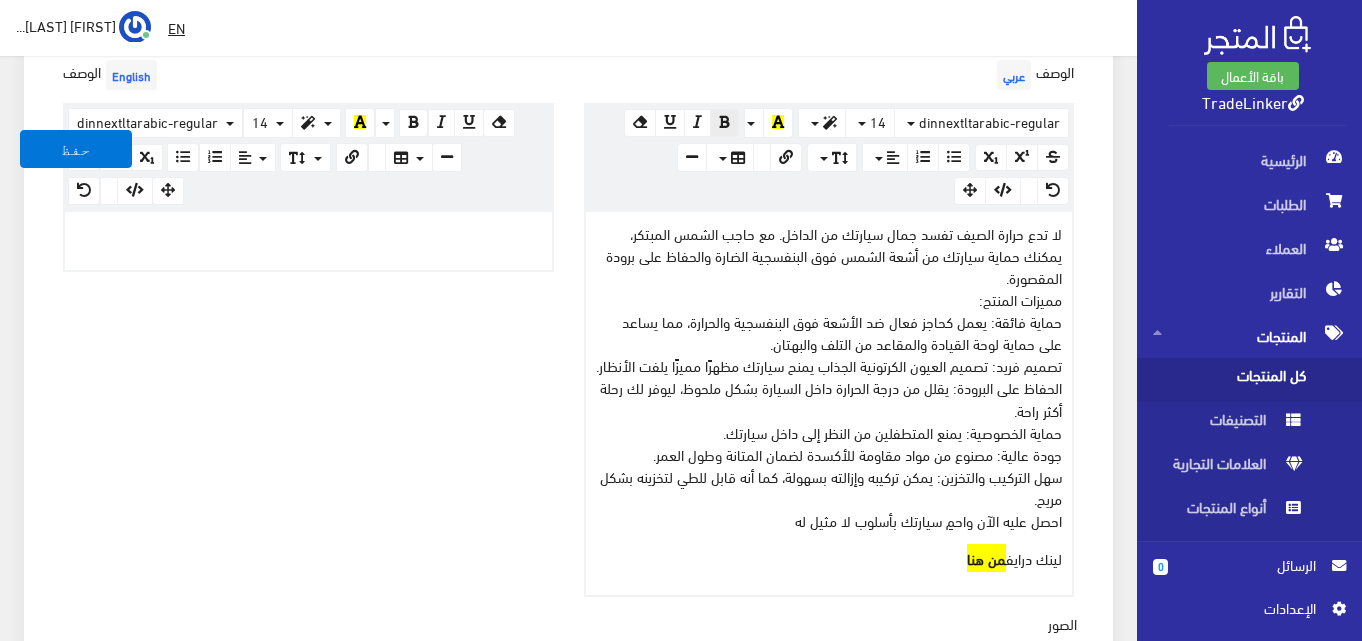 drag, startPoint x: 952, startPoint y: 547, endPoint x: 995, endPoint y: 551, distance: 43.185646 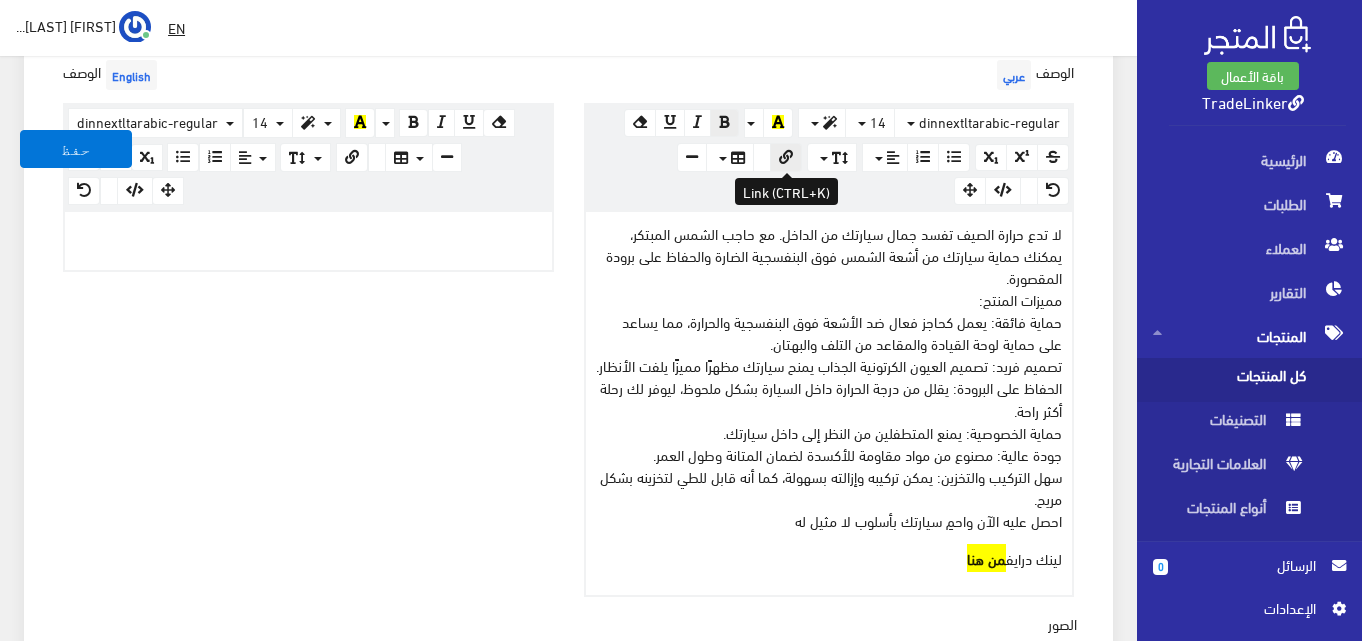 click at bounding box center (786, 157) 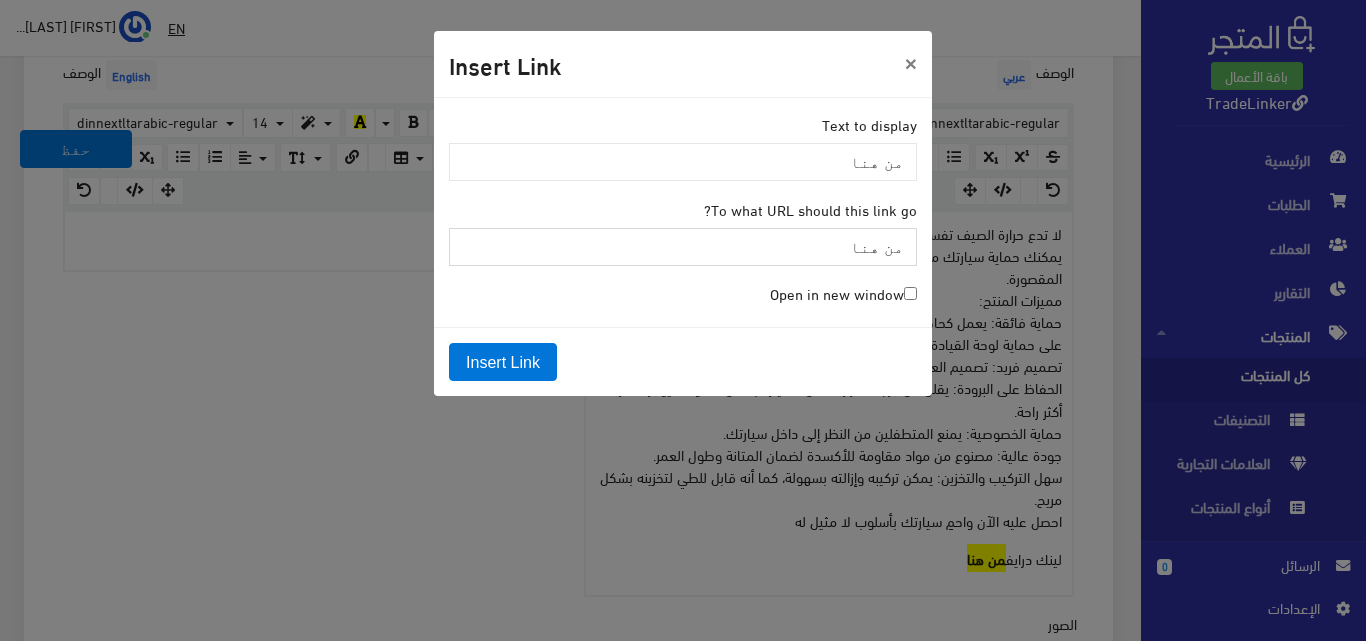 paste on "https://drive.google.com/drive/folders/1oHvPi3e2kQWVZoGA-SssSpBJUsv4AekM?usp=drive_link" 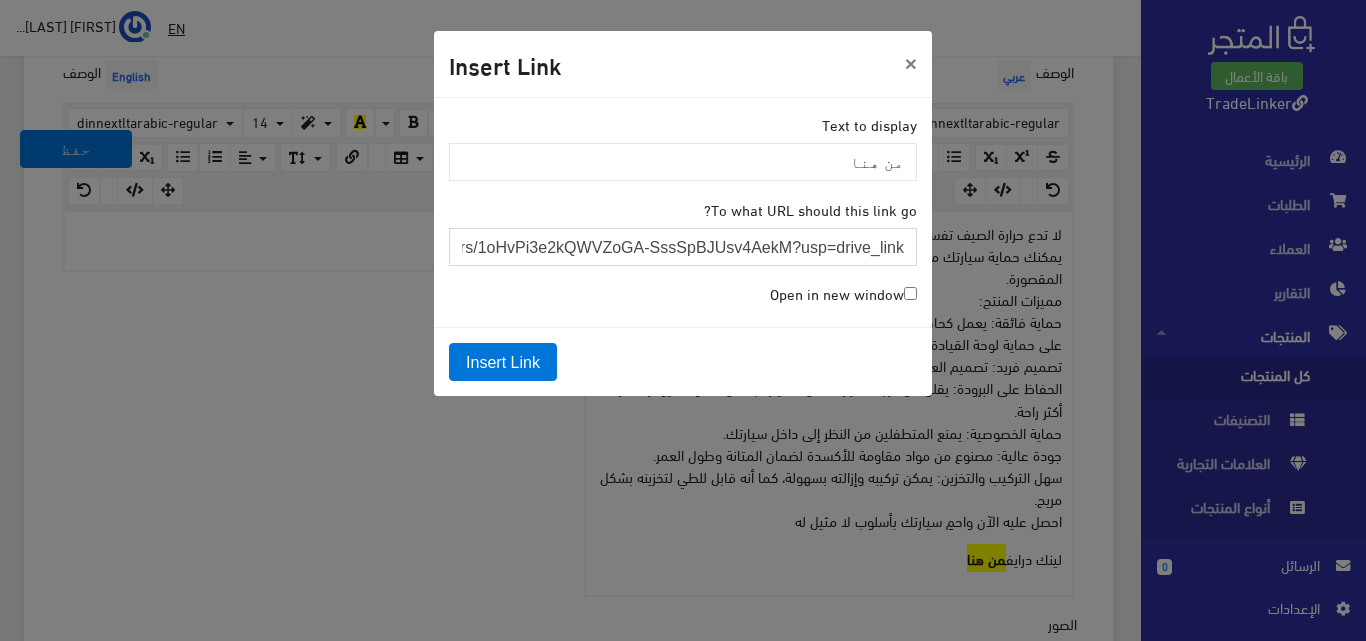 scroll, scrollTop: 0, scrollLeft: -241, axis: horizontal 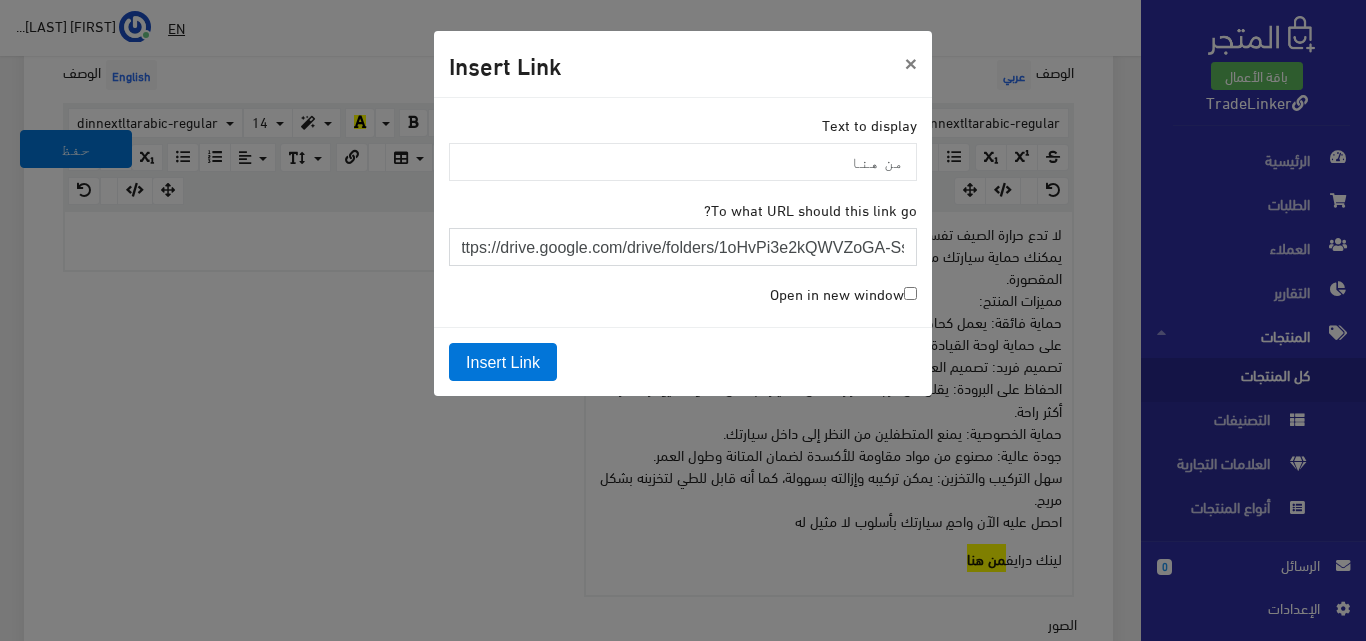 type on "https://drive.google.com/drive/folders/1oHvPi3e2kQWVZoGA-SssSpBJUsv4AekM?usp=drive_link" 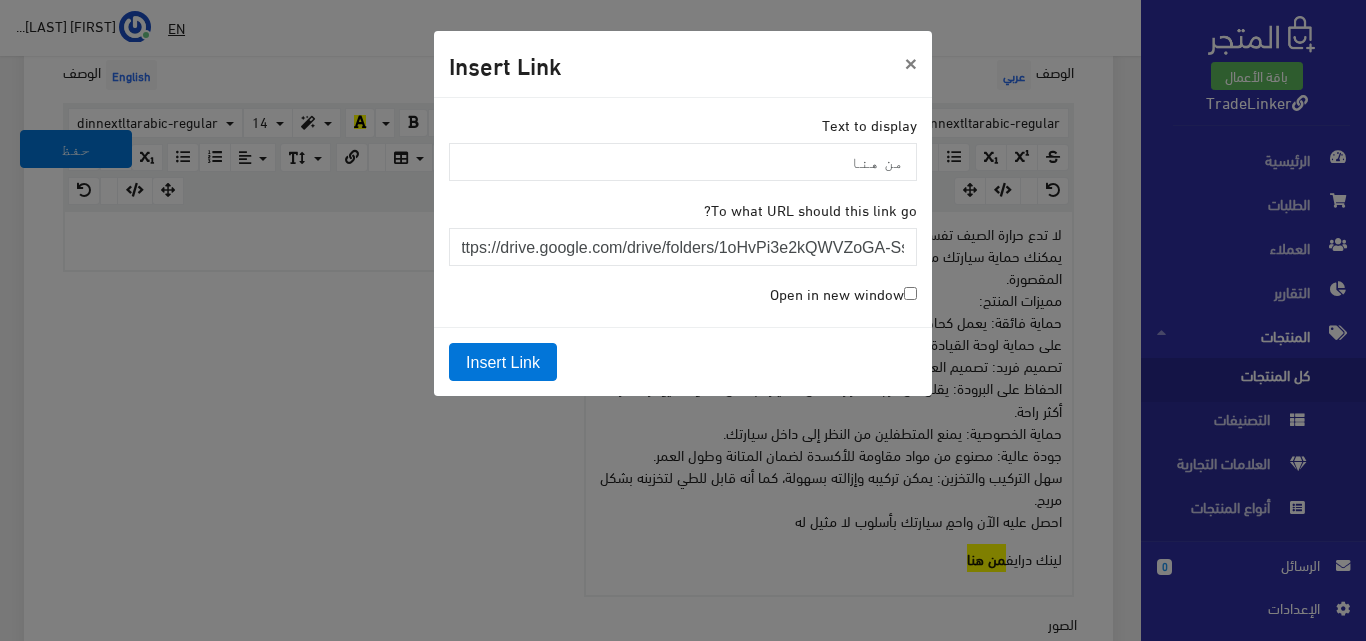 click on "Open in new window" at bounding box center (843, 293) 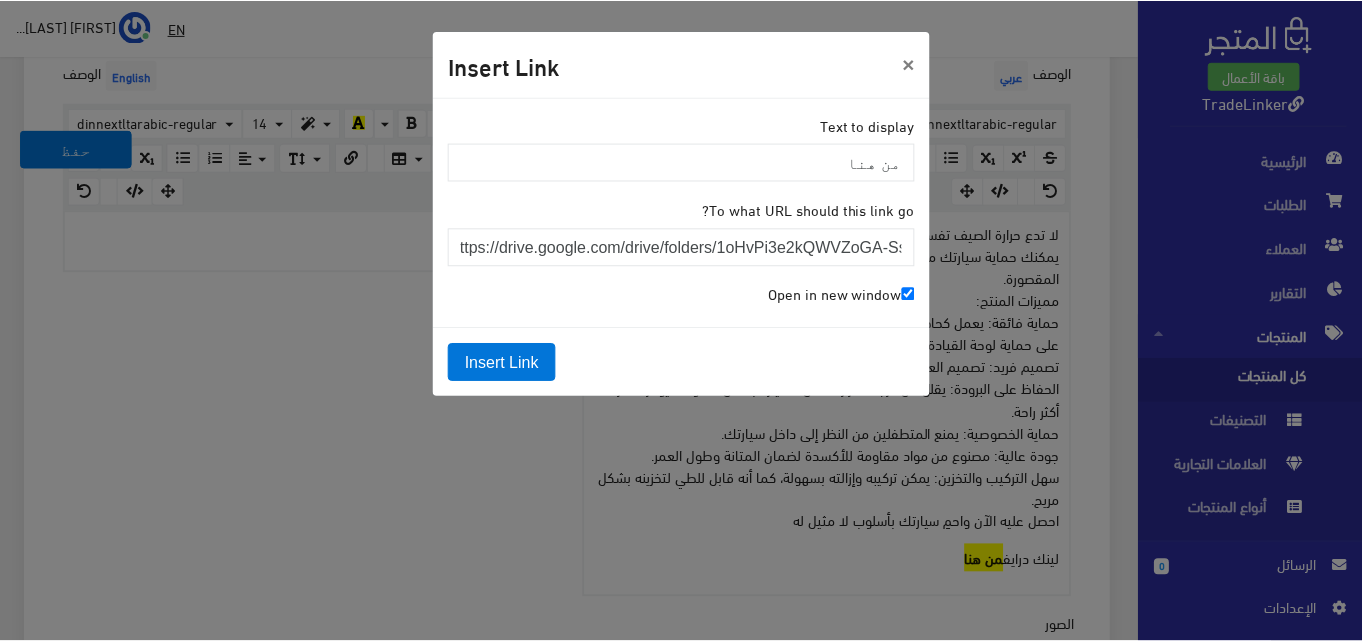 scroll, scrollTop: 0, scrollLeft: 0, axis: both 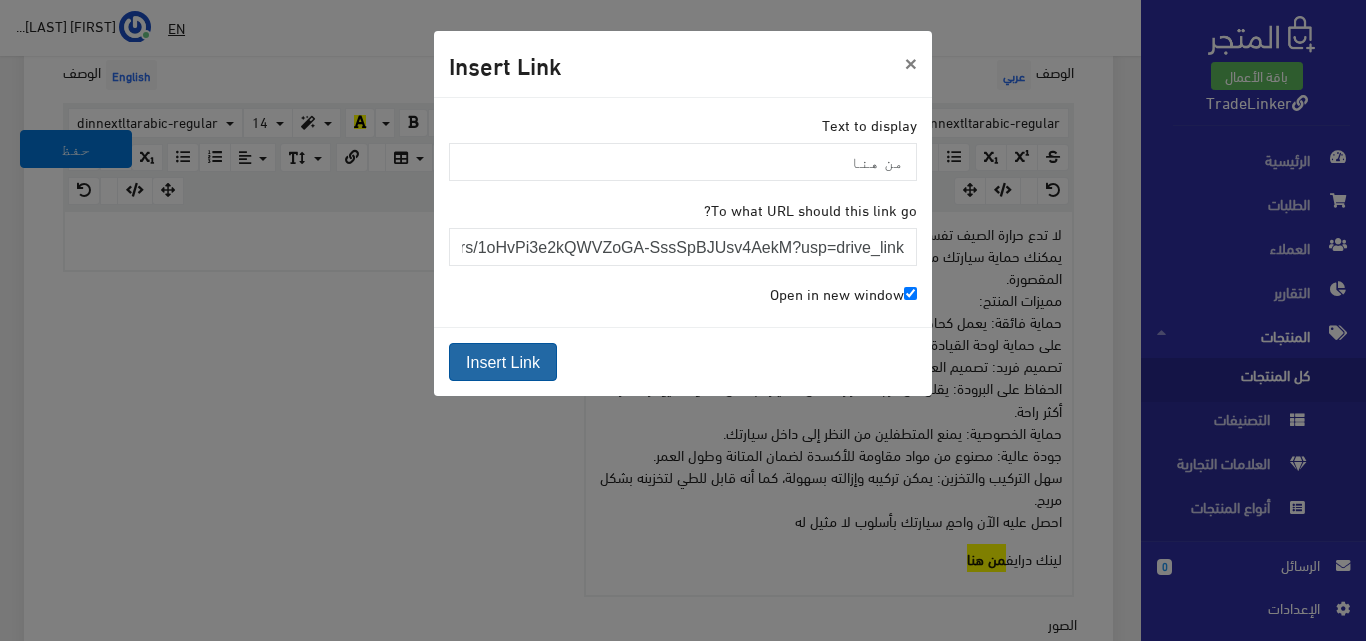 click on "Insert Link" at bounding box center [503, 362] 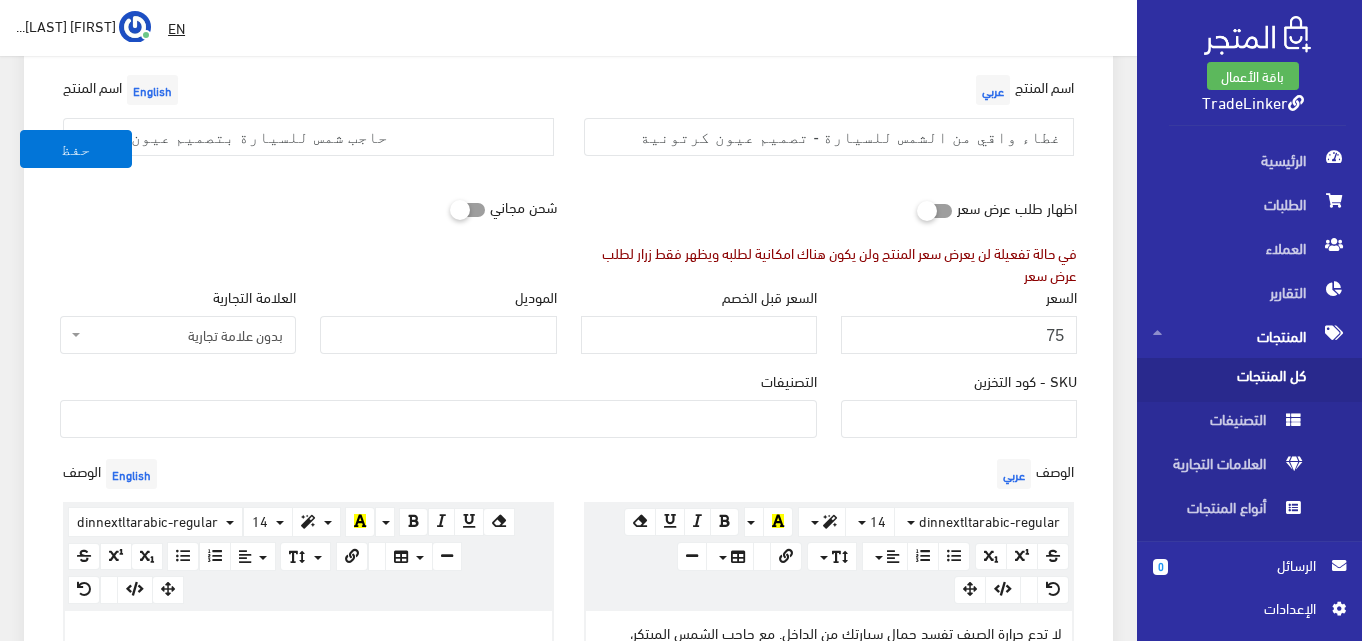 scroll, scrollTop: 222, scrollLeft: 0, axis: vertical 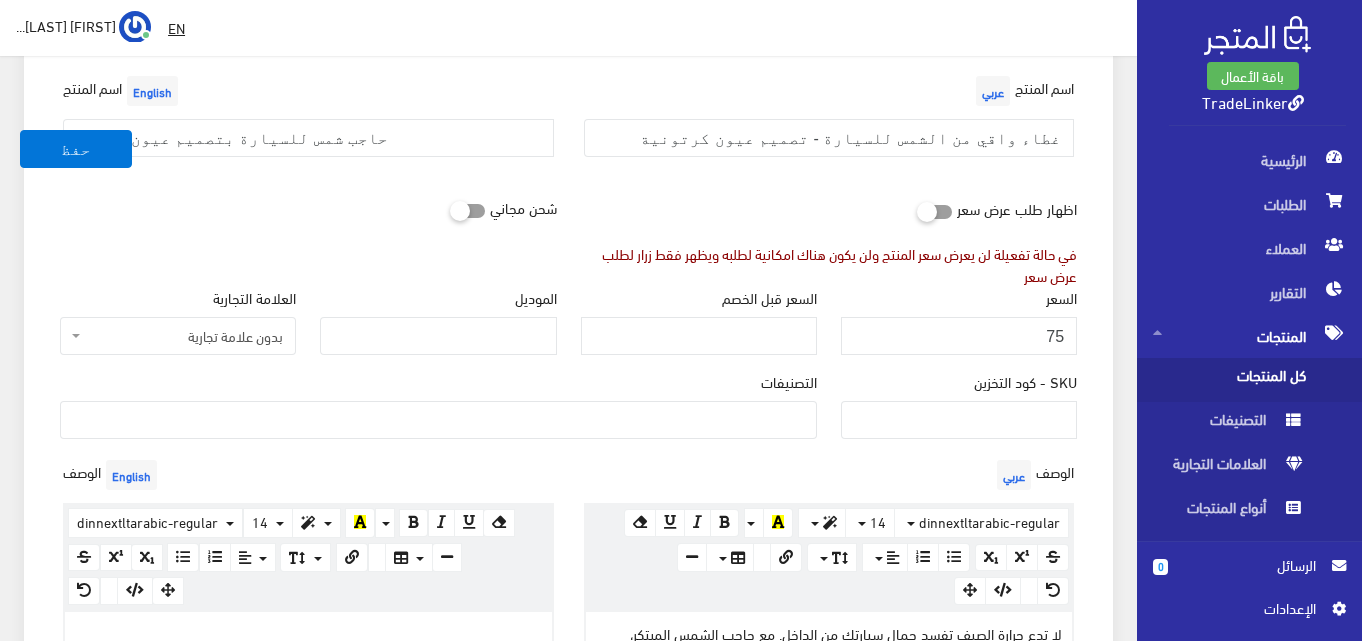 click at bounding box center (438, 418) 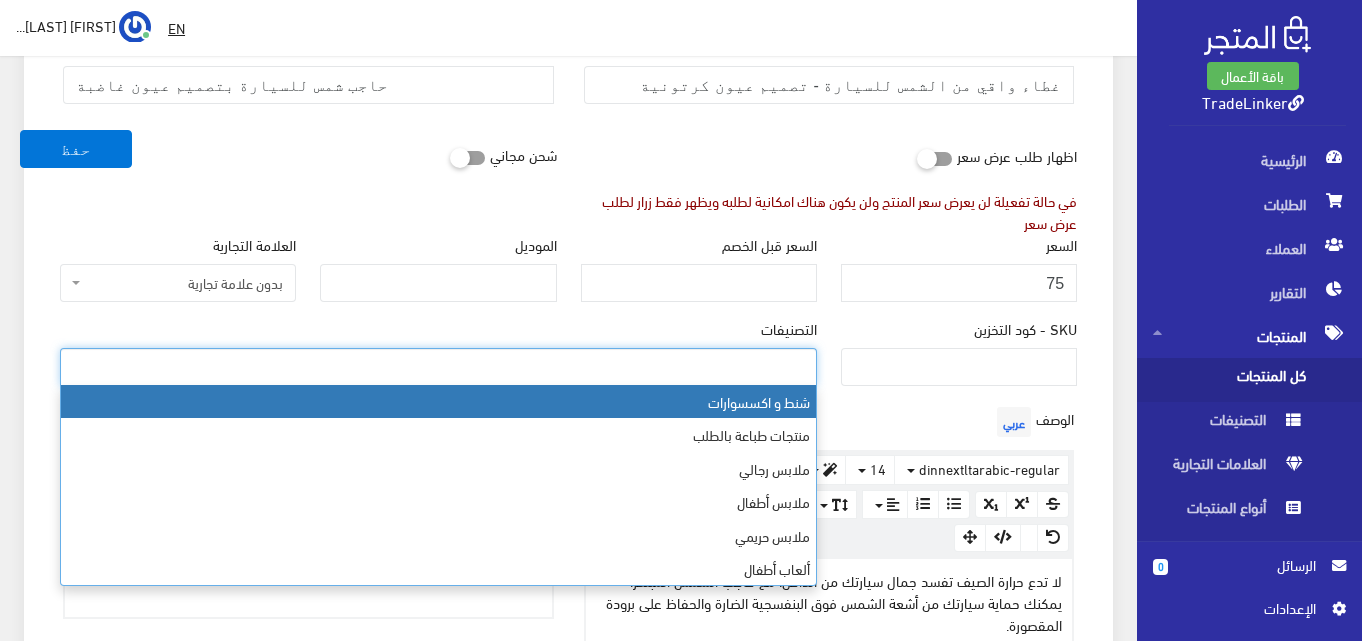 scroll, scrollTop: 322, scrollLeft: 0, axis: vertical 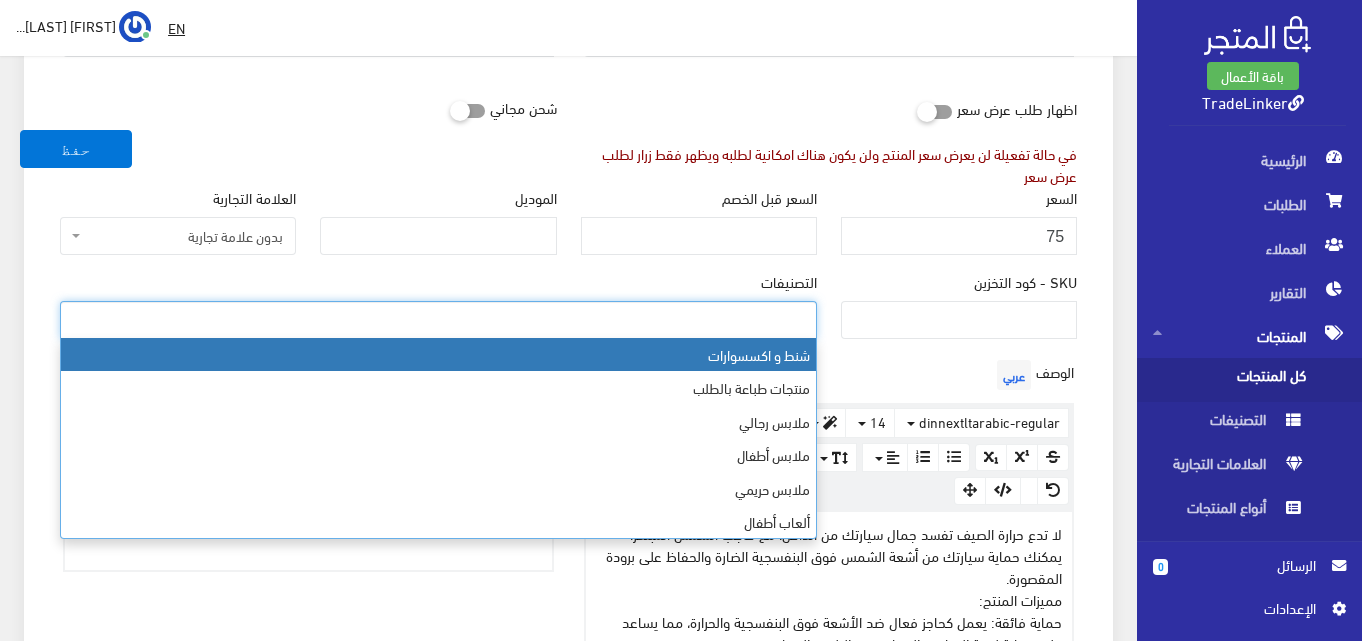 select on "1" 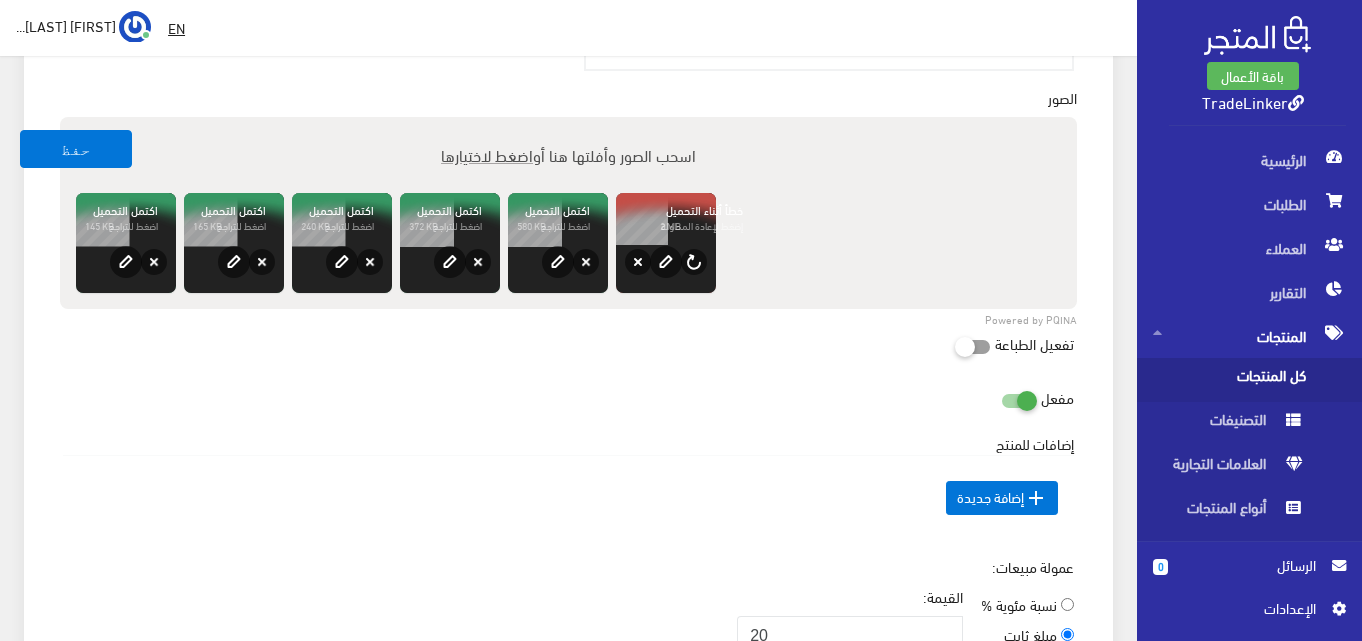 scroll, scrollTop: 1214, scrollLeft: 0, axis: vertical 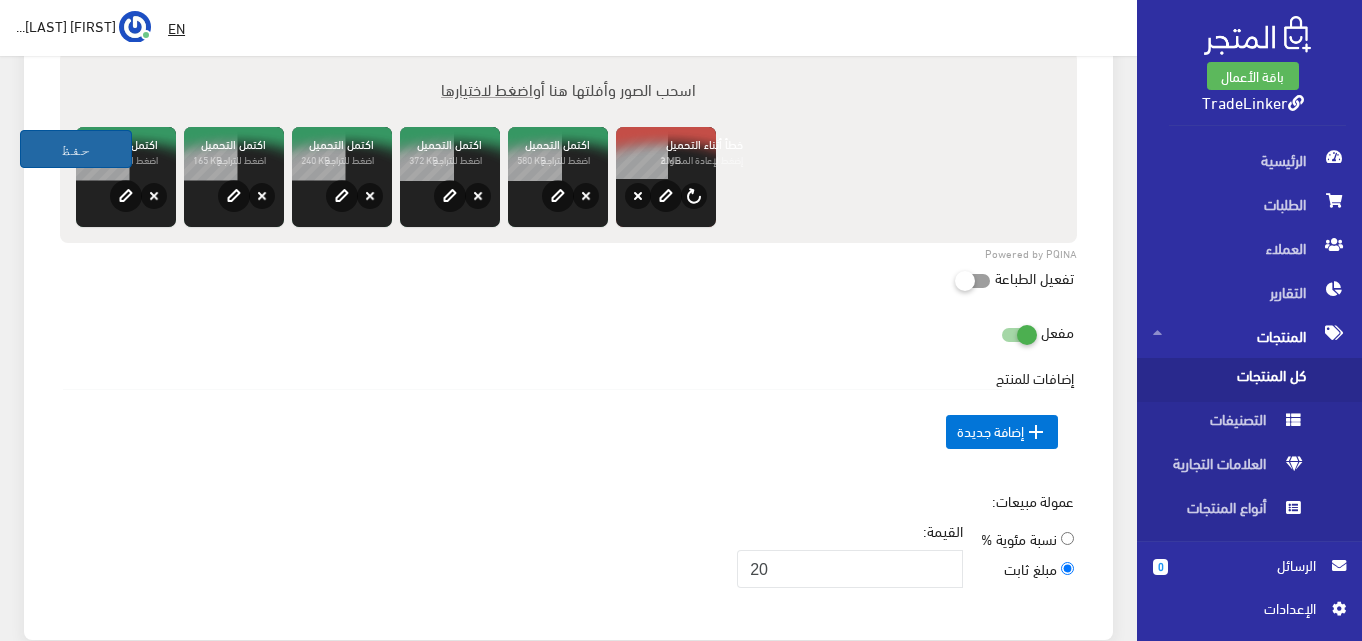 click on "حفظ" at bounding box center (76, 149) 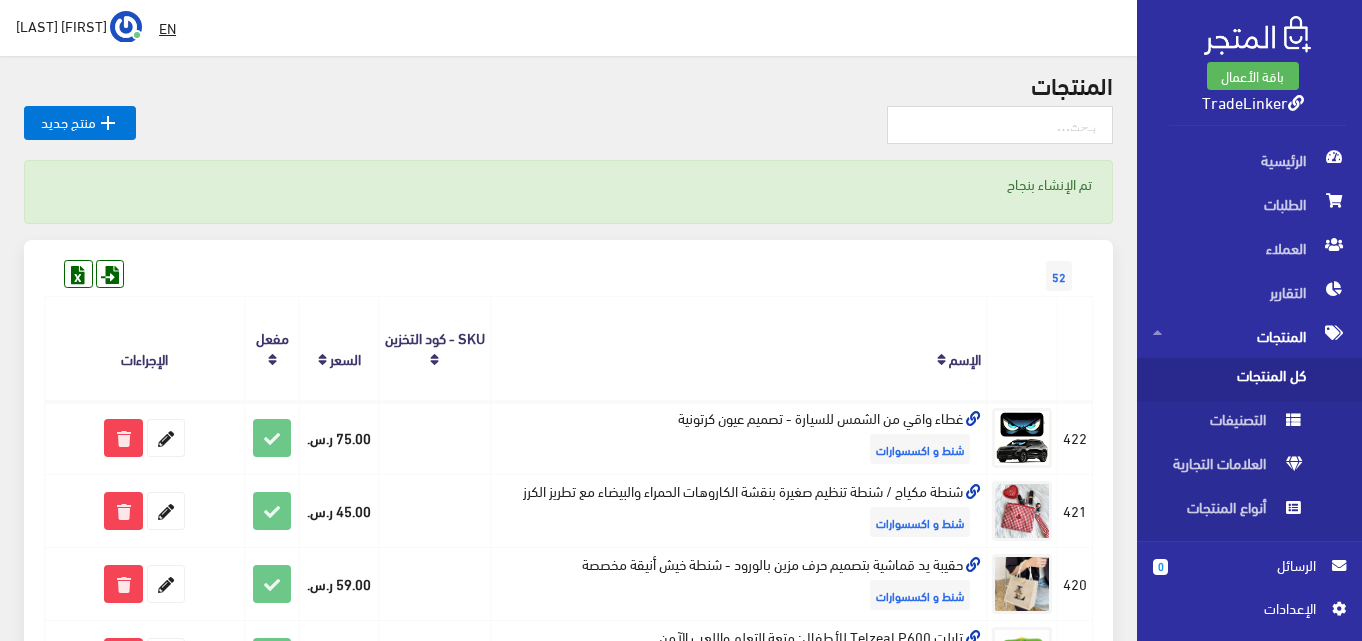 scroll, scrollTop: 100, scrollLeft: 0, axis: vertical 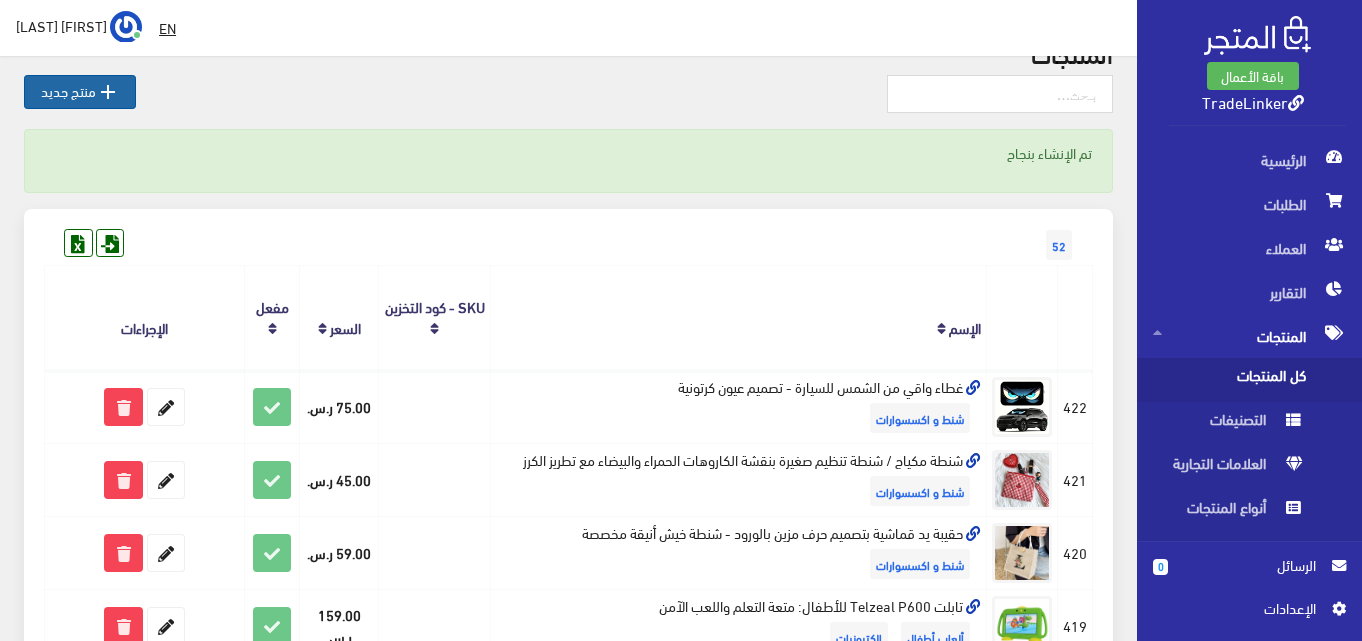 click on "  منتج جديد" at bounding box center (80, 92) 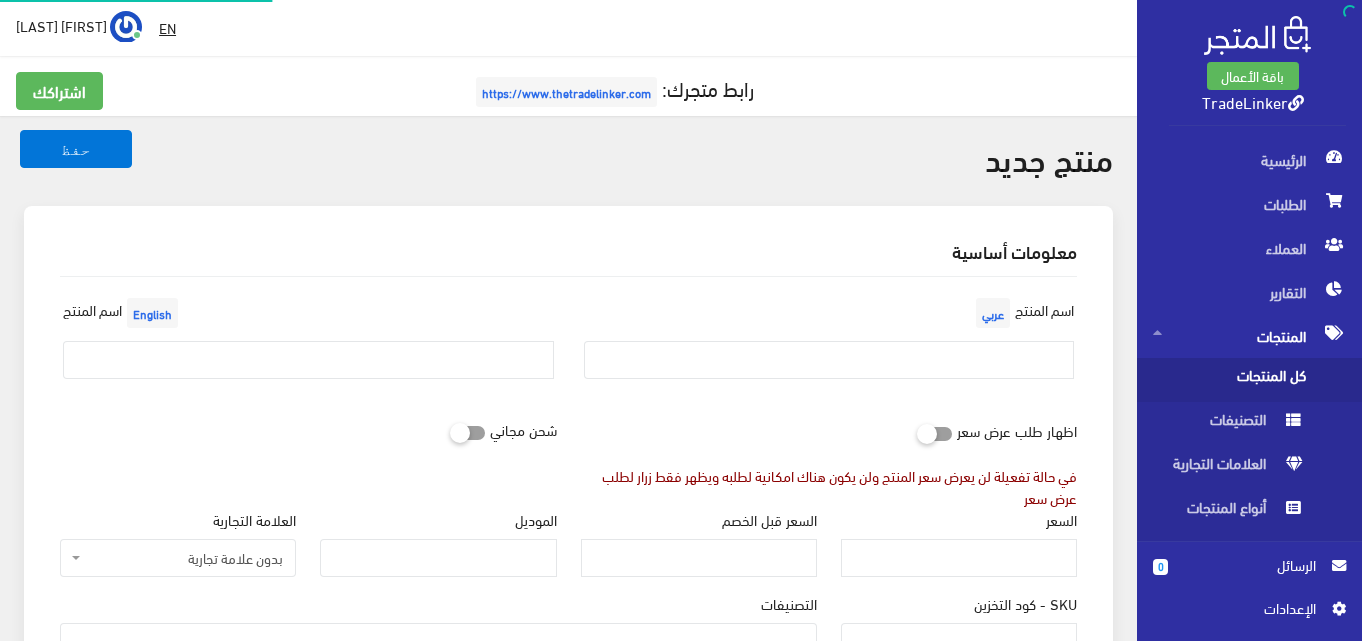 select 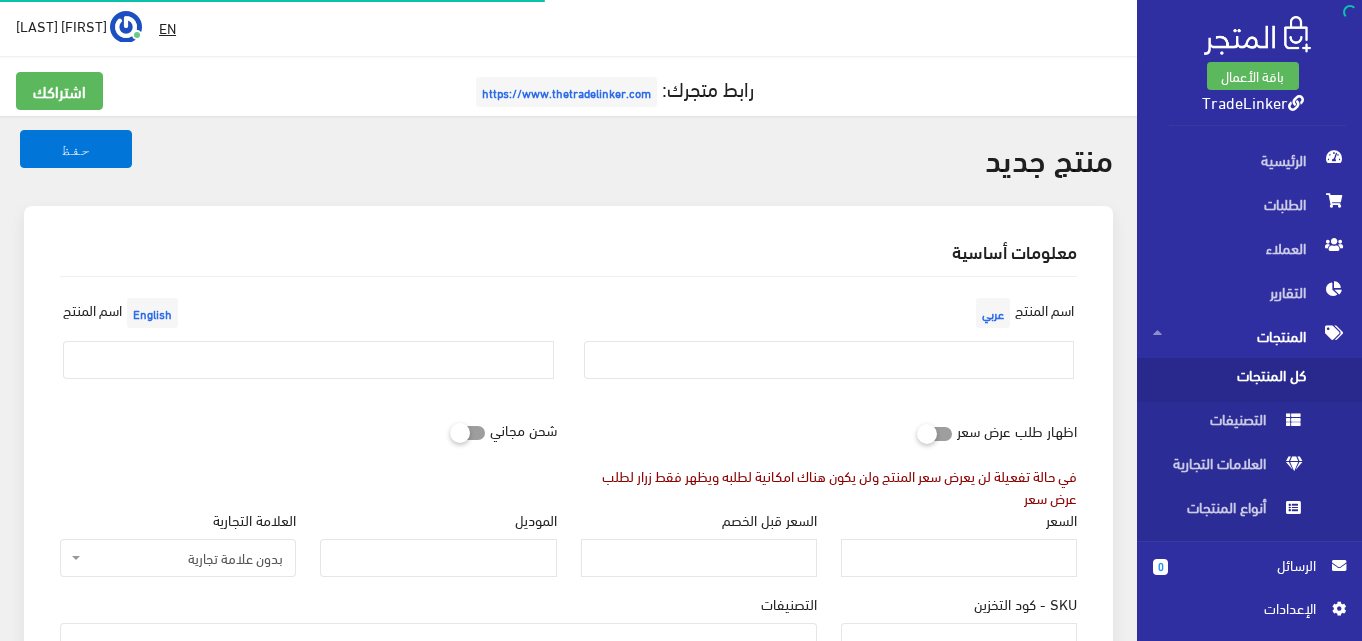 scroll, scrollTop: 0, scrollLeft: 0, axis: both 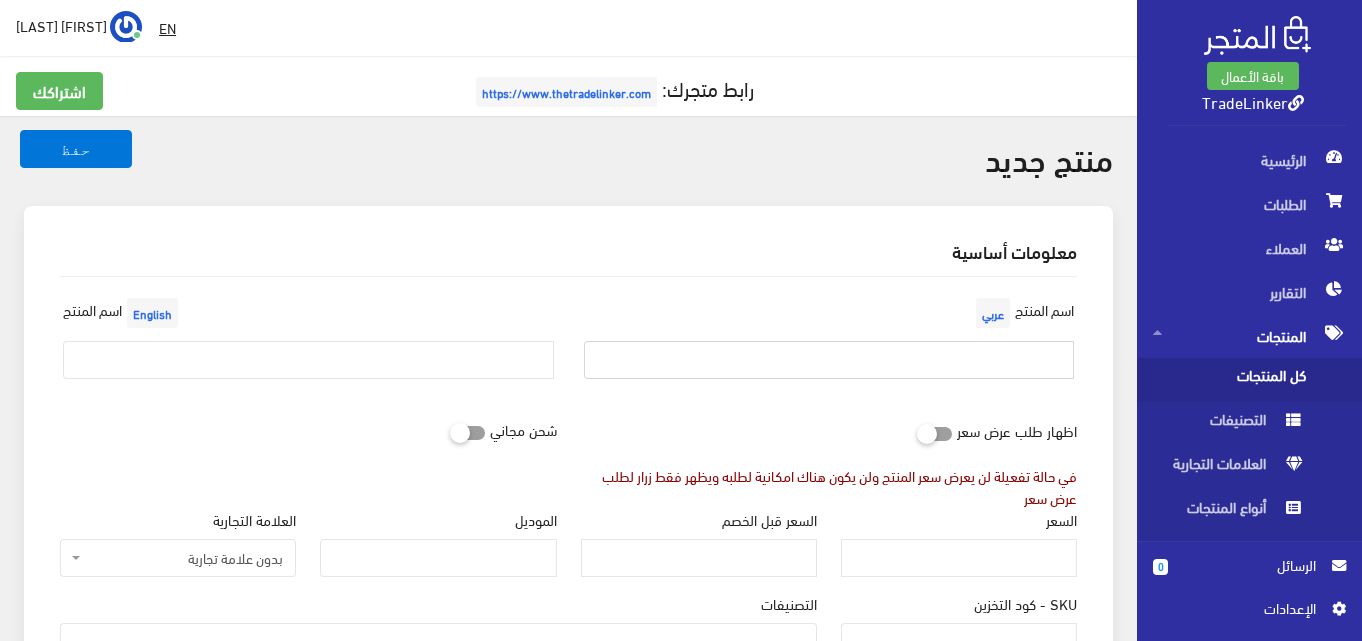 drag, startPoint x: 879, startPoint y: 360, endPoint x: 859, endPoint y: 366, distance: 20.880613 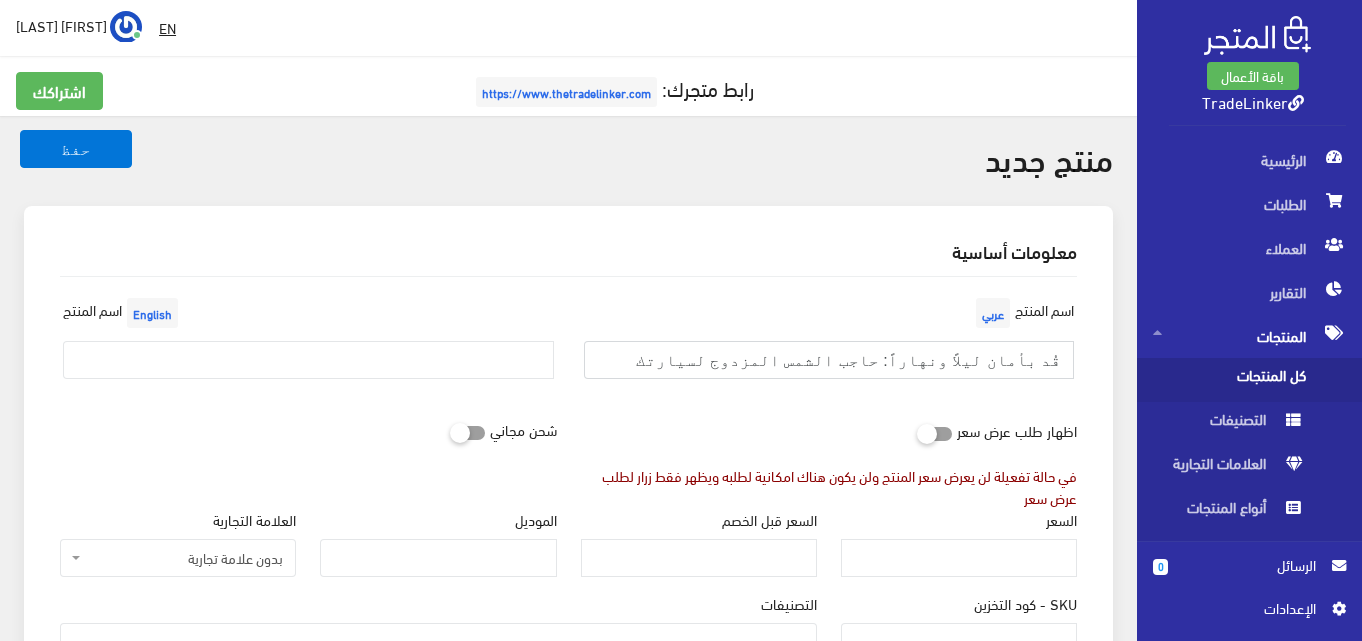 type on "قُد بأمان ليلاً ونهاراً: حاجب الشمس المزدوج لسيارتك" 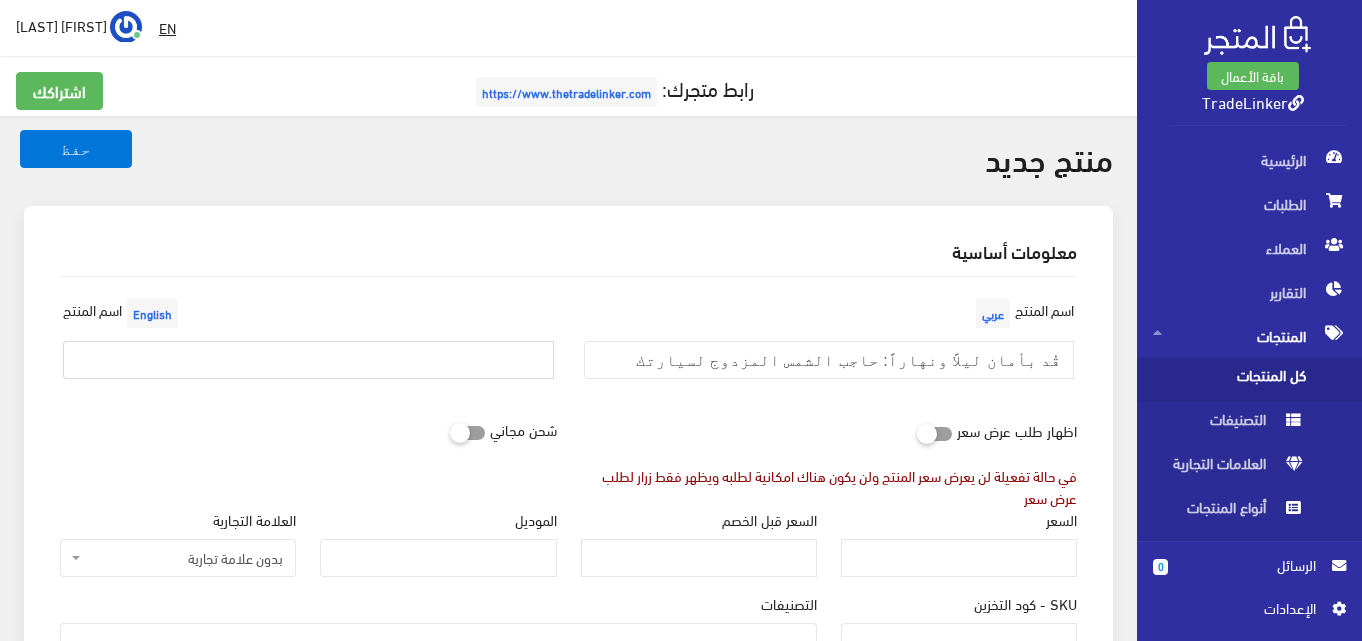 paste on "قُد بأمان ليلاً ونهاراً: حاجب الشمس المزدوج لسيارتك" 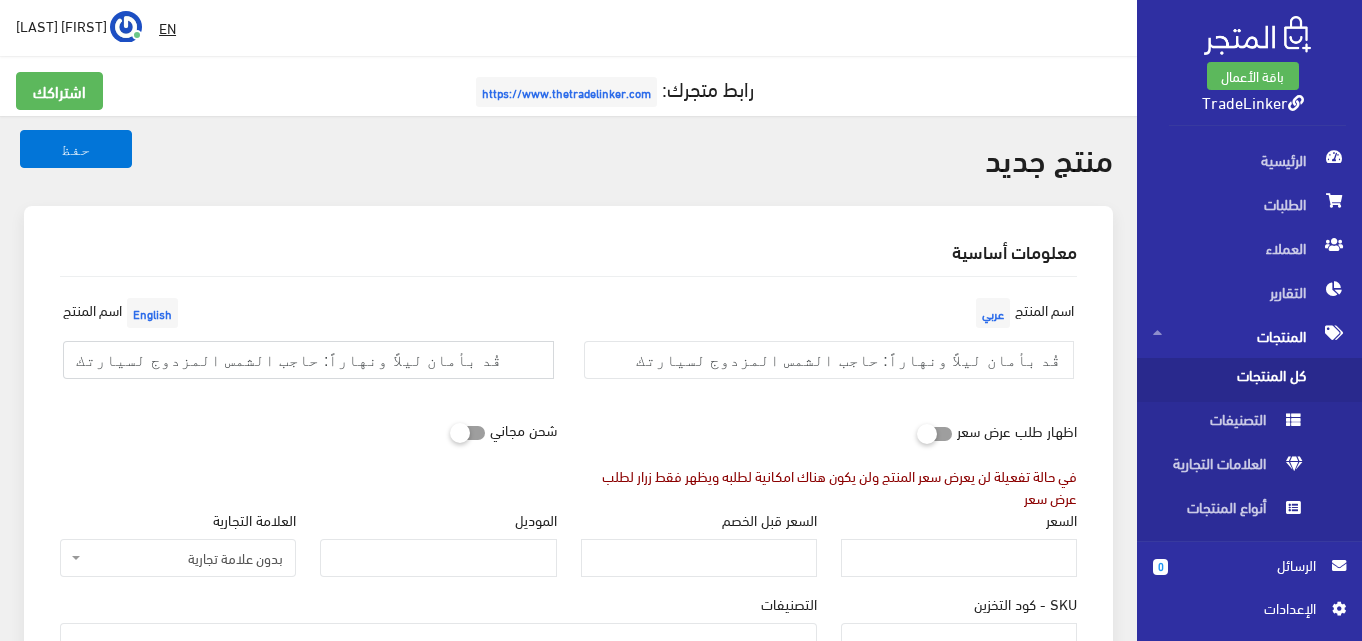 drag, startPoint x: 380, startPoint y: 361, endPoint x: 425, endPoint y: 348, distance: 46.840153 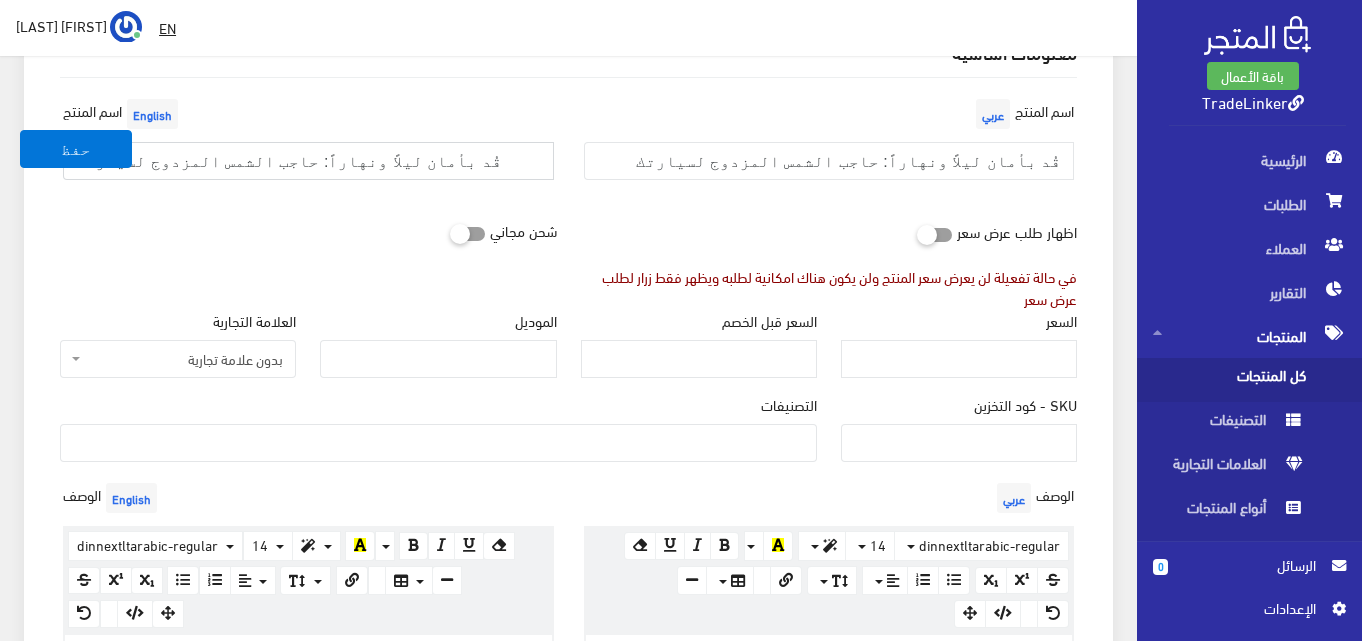 scroll, scrollTop: 200, scrollLeft: 0, axis: vertical 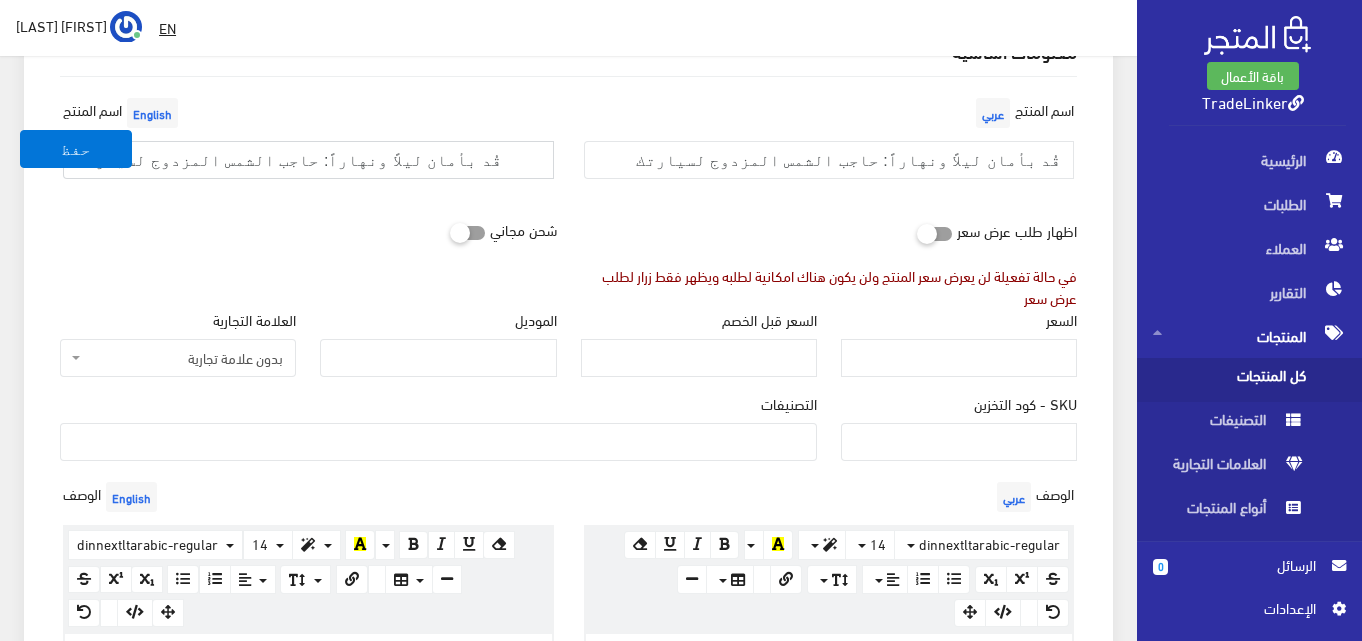 type on "قُد بأمان ليلاً ونهاراً: حاجب الشمس المزدوج لسيارتك" 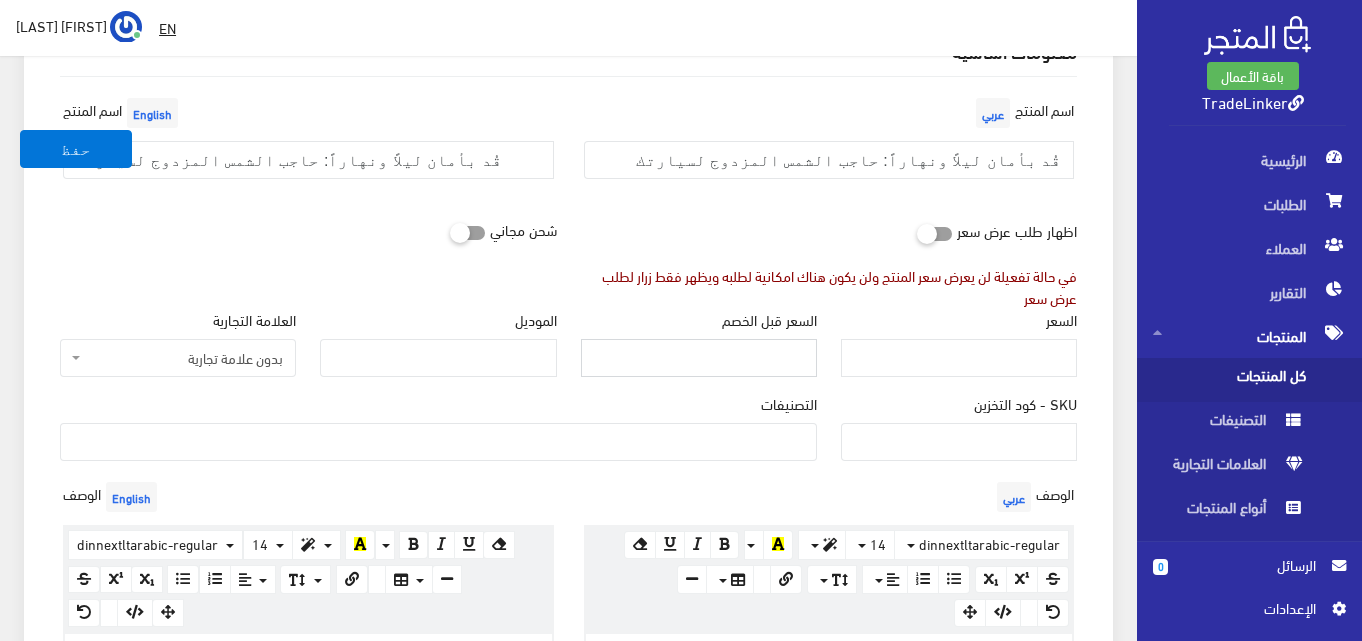 click on "السعر قبل الخصم" at bounding box center [699, 358] 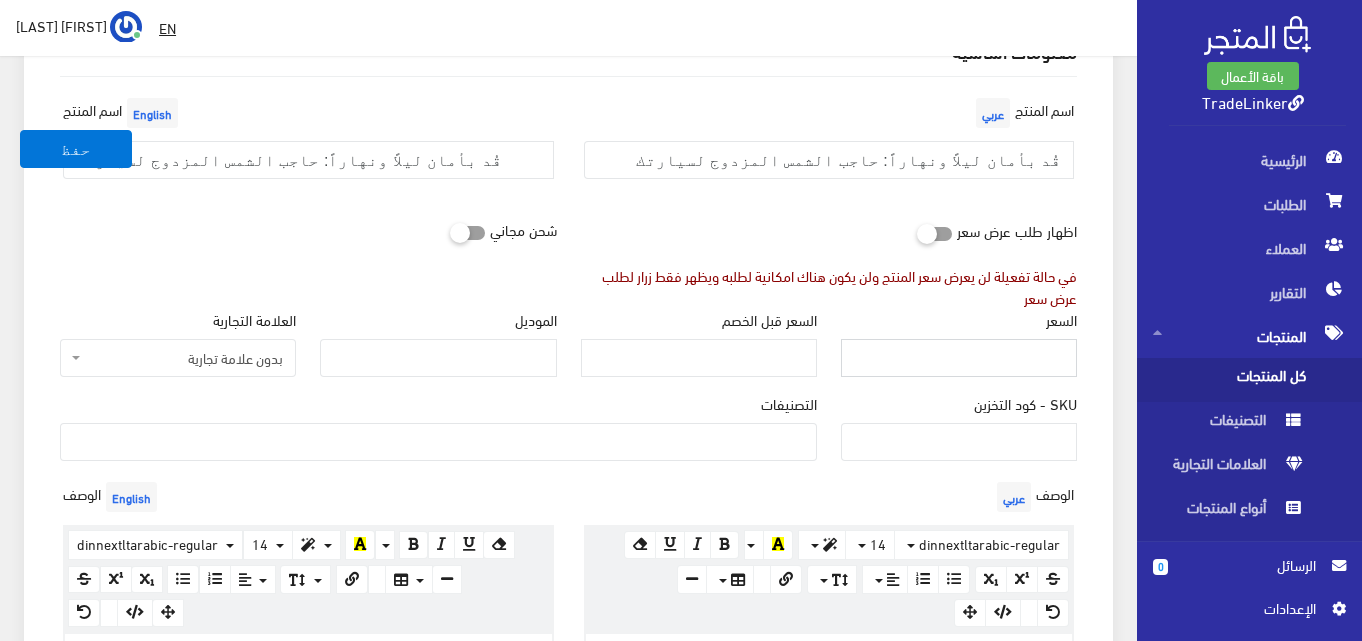 click on "السعر" at bounding box center [959, 358] 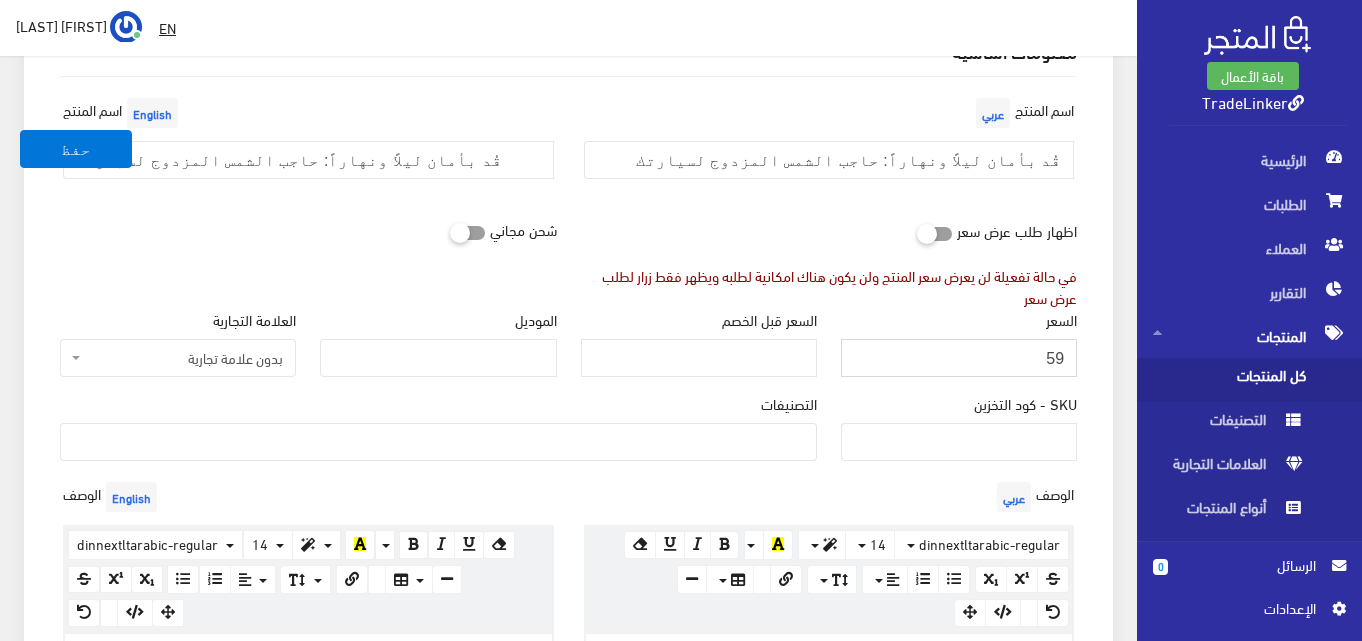 type on "59" 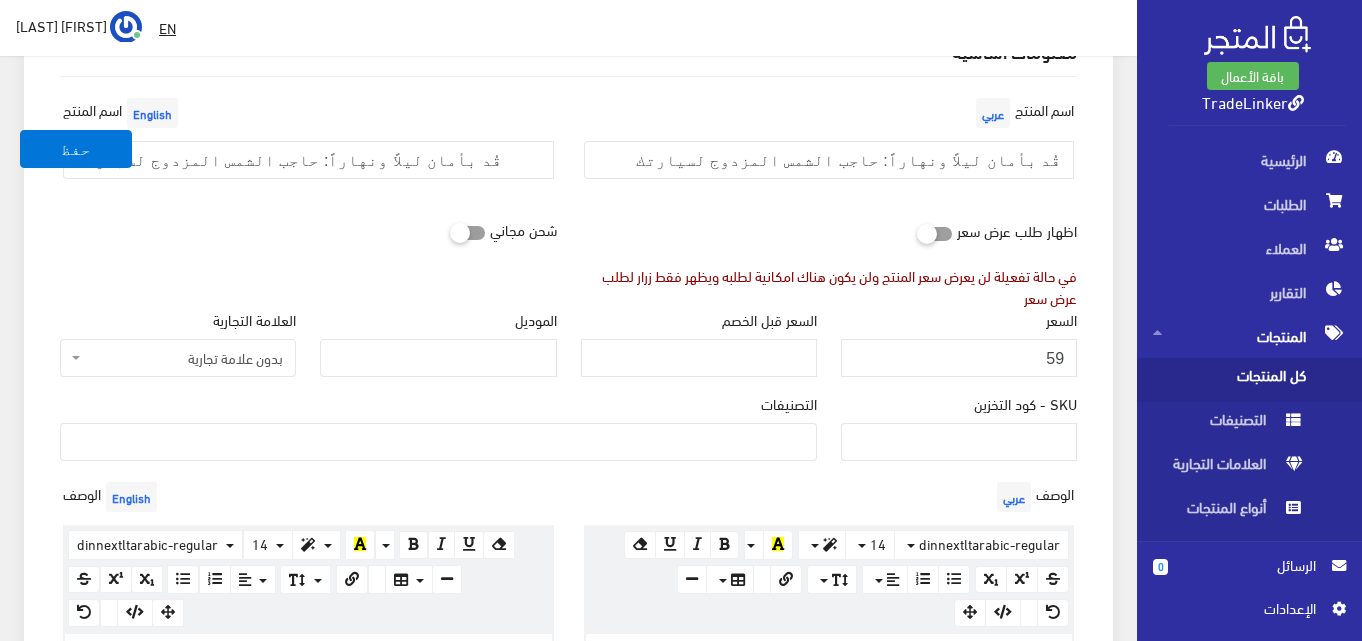 click on "معلومات أساسية
اسم المنتج  عربي
قُد بأمان ليلاً ونهاراً: حاجب الشمس المزدوج لسيارتك
اسم المنتج  English
قُد بأمان ليلاً ونهاراً: حاجب الشمس المزدوج لسيارتك
اظهار طلب عرض سعر" at bounding box center [568, 621] 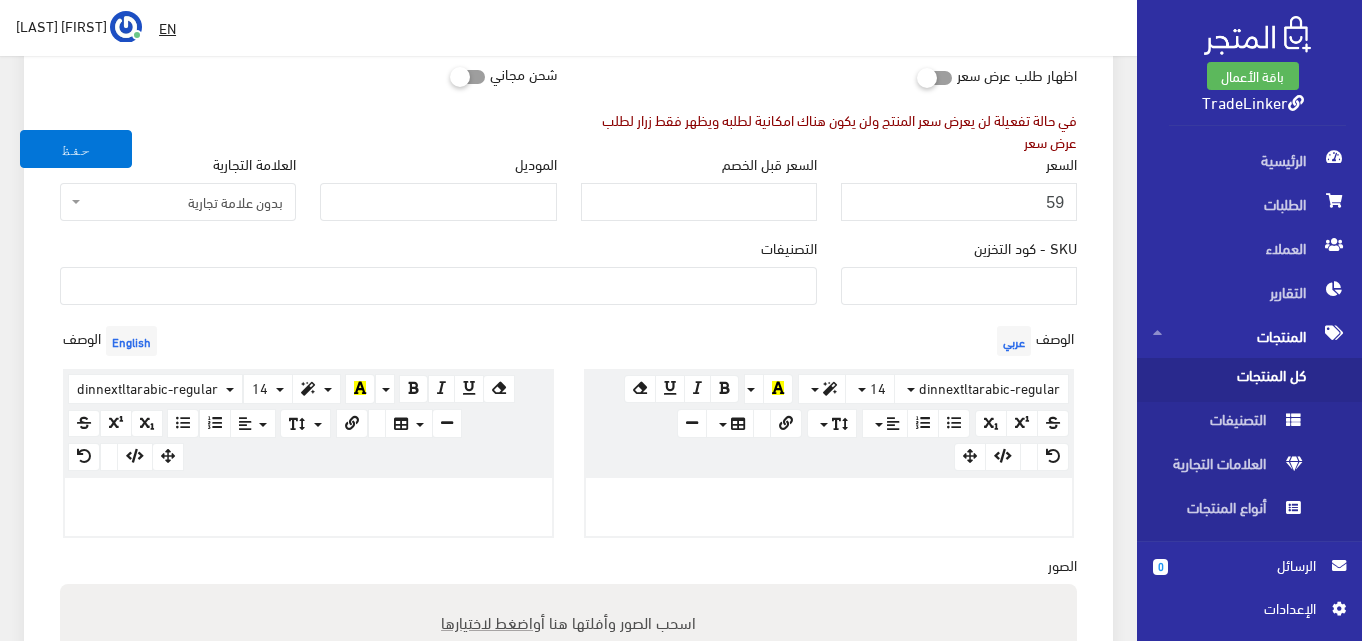scroll, scrollTop: 400, scrollLeft: 0, axis: vertical 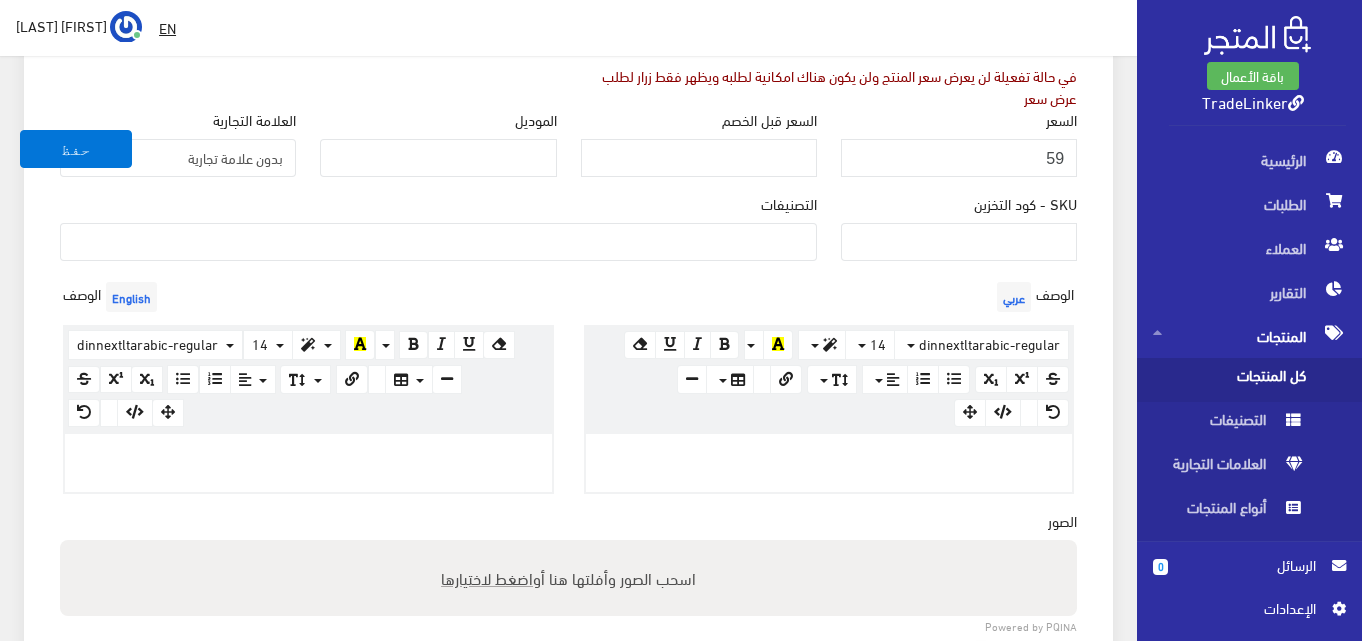 click at bounding box center [438, 240] 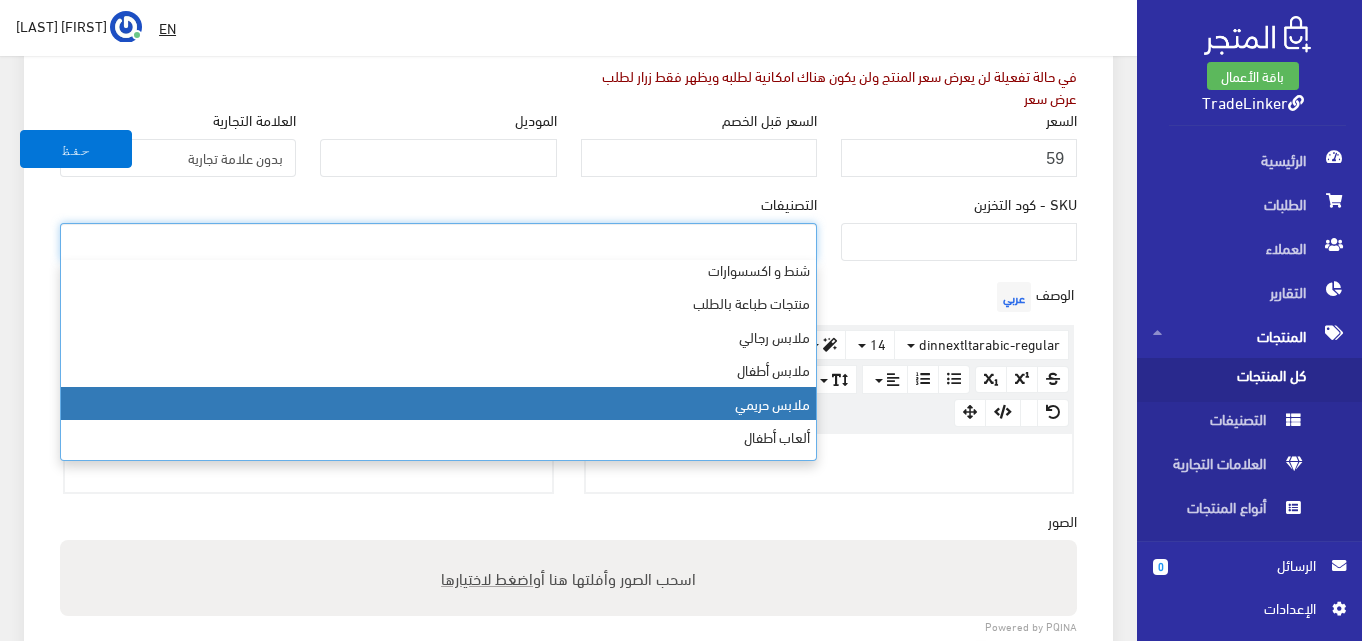 scroll, scrollTop: 0, scrollLeft: 0, axis: both 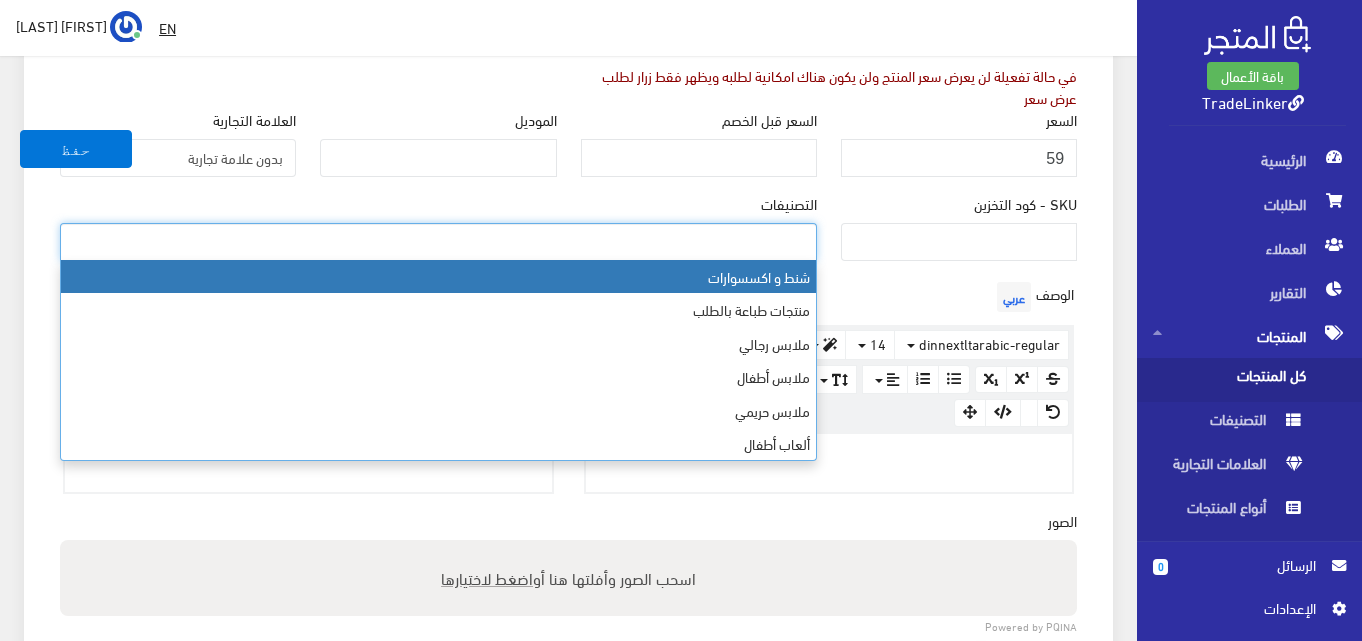 select on "1" 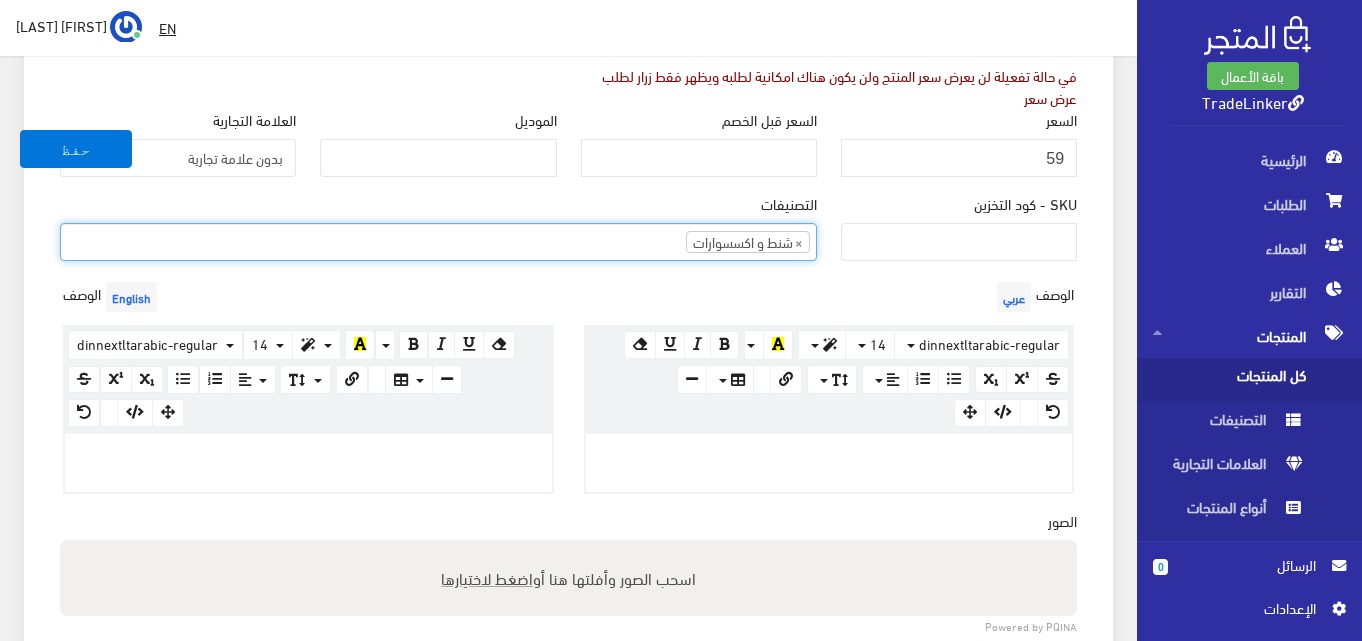 click on "الوصف  عربي
× Insert Image Select from files Image URL Insert Image × Insert Link Text to display To what URL should this link go? http://  Open in new window Insert Link Close Keyboard shortcuts Action Ctrl + Z Undo Ctrl + Shift + Z Redo Ctrl + ] Indent Ctrl + [ Outdent Ctrl + ENTER Insert Horizontal Rule Text formatting Ctrl + B Bold Ctrl + I Italic Ctrl + U Underline Ctrl + \ Remove Font Style Document Style Ctrl + NUM0 Normal Ctrl + NUM1 Header 1 Ctrl + NUM2 Header 2 Ctrl + NUM3 Header 3 Ctrl + NUM4 Header 4 Ctrl + NUM5 Header 5 Ctrl + NUM6 Header 6 Paragraph formatting Ctrl + Shift + L Align left Ctrl + Shift + E Align center Ctrl + Shift + R Align right Ctrl + Shift + J Justify full Ctrl + Shift + NUM7 Ordered list Ctrl + Shift + NUM8 Unordered list Summernote 0.6.16  ·  Project  ·  Issues dinnextltarabic-regular    Arial  Arial Black  Comic Sans MS  Courier New  Helvetica  Impact  Tahoma  Times New Roman  Verdana 14    8  9  10  11  12  14  18  24  36" at bounding box center (829, 385) 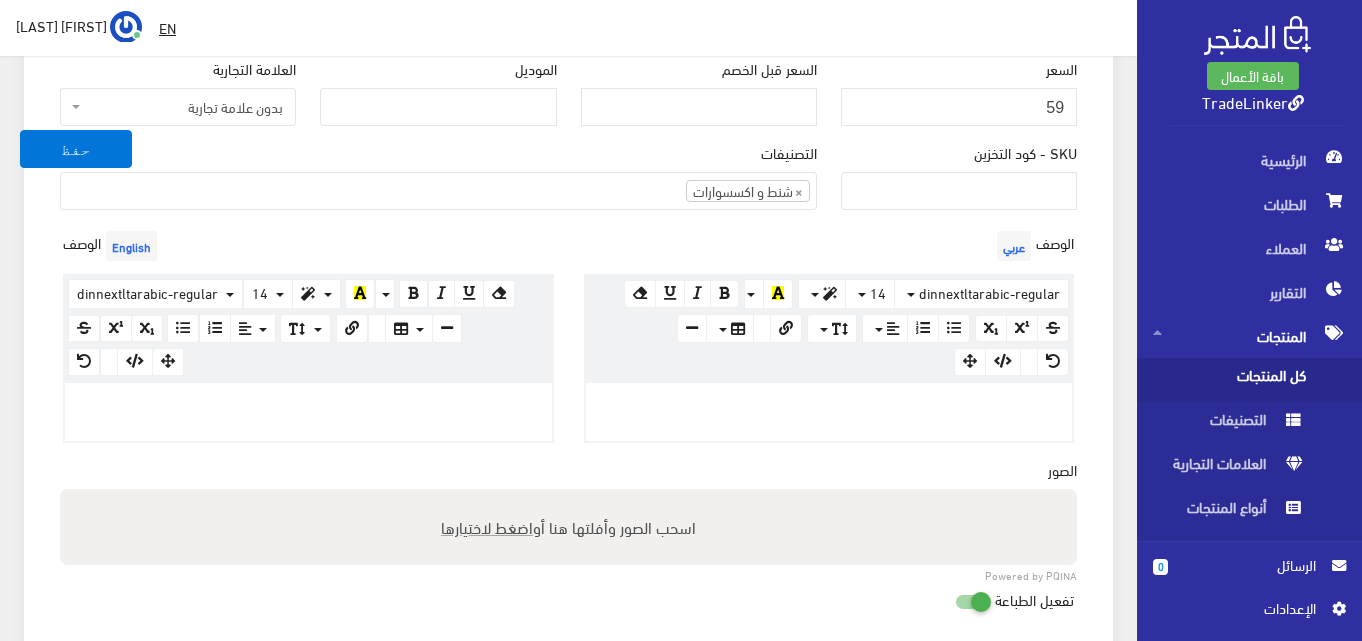 scroll, scrollTop: 500, scrollLeft: 0, axis: vertical 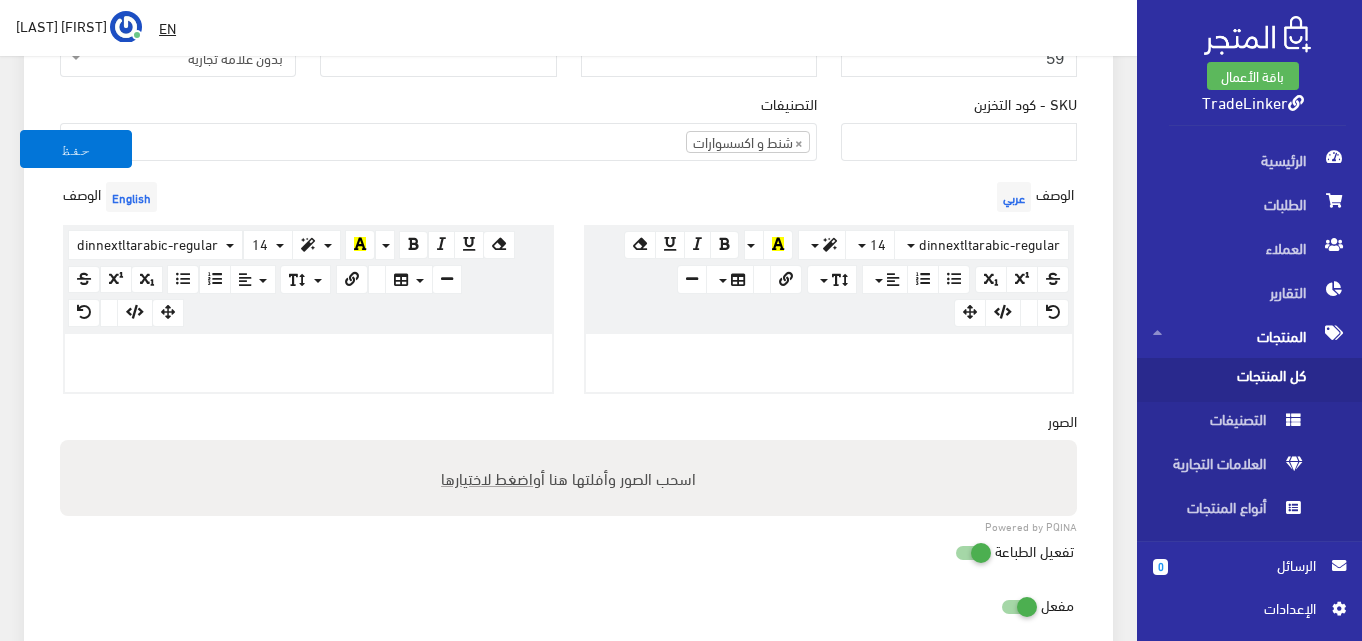 click at bounding box center (829, 363) 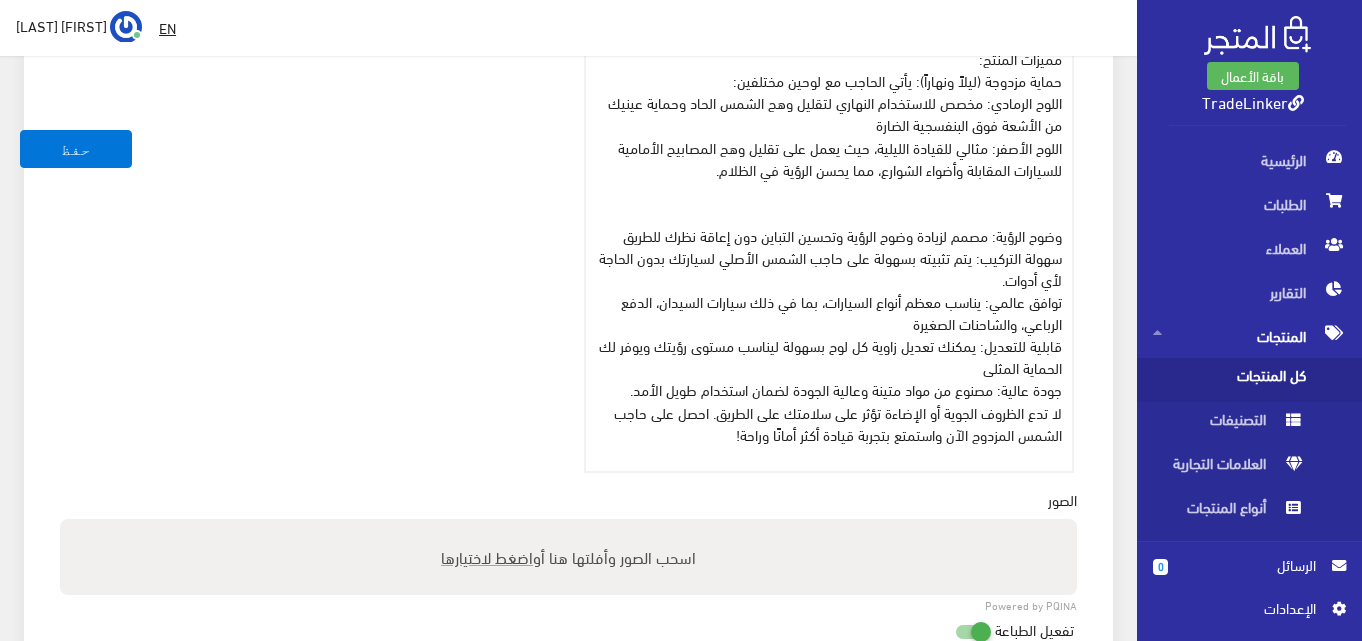 scroll, scrollTop: 887, scrollLeft: 0, axis: vertical 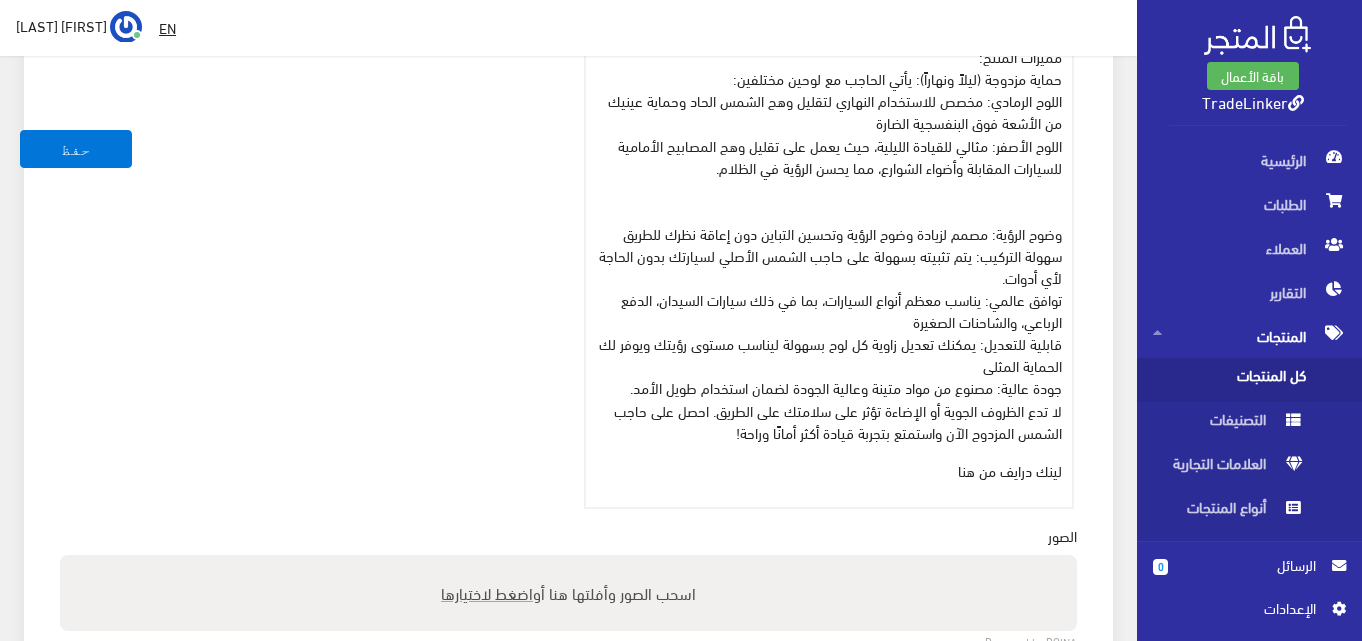 drag, startPoint x: 953, startPoint y: 471, endPoint x: 998, endPoint y: 472, distance: 45.01111 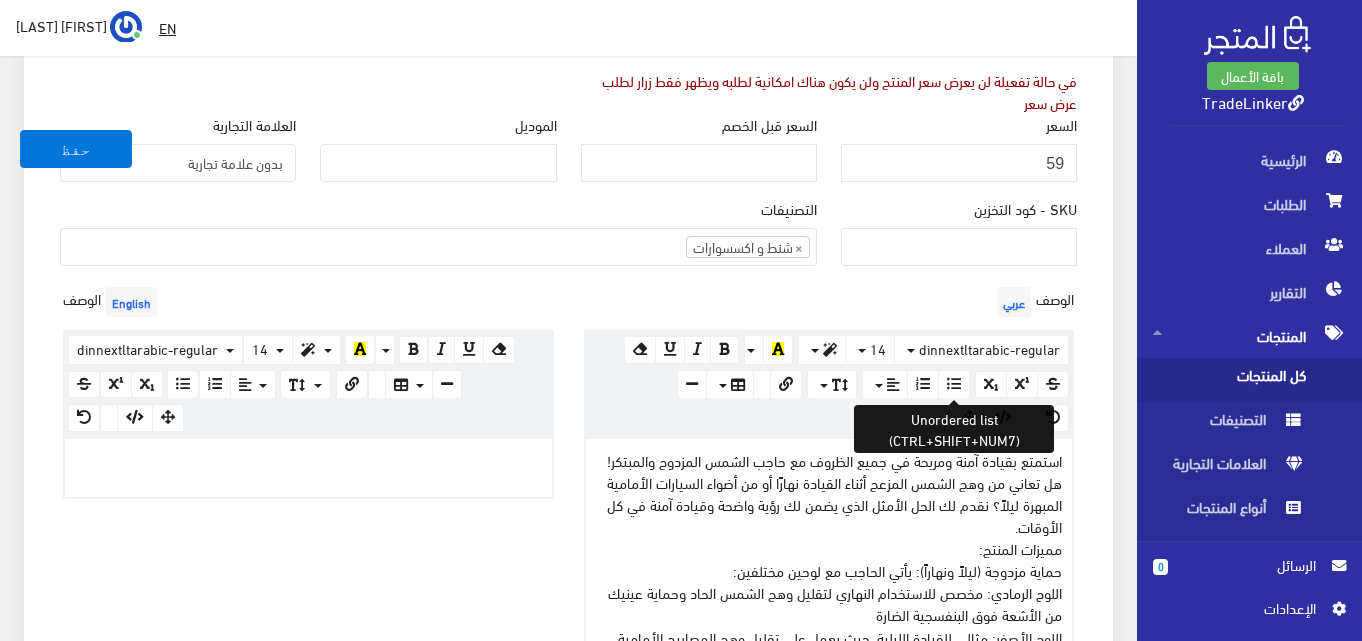 scroll, scrollTop: 387, scrollLeft: 0, axis: vertical 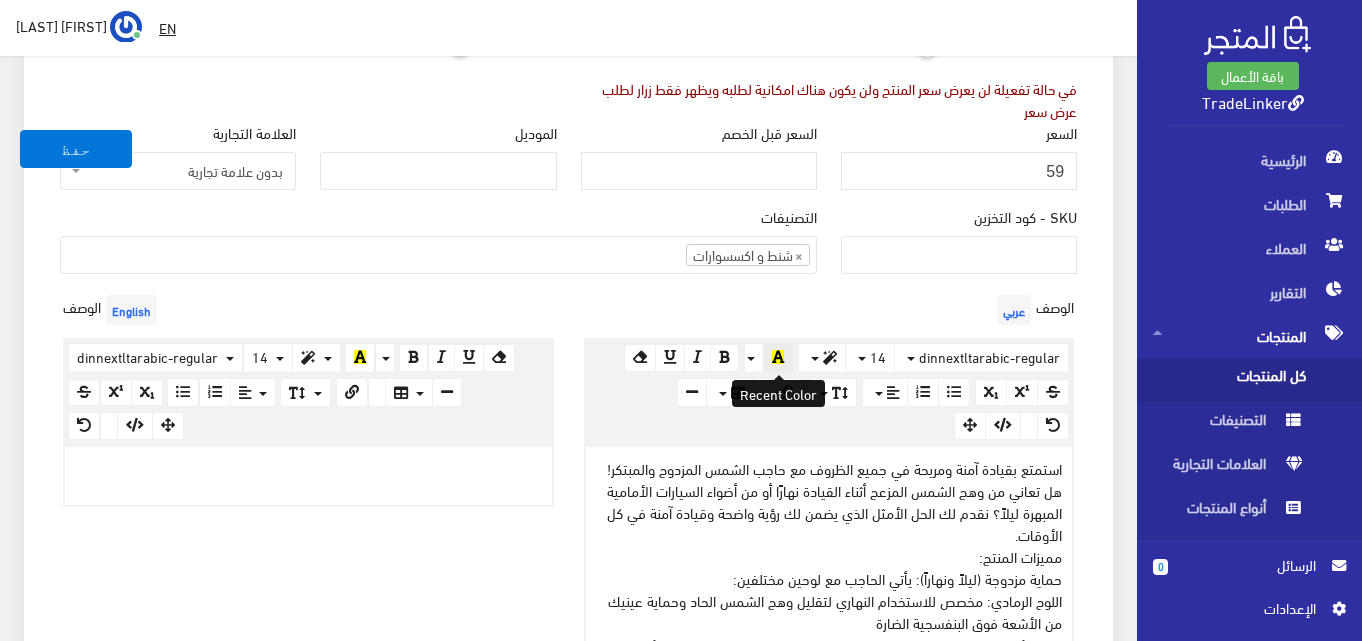 click at bounding box center [778, 357] 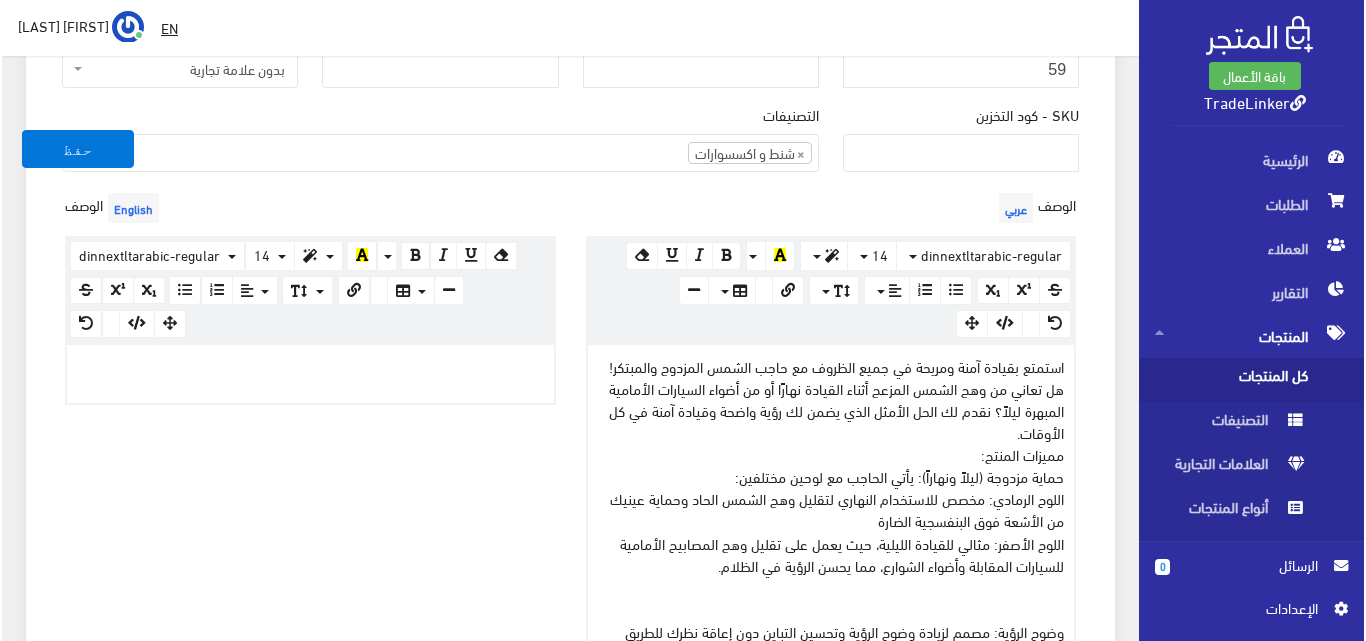 scroll, scrollTop: 487, scrollLeft: 0, axis: vertical 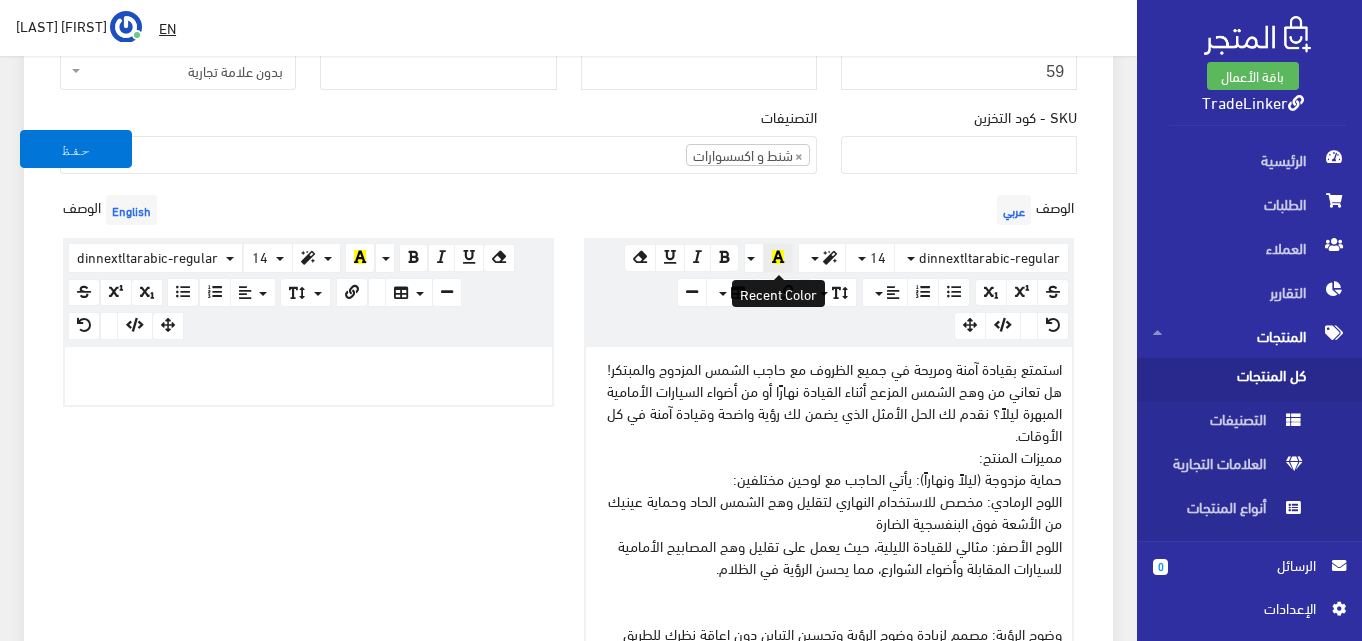 click at bounding box center (778, 257) 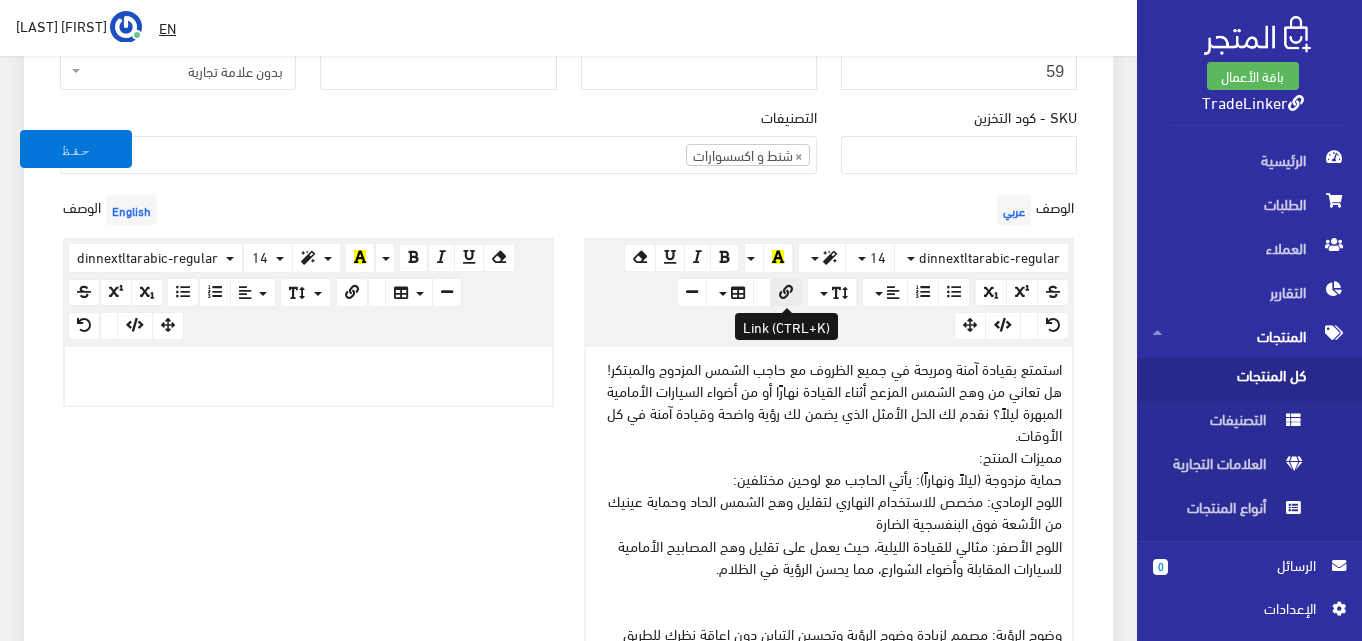 click at bounding box center [786, 292] 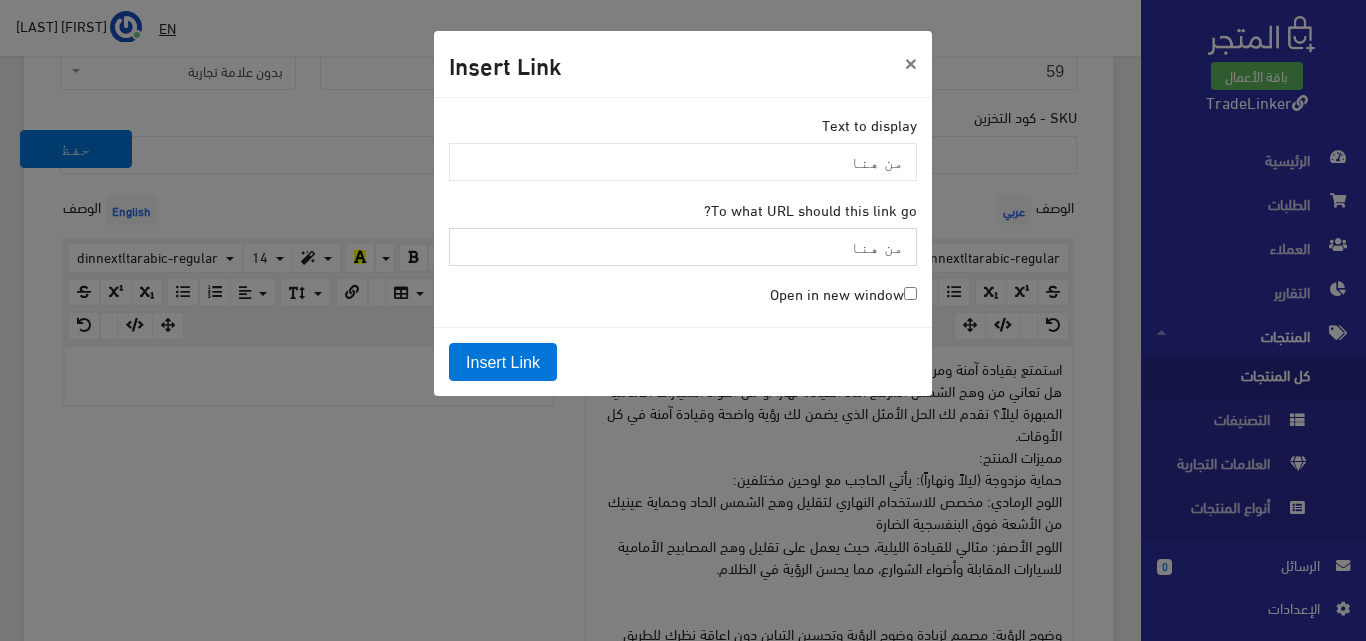 paste on "https://drive.google.com/drive/folders/1Q13sgcHo72nFrQjW1-9cCbo33Zw5LS2R?usp=drive_link" 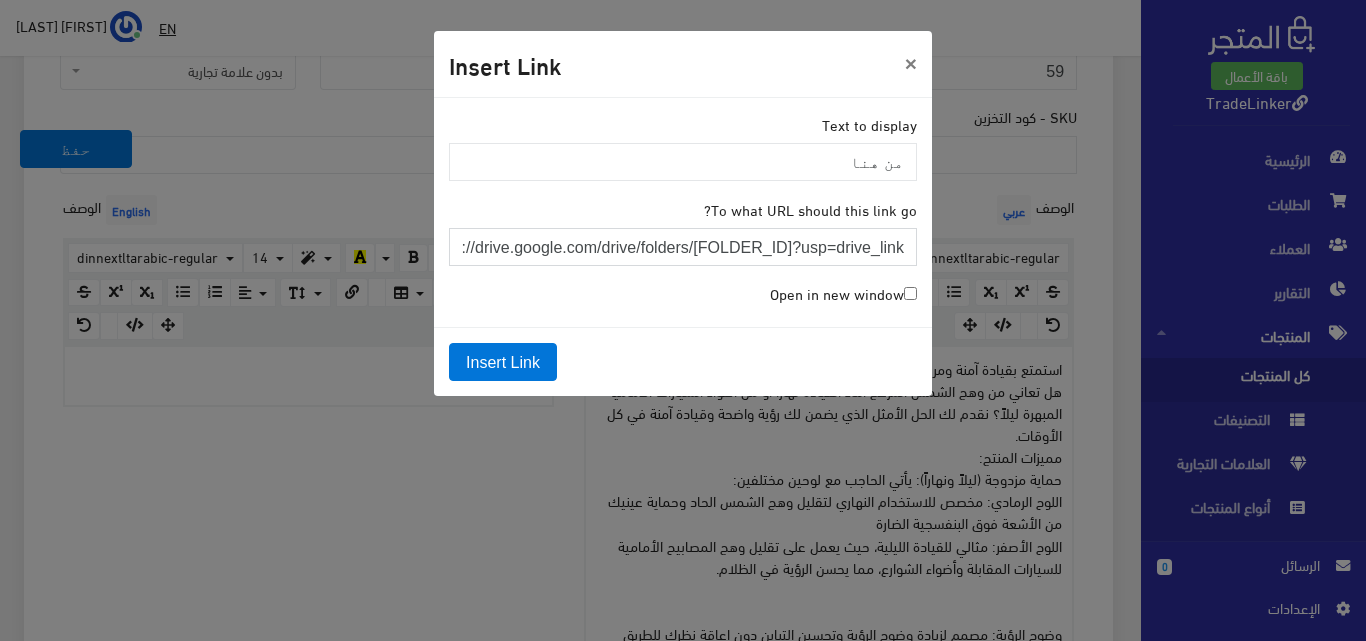 scroll, scrollTop: 0, scrollLeft: -238, axis: horizontal 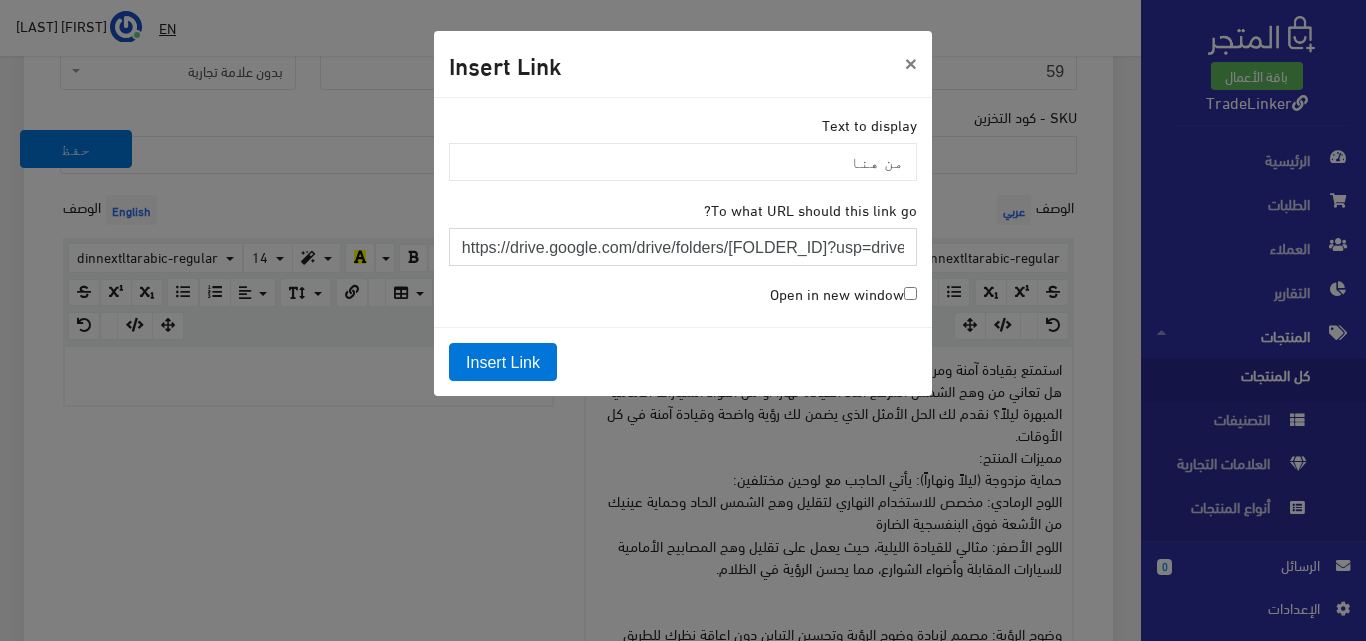 type on "https://drive.google.com/drive/folders/1Q13sgcHo72nFrQjW1-9cCbo33Zw5LS2R?usp=drive_link" 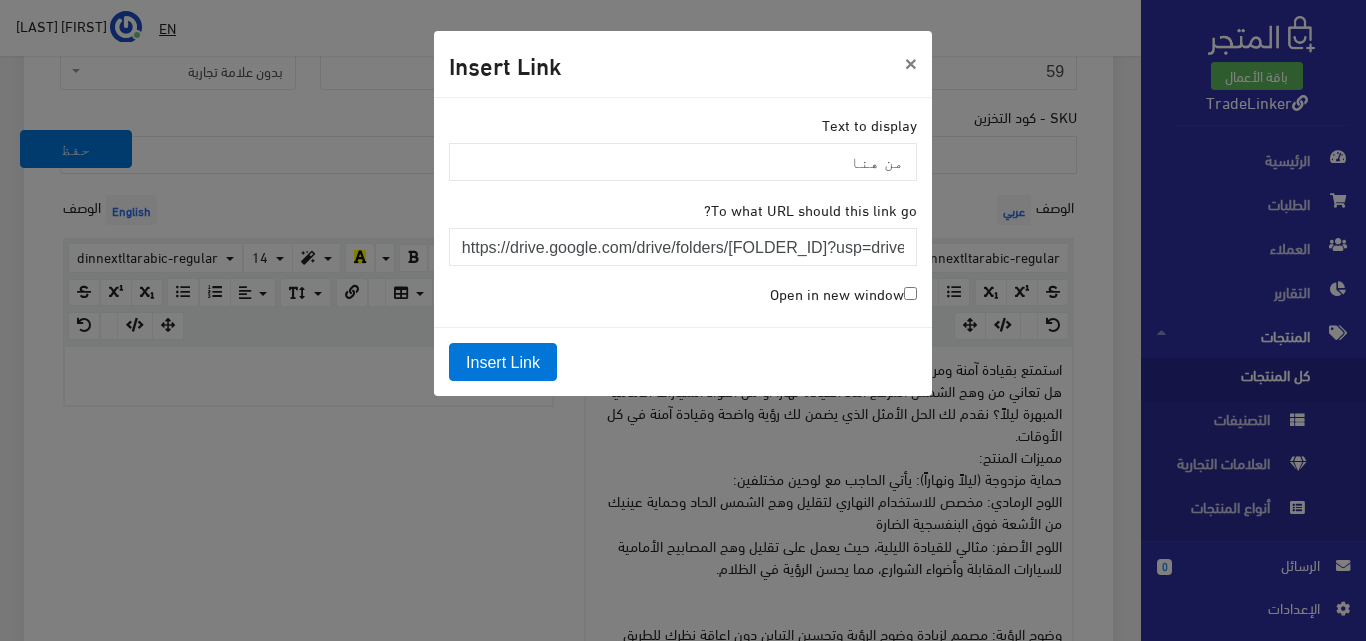 click on "Open in new window" at bounding box center (910, 293) 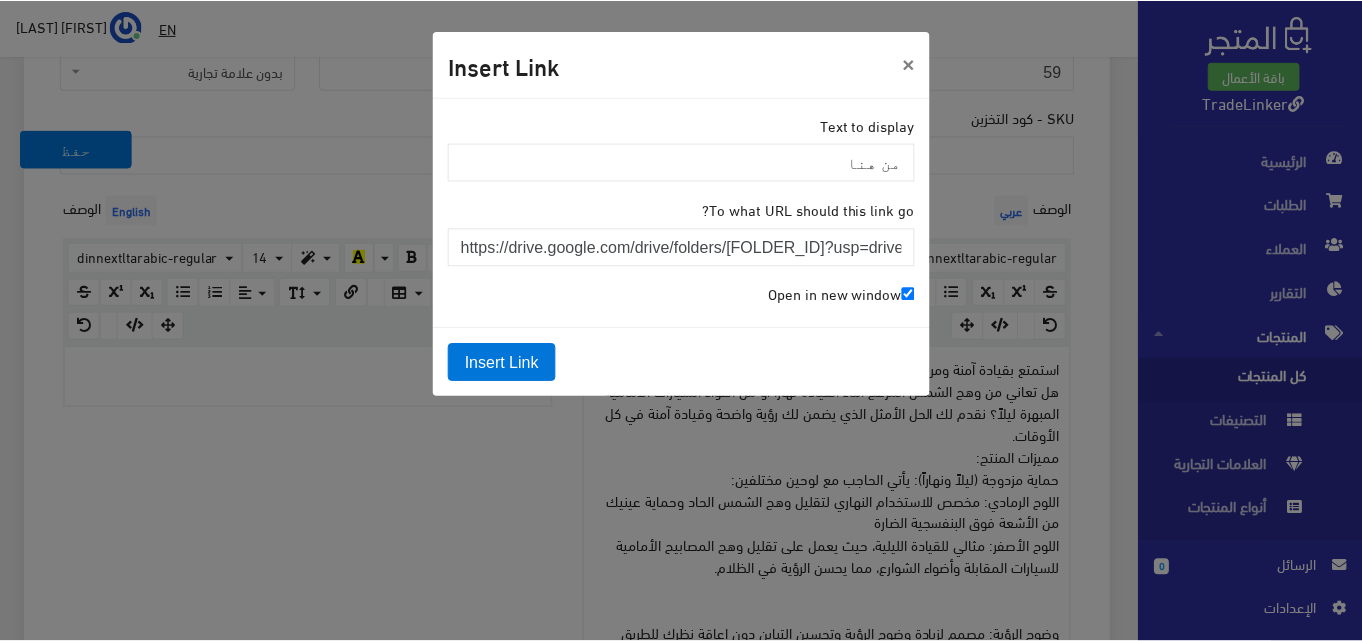 scroll, scrollTop: 0, scrollLeft: 0, axis: both 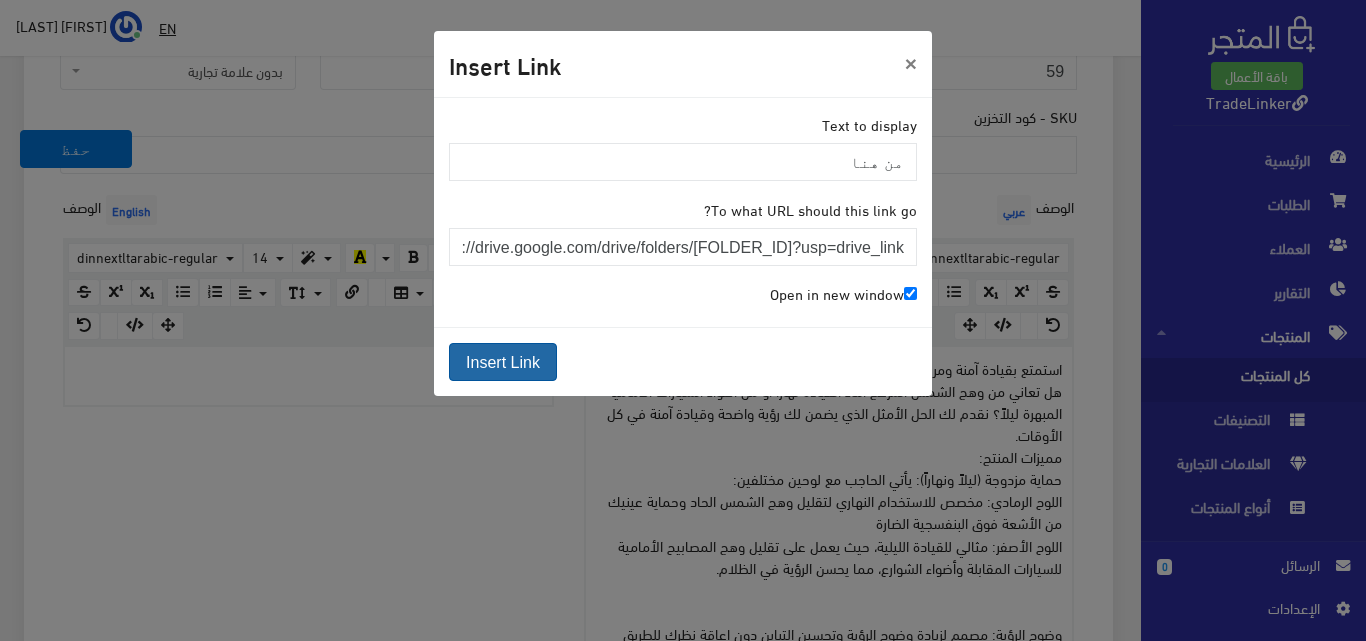 click on "Insert Link" at bounding box center (503, 362) 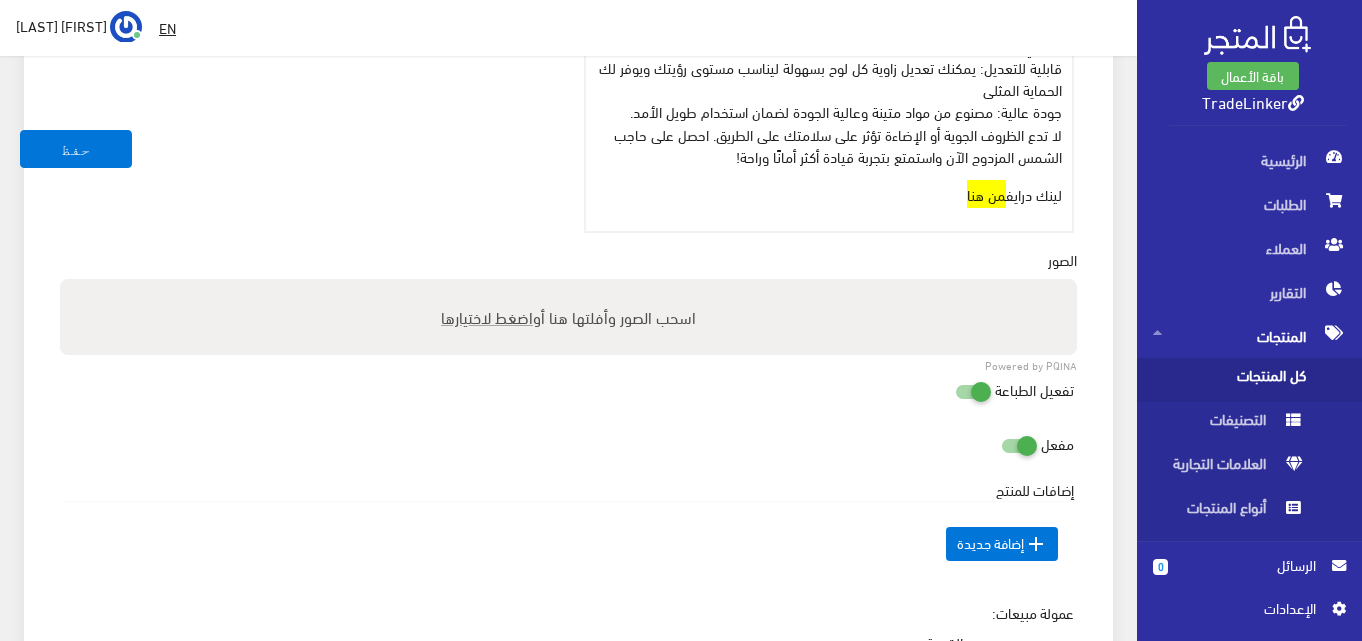 scroll, scrollTop: 1187, scrollLeft: 0, axis: vertical 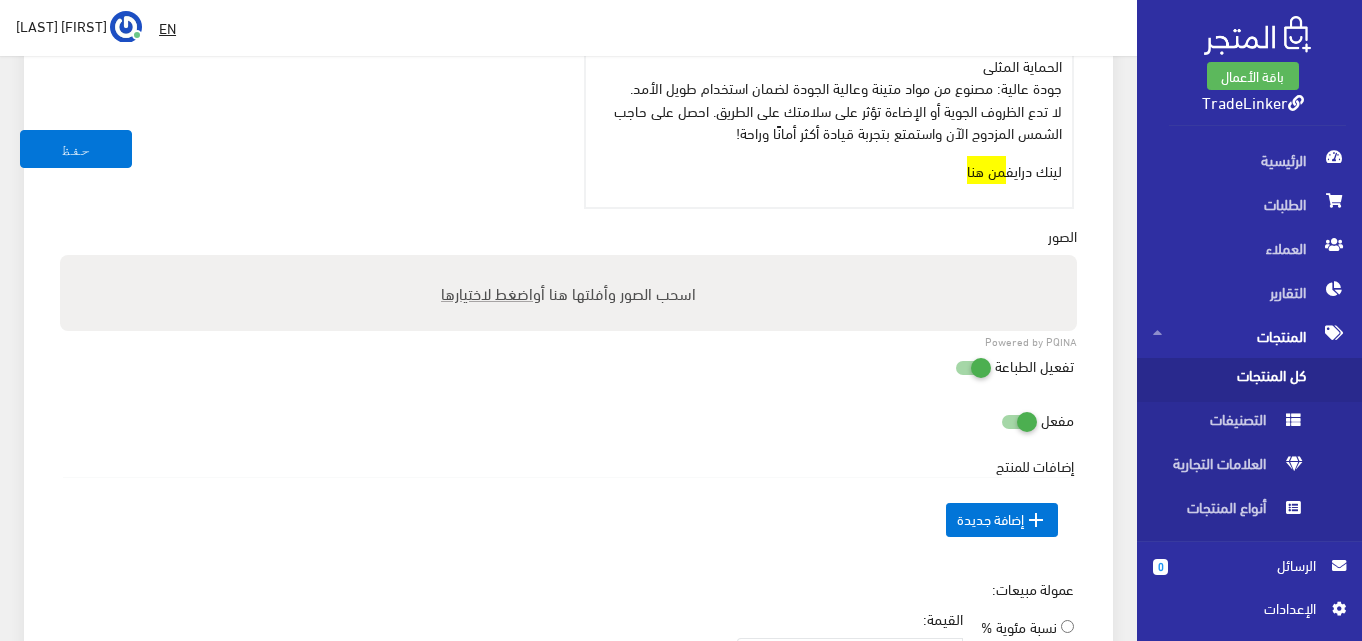 click at bounding box center [955, 367] 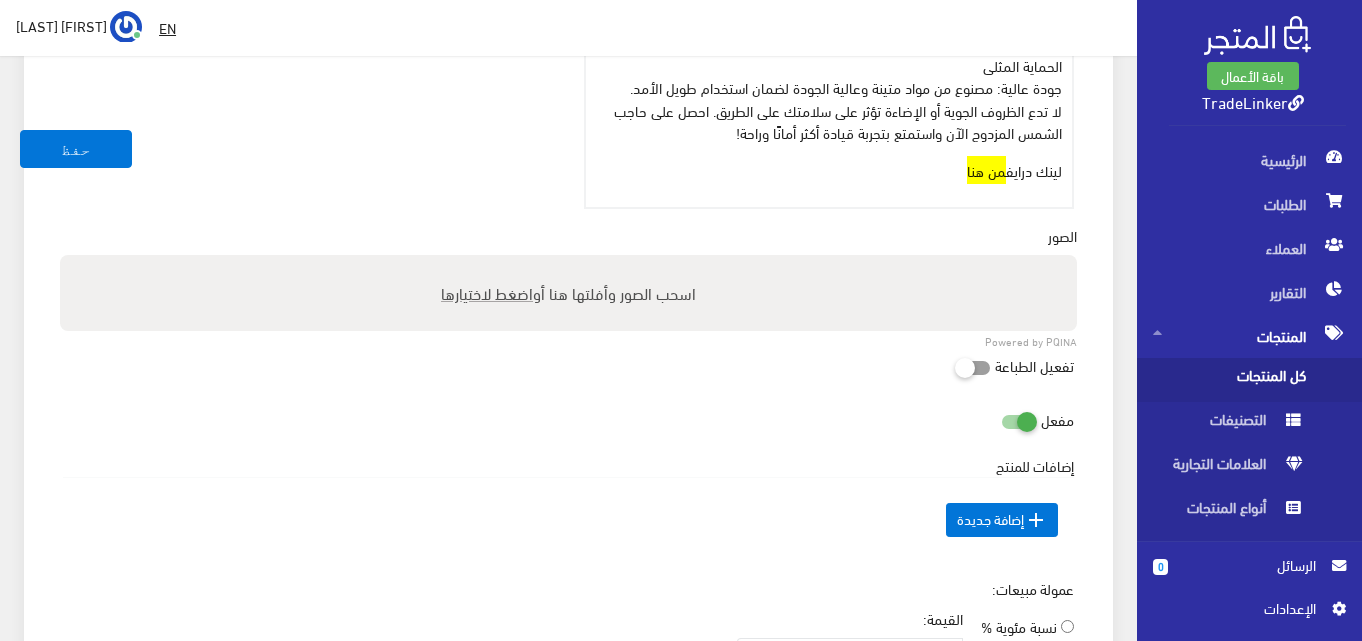 click on "اسحب الصور وأفلتها هنا أو  اضغط لاختيارها" at bounding box center [568, 293] 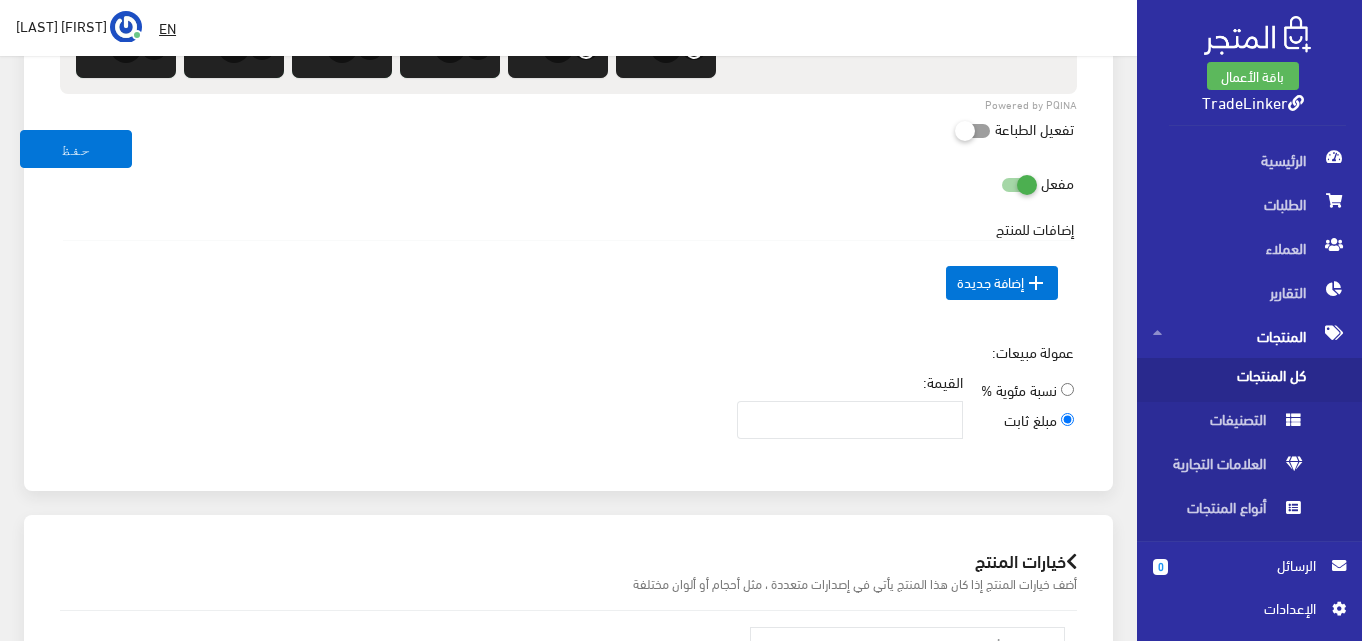 scroll, scrollTop: 1687, scrollLeft: 0, axis: vertical 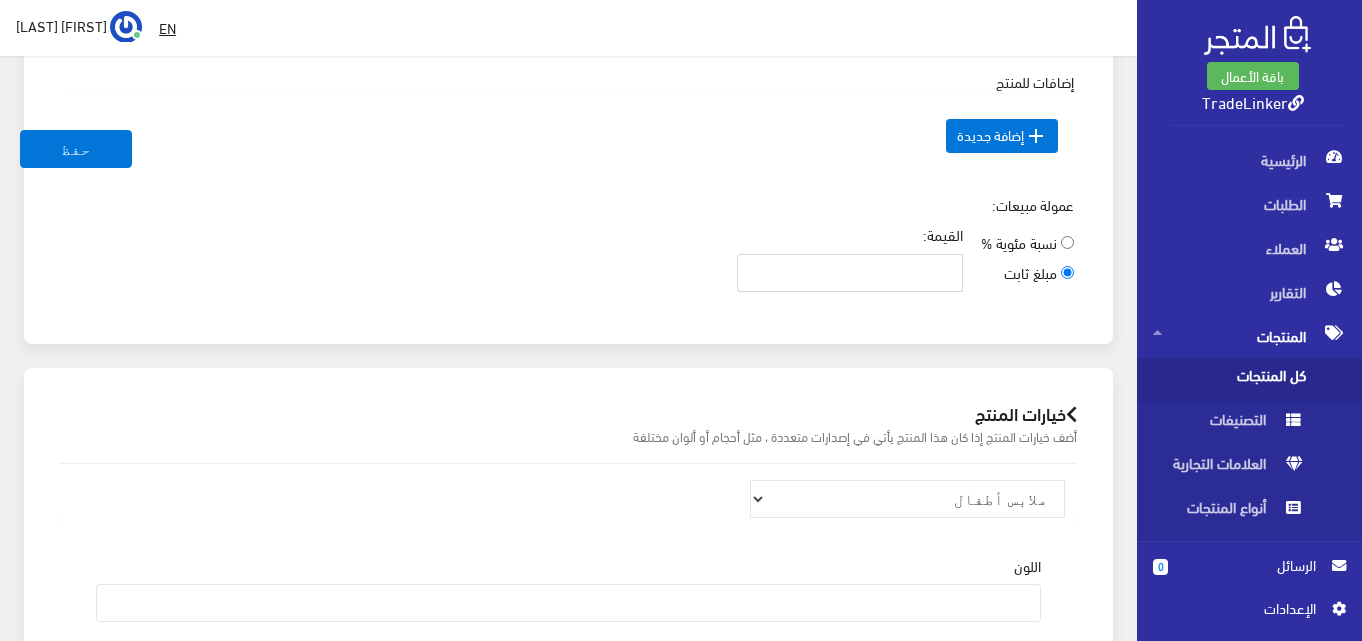 click on "القيمة:" at bounding box center [850, 273] 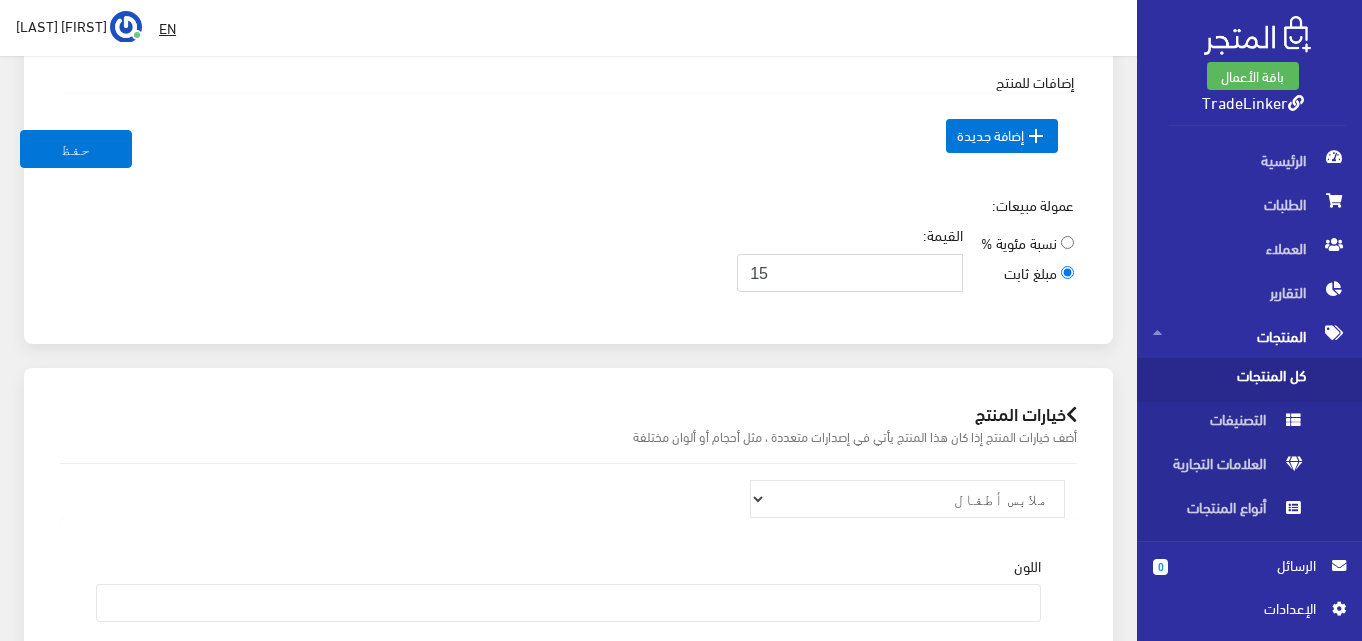 type on "15" 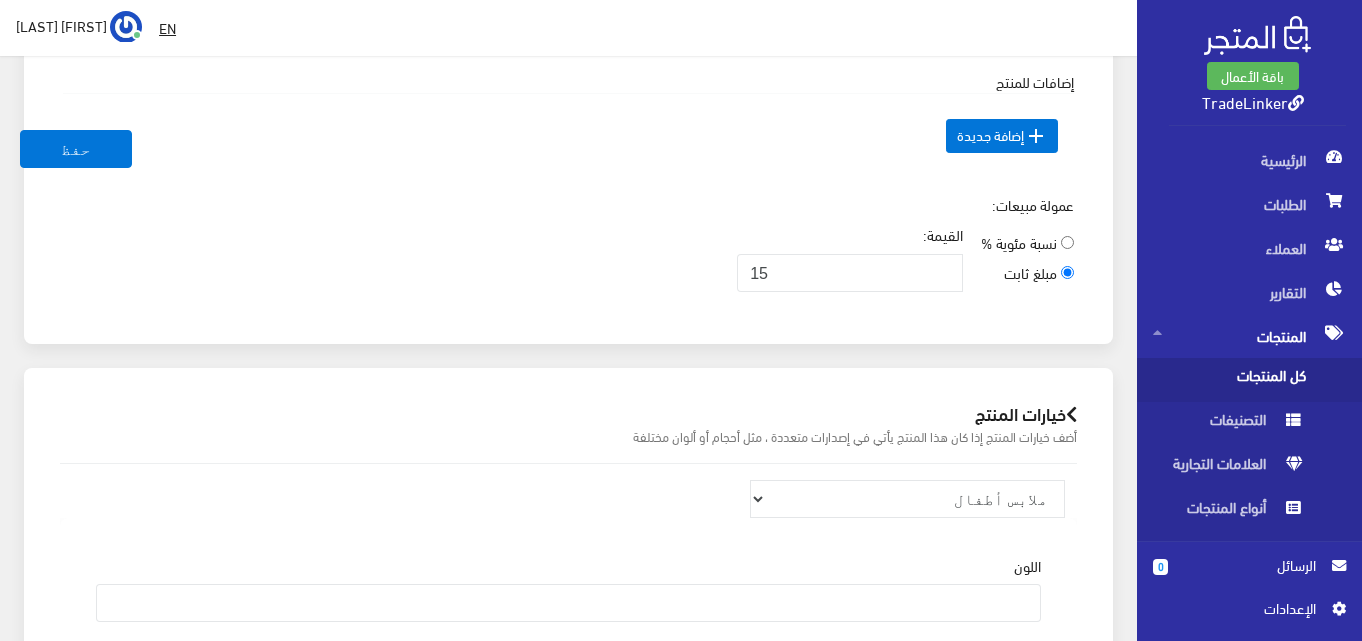 click on "عمولة مبيعات:
نسبة مئوية %
مبلغ ثابت
القيمة:
15" at bounding box center [568, 251] 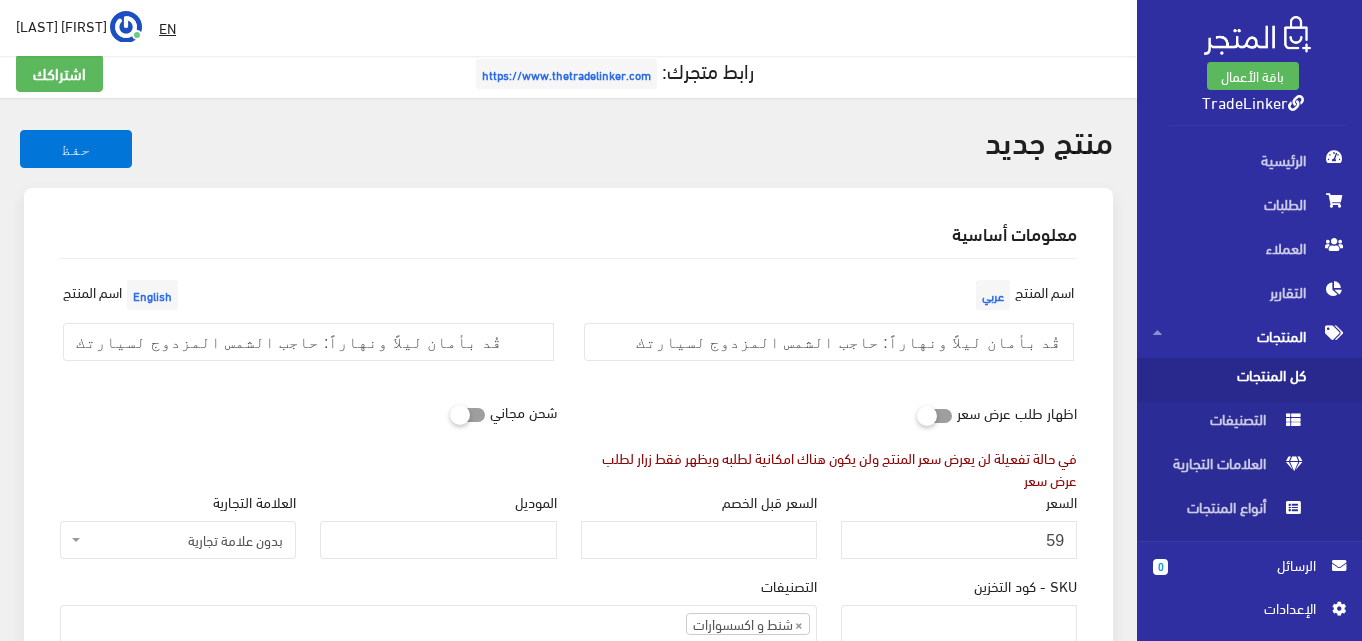 scroll, scrollTop: 0, scrollLeft: 0, axis: both 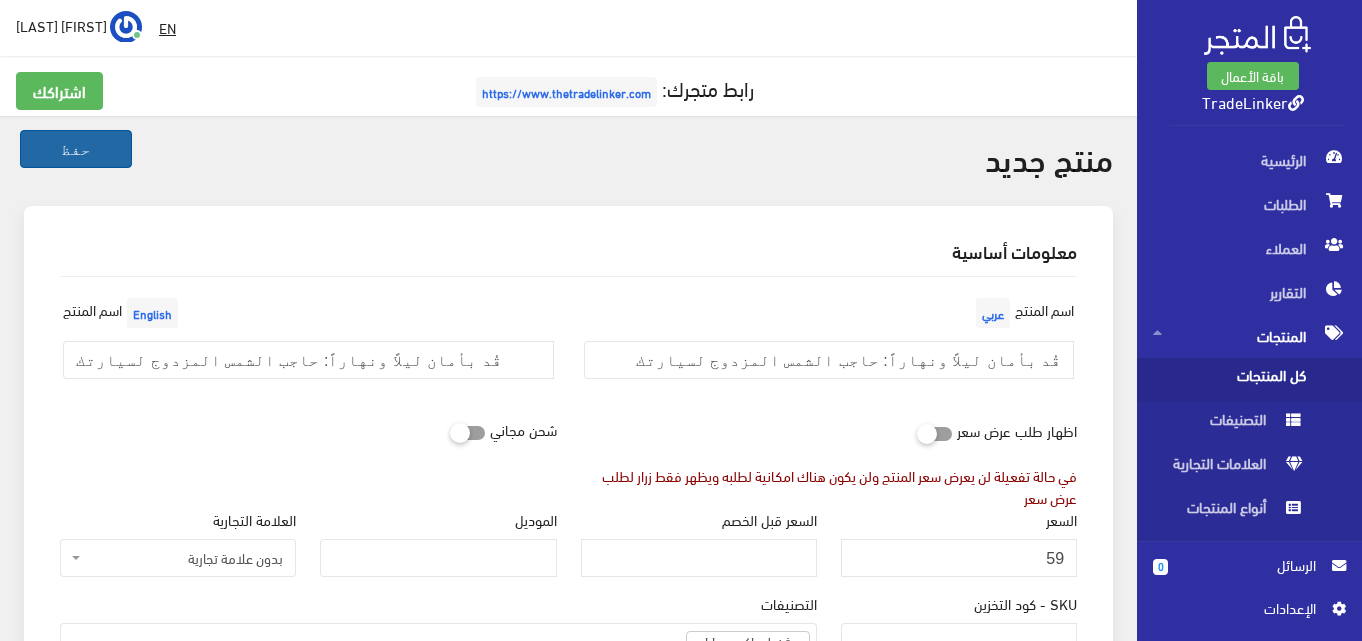 click on "حفظ" at bounding box center [76, 149] 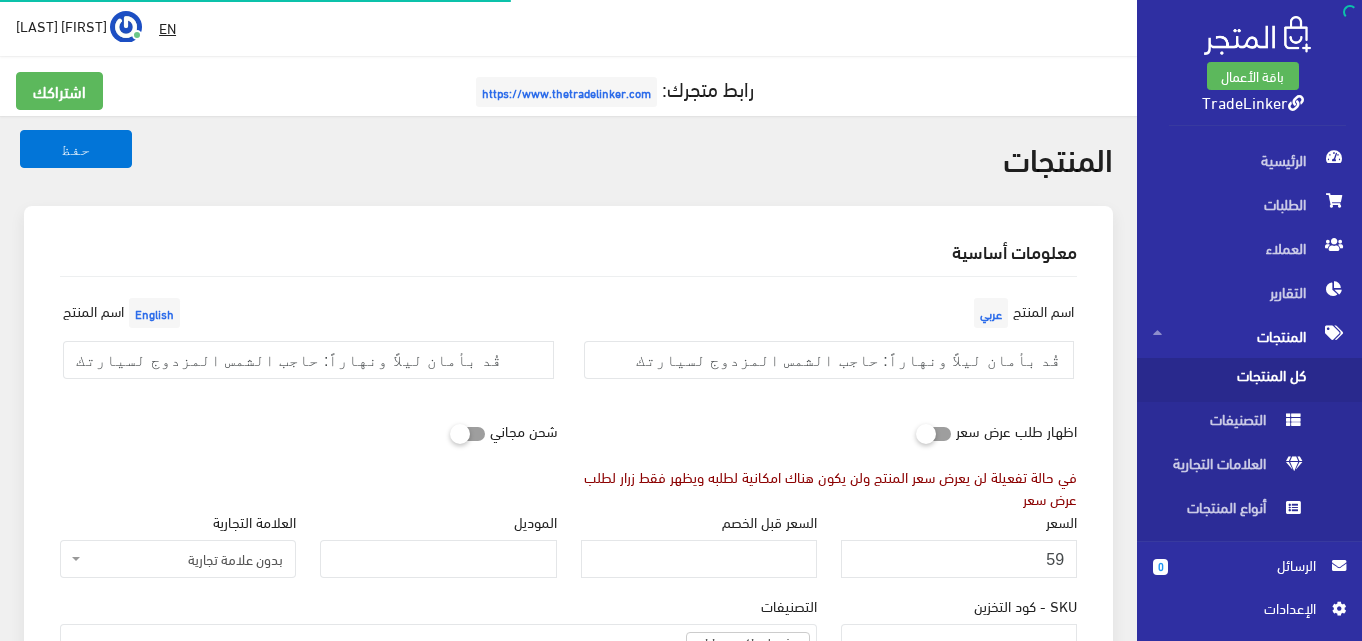 select 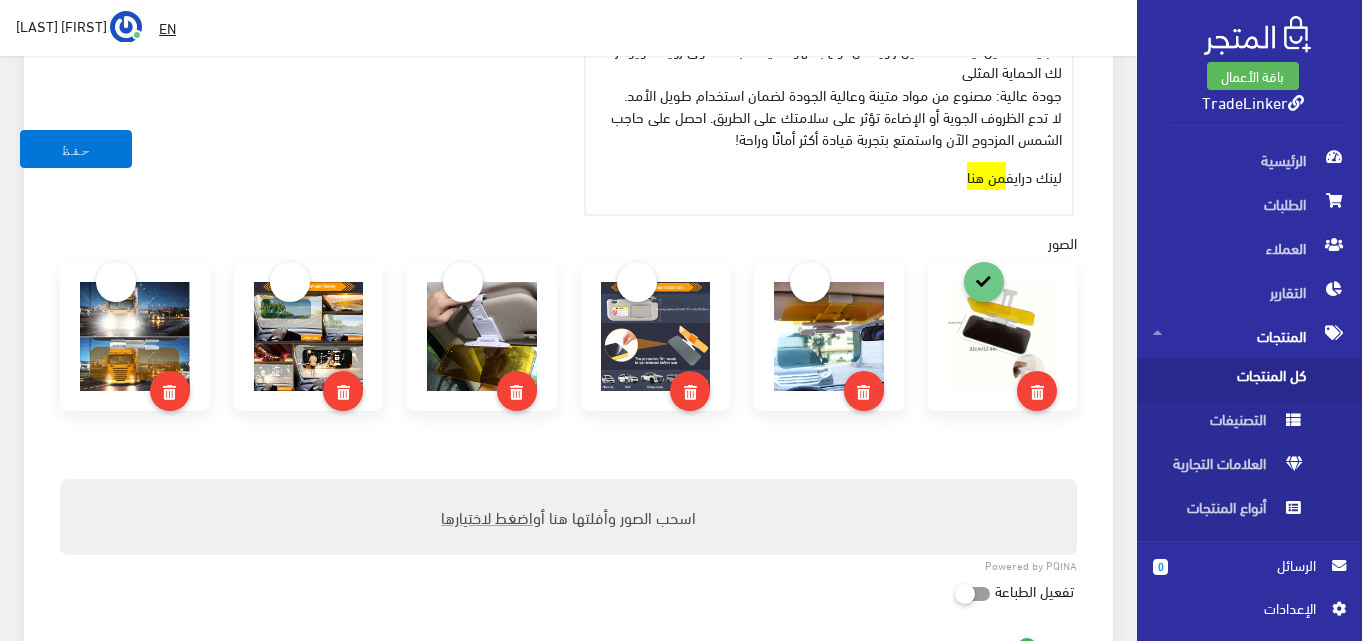scroll, scrollTop: 1200, scrollLeft: 0, axis: vertical 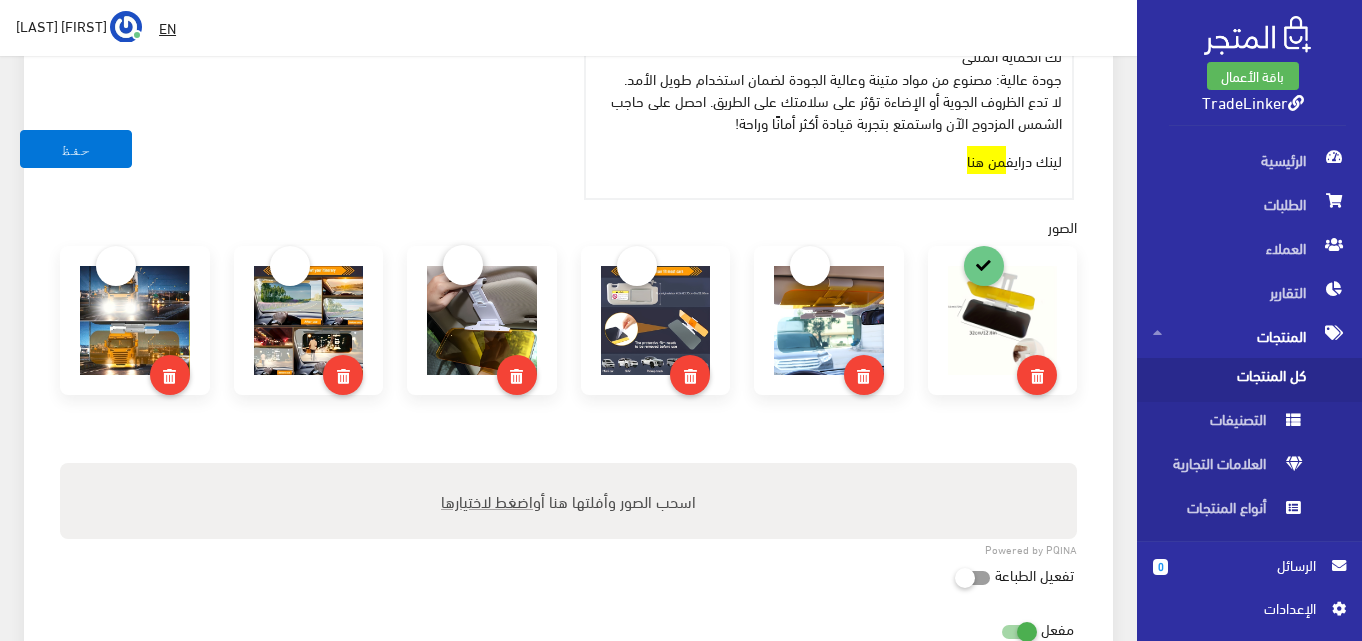 click at bounding box center [463, 265] 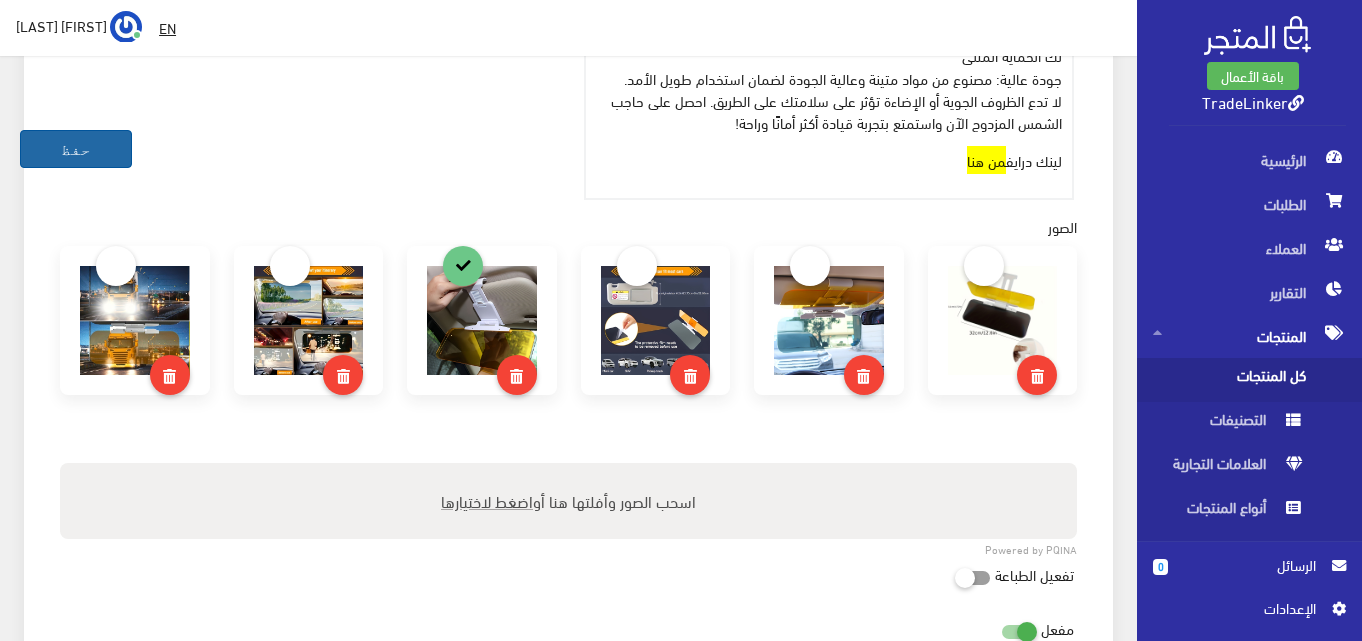 click on "حفظ" at bounding box center (76, 149) 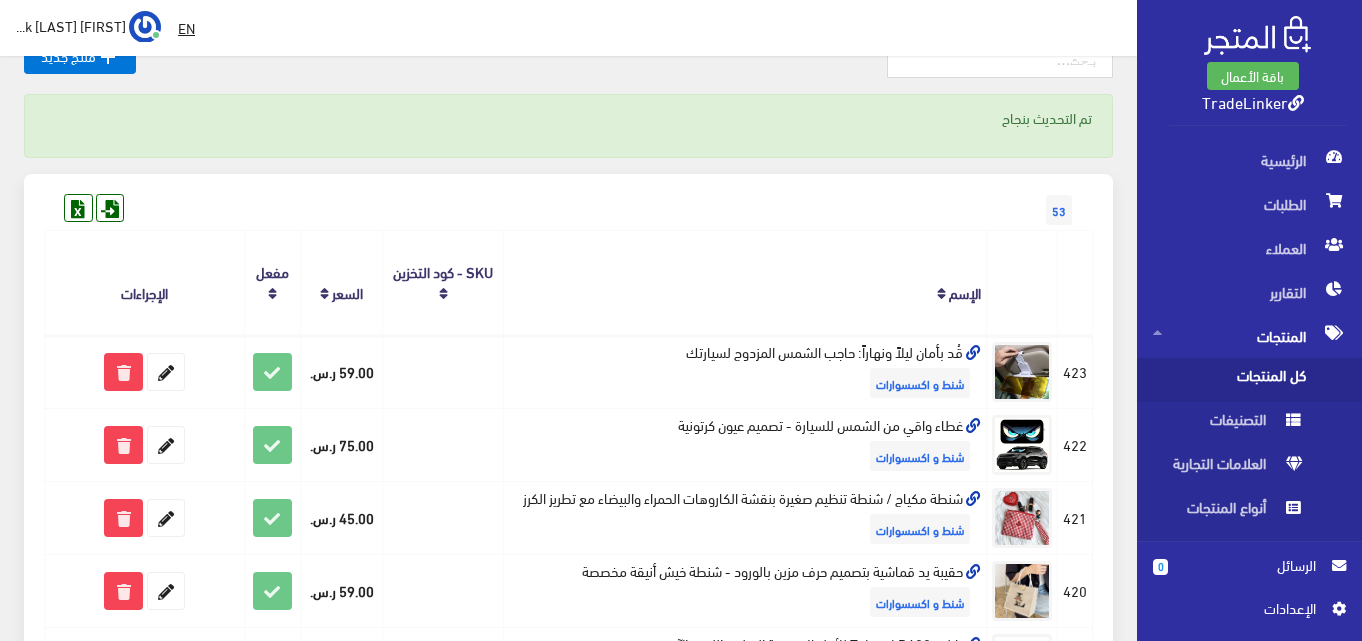 scroll, scrollTop: 100, scrollLeft: 0, axis: vertical 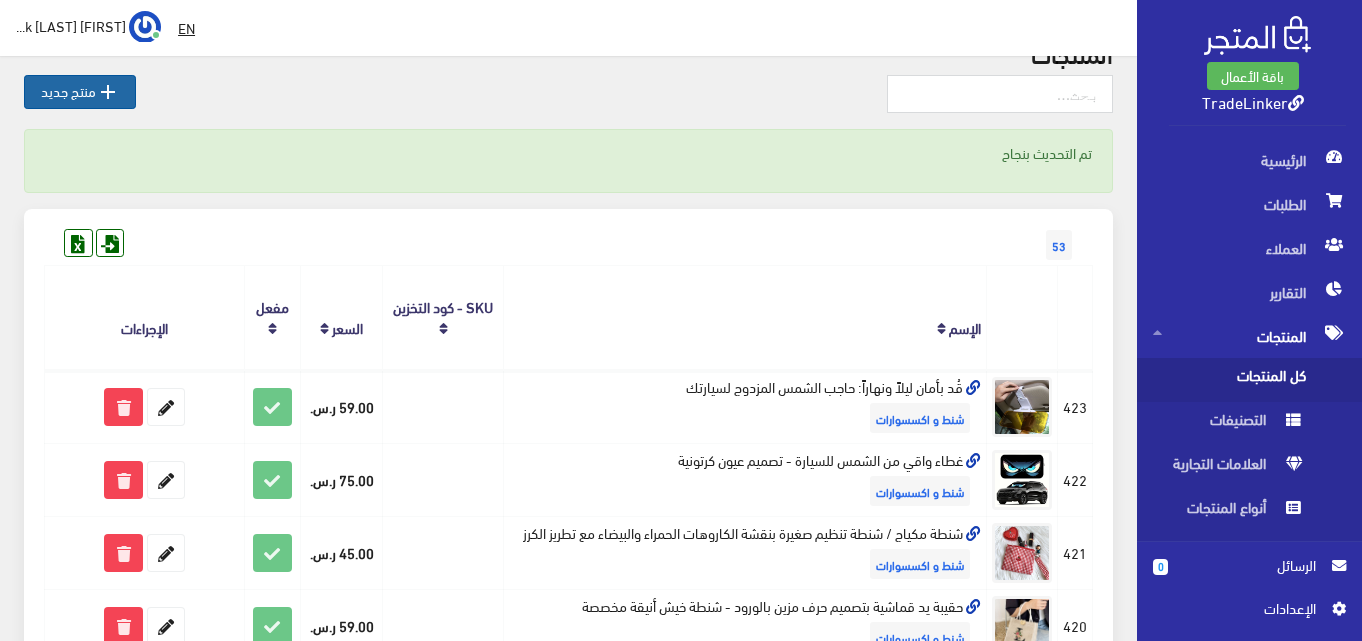 click on "" at bounding box center [108, 92] 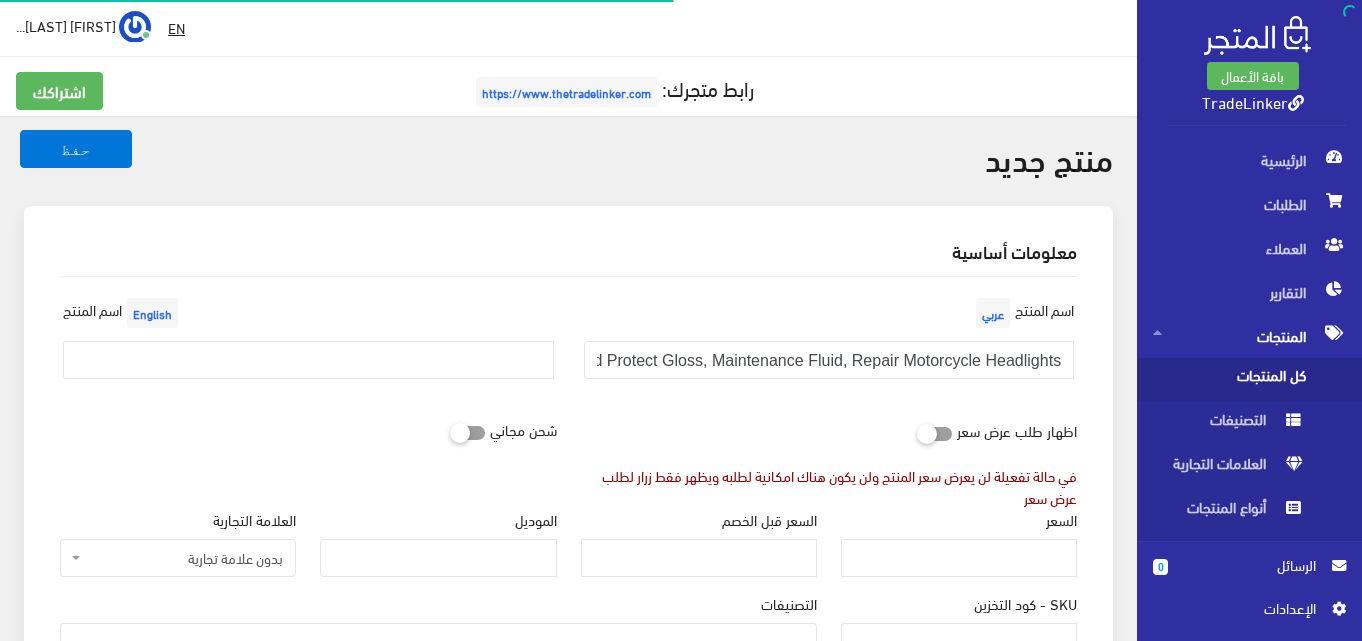 select 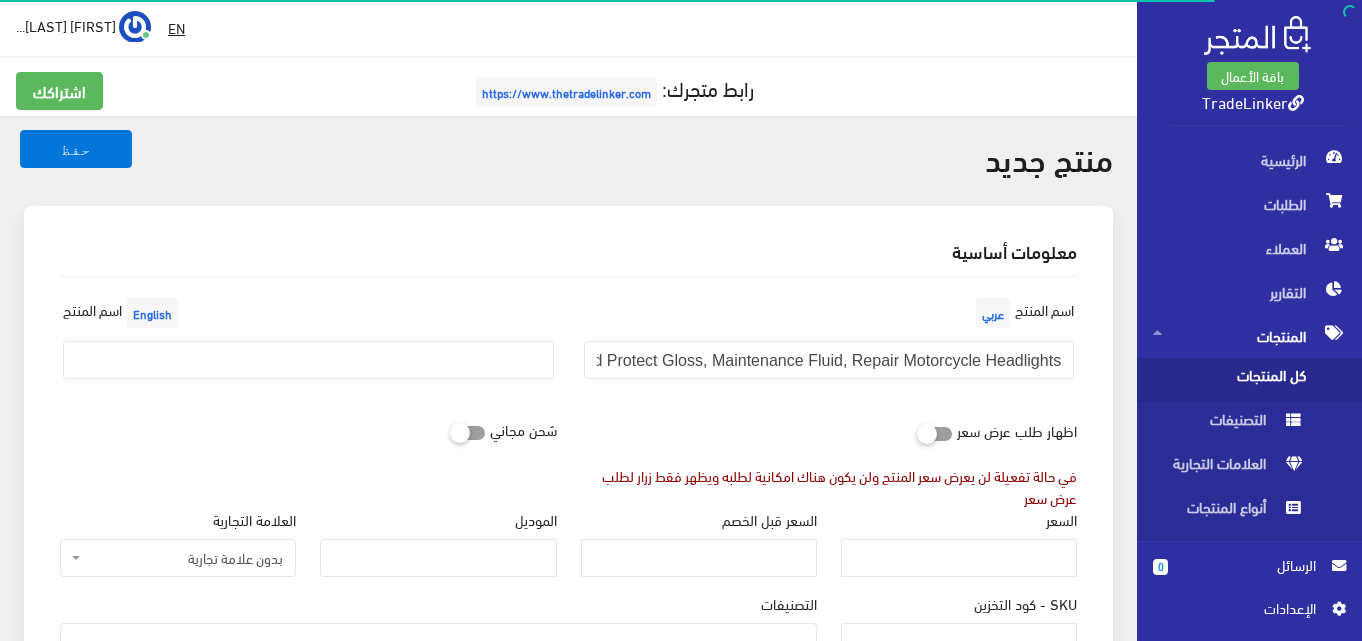 scroll, scrollTop: 0, scrollLeft: 0, axis: both 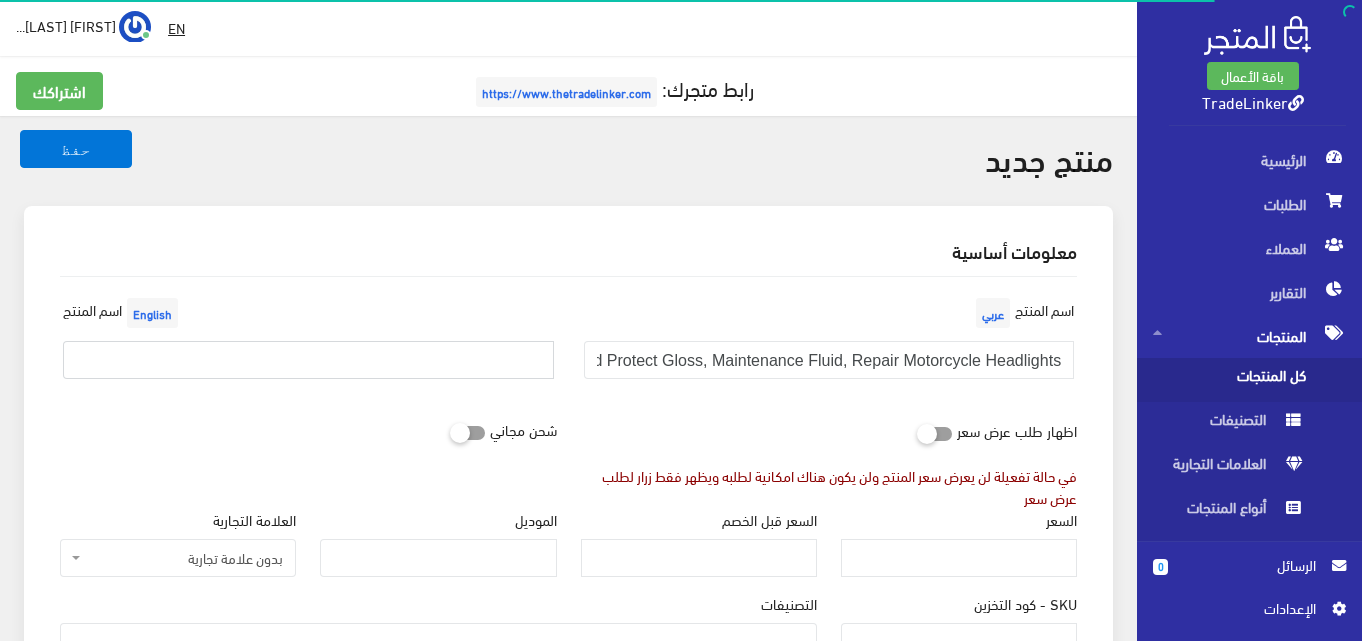 paste on "Car Headlight Restoration and Repair Kit, Yellowing Lampshade Free Polishing Coating Agent, Remove Oxidation Scratches and Blurring and Protect Gloss, Maintenance Fluid, Repair Motorcycle Headlights" 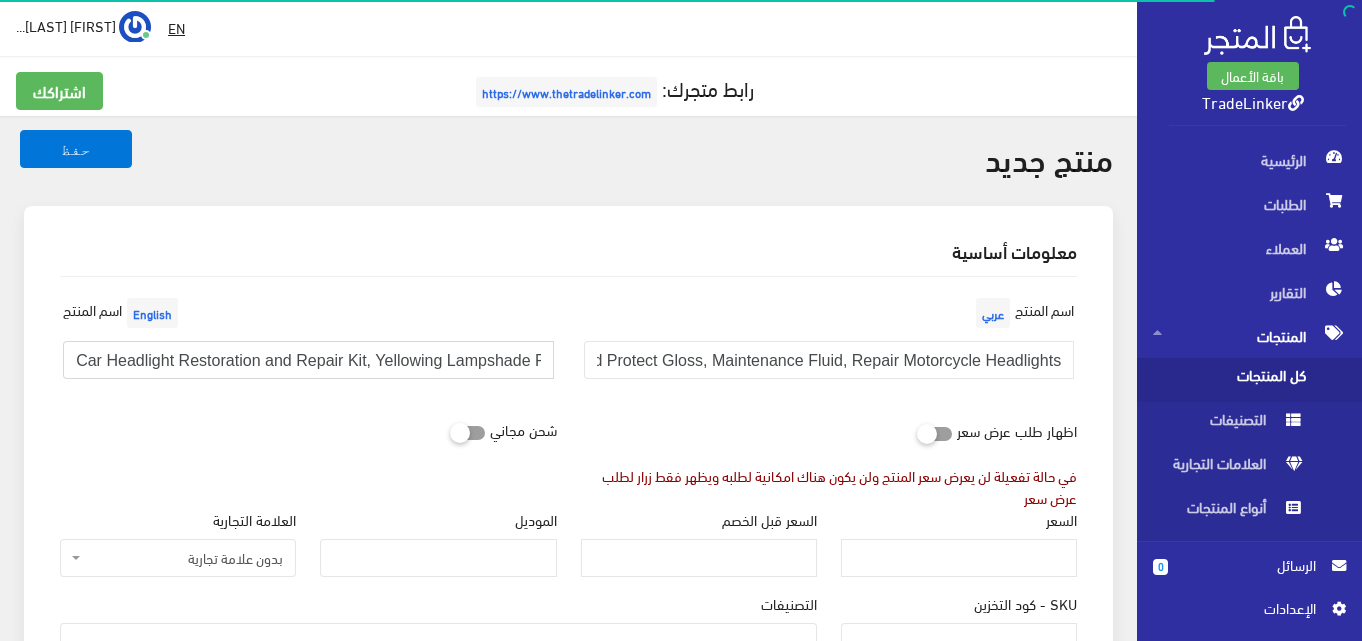 click on "Car Headlight Restoration and Repair Kit, Yellowing Lampshade Free Polishing Coating Agent, Remove Oxidation Scratches and Blurring and Protect Gloss, Maintenance Fluid, Repair Motorcycle Headlights" at bounding box center [308, 360] 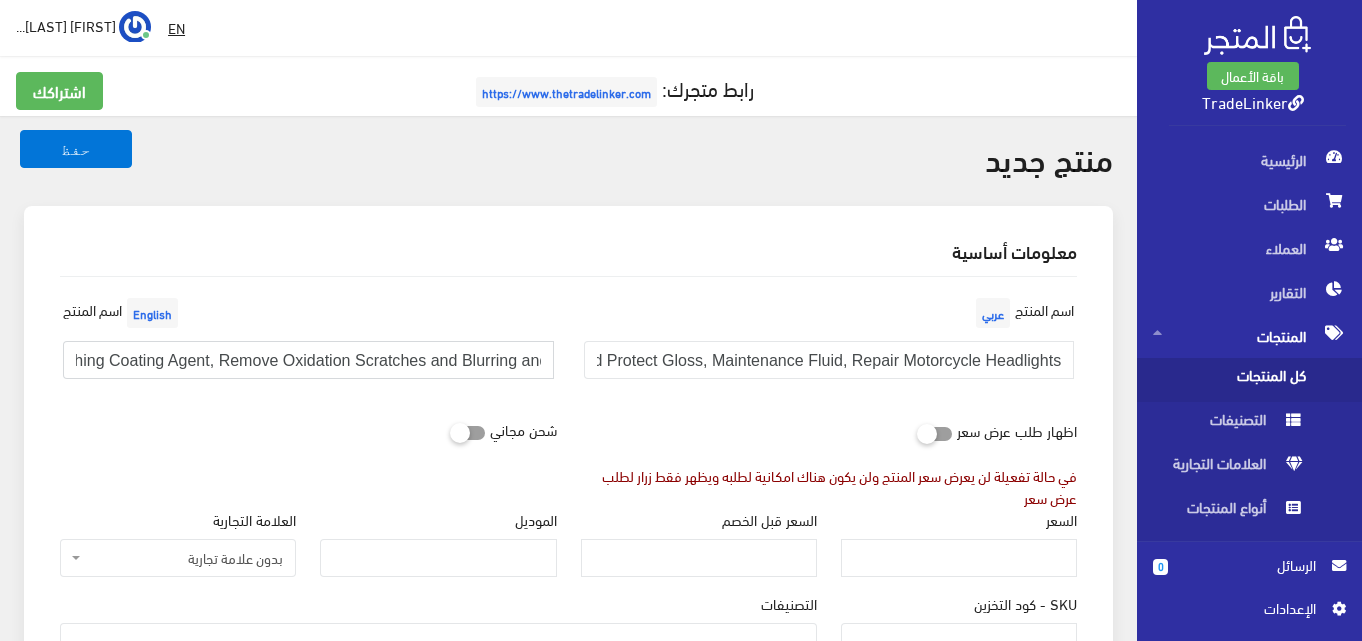 scroll, scrollTop: 0, scrollLeft: 0, axis: both 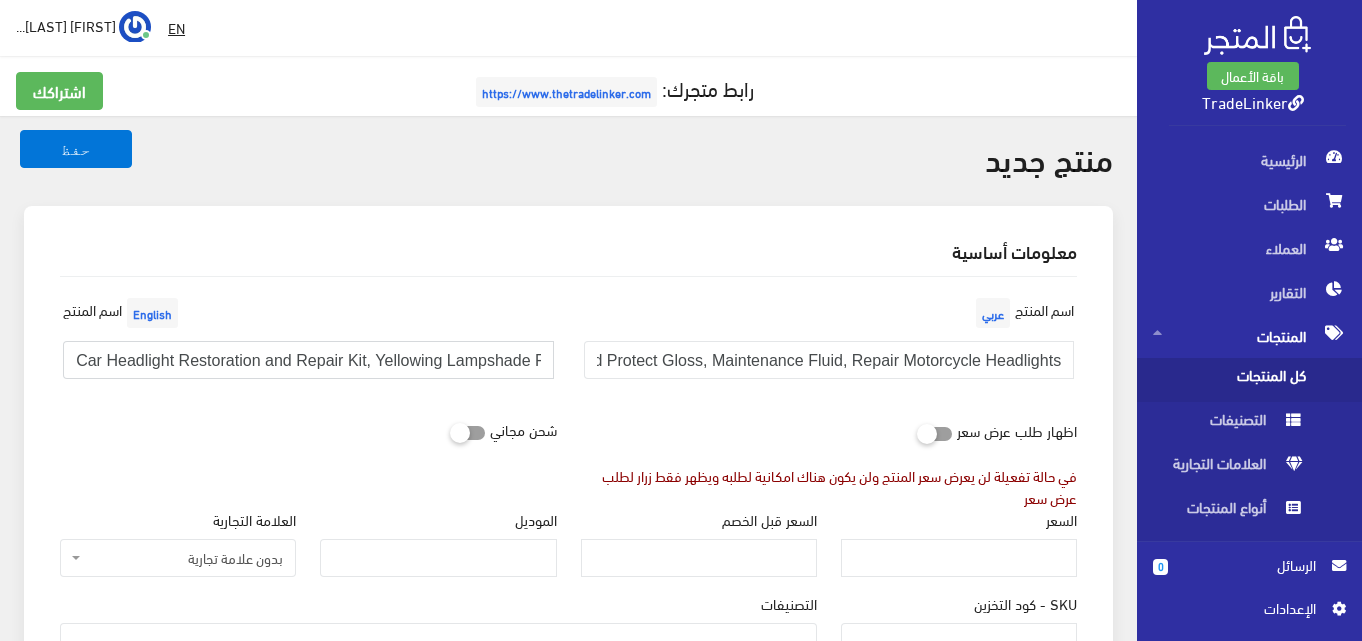 drag, startPoint x: 396, startPoint y: 358, endPoint x: 0, endPoint y: 352, distance: 396.04544 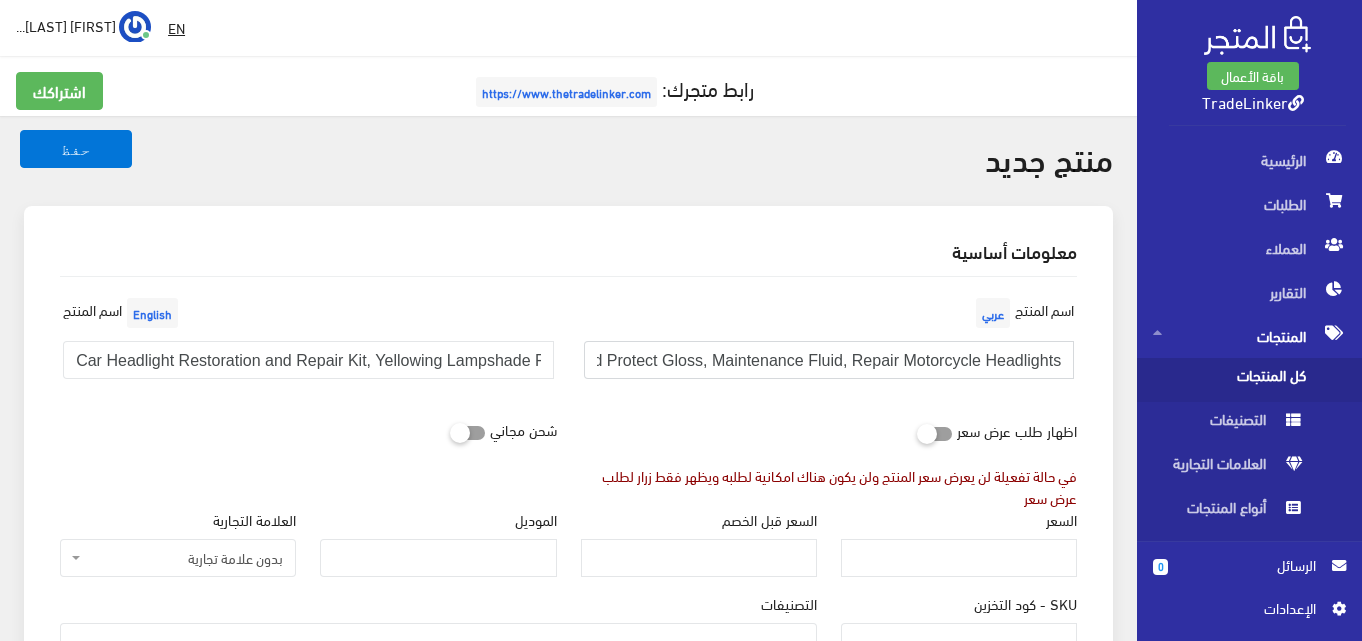 click on "Car Headlight Restoration and Repair Kit, Yellowing Lampshade Free Polishing Coating Agent, Remove Oxidation Scratches and Blurring and Protect Gloss, Maintenance Fluid, Repair Motorcycle Headlights" at bounding box center [829, 360] 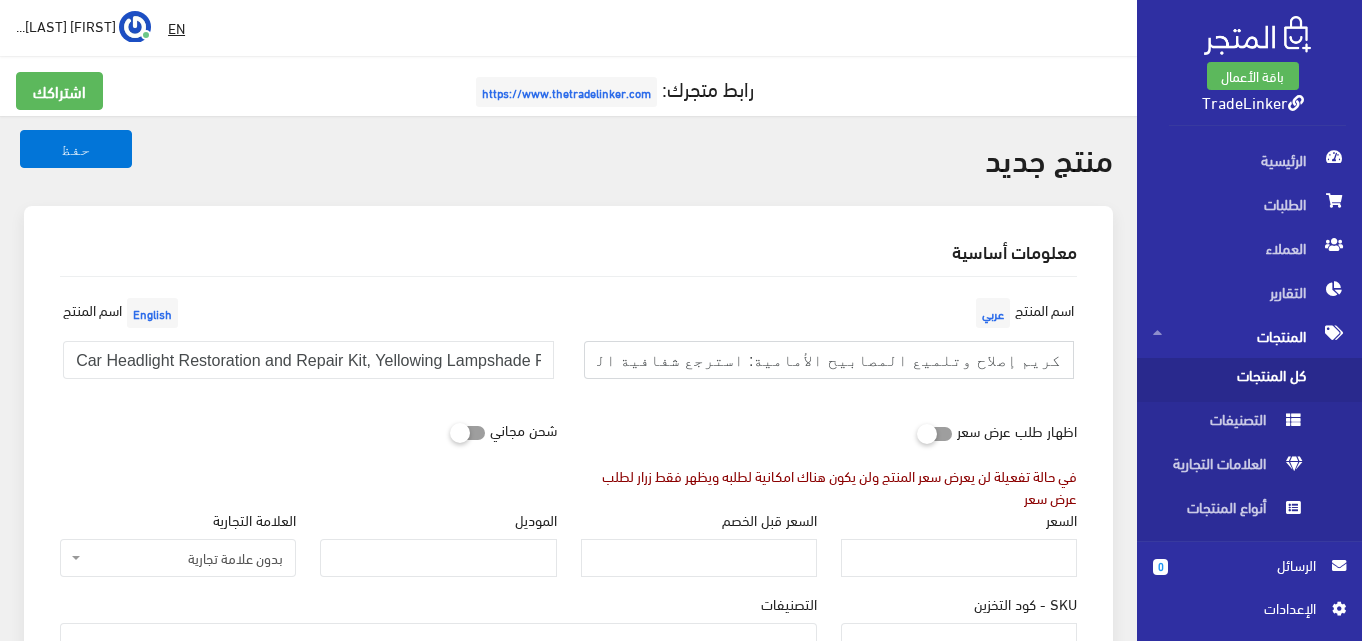 scroll, scrollTop: 0, scrollLeft: -40, axis: horizontal 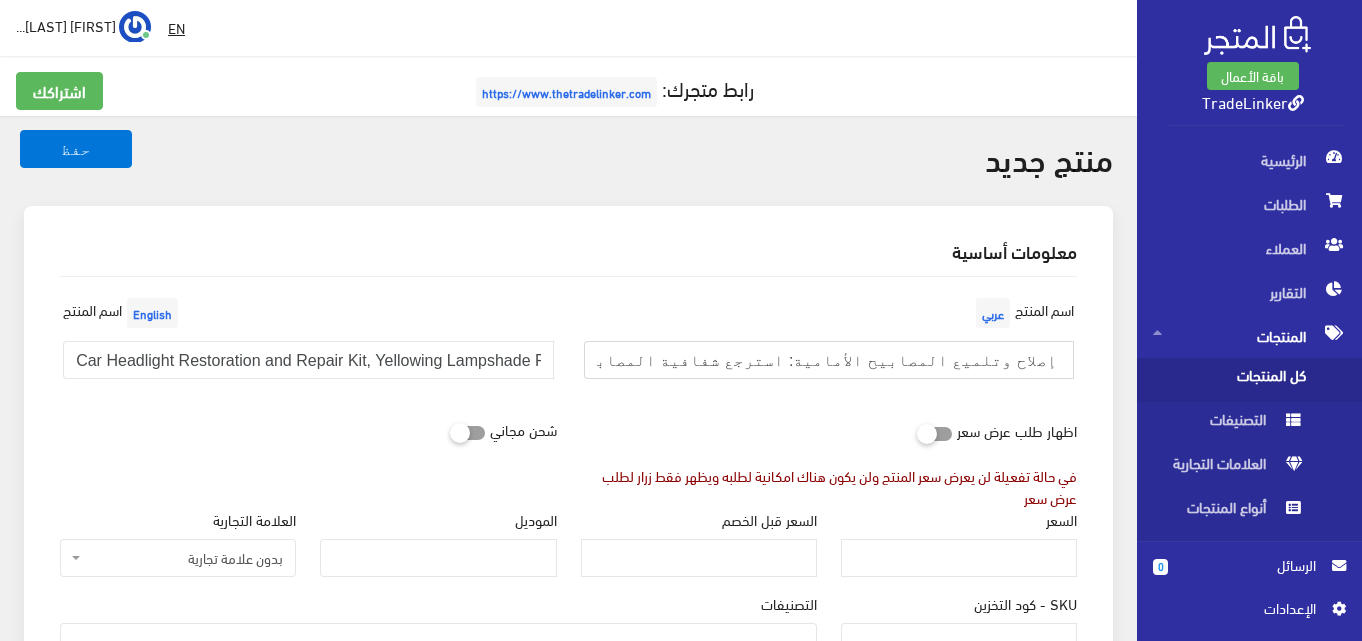 type on "كريم إصلاح وتلميع المصابيح الأمامية: استرجع شفافية المصابيح بمسحة واحدة." 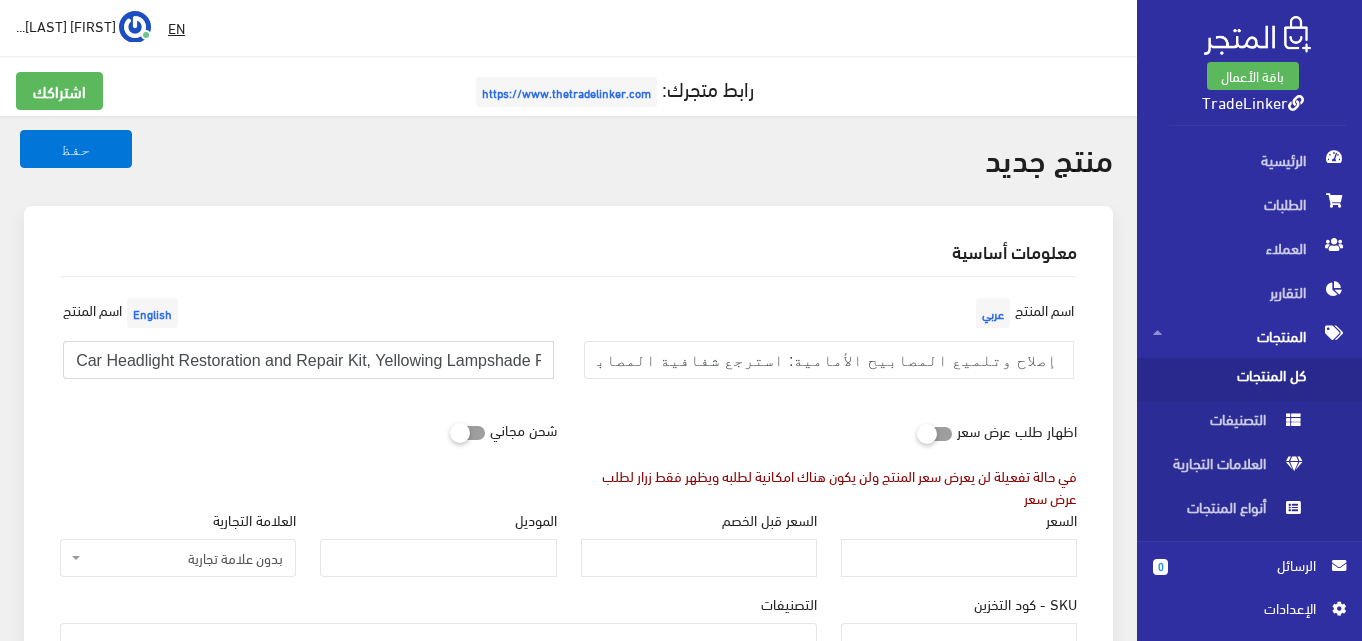click on "Car Headlight Restoration and Repair Kit, Yellowing Lampshade Free Polishing Coating Agent, Remove Oxidation Scratches and Blurring and Protect Gloss, Maintenance Fluid, Repair Motorcycle Headlights" at bounding box center [308, 360] 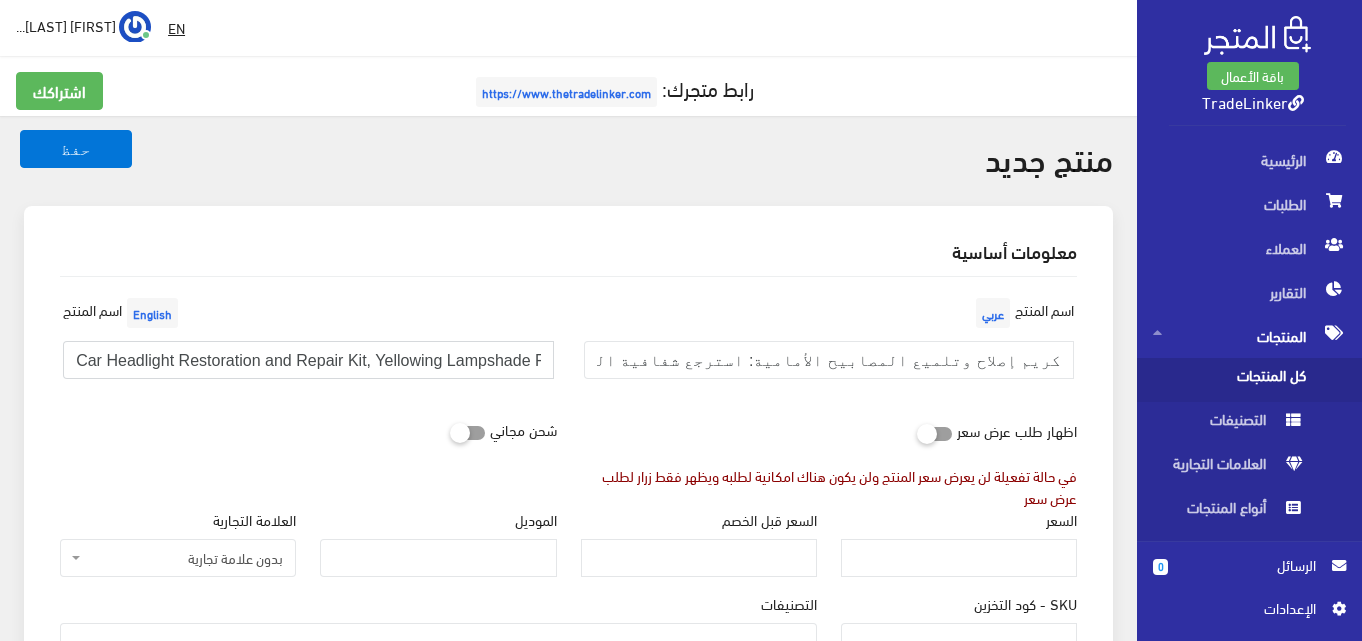 click on "Car Headlight Restoration and Repair Kit, Yellowing Lampshade Free Polishing Coating Agent, Remove Oxidation Scratches and Blurring and Protect Gloss, Maintenance Fluid, Repair Motorcycle Headlights" at bounding box center [308, 360] 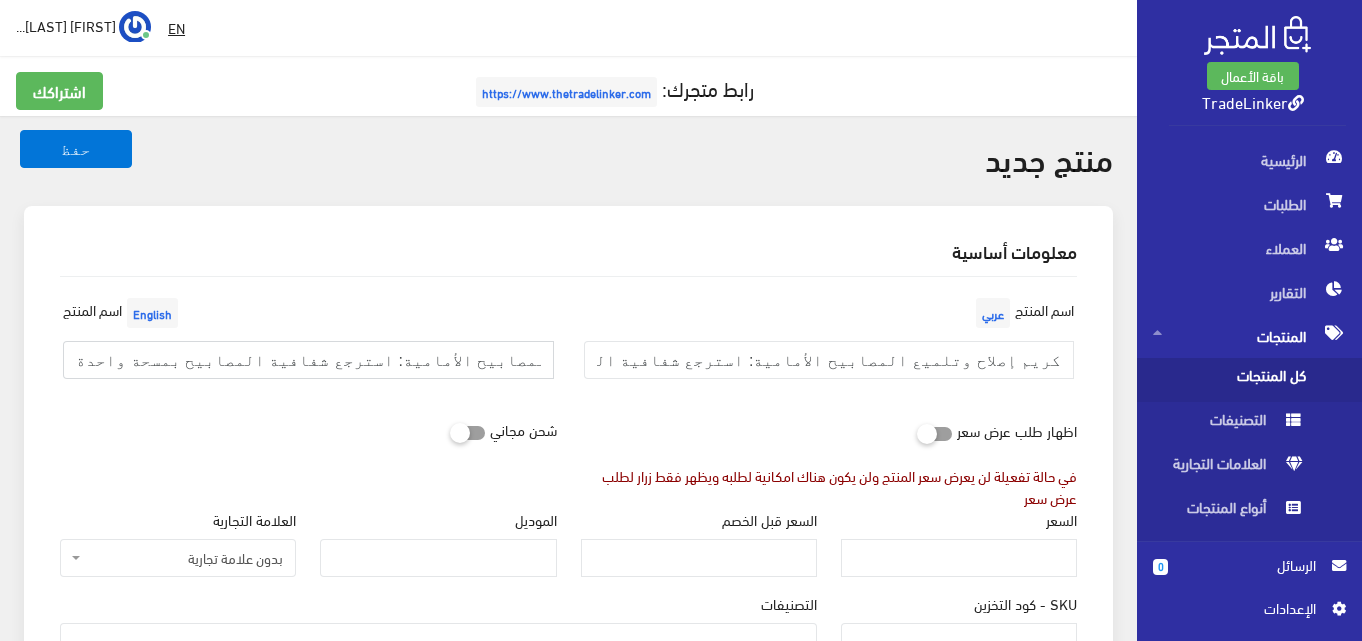 scroll, scrollTop: 0, scrollLeft: 40, axis: horizontal 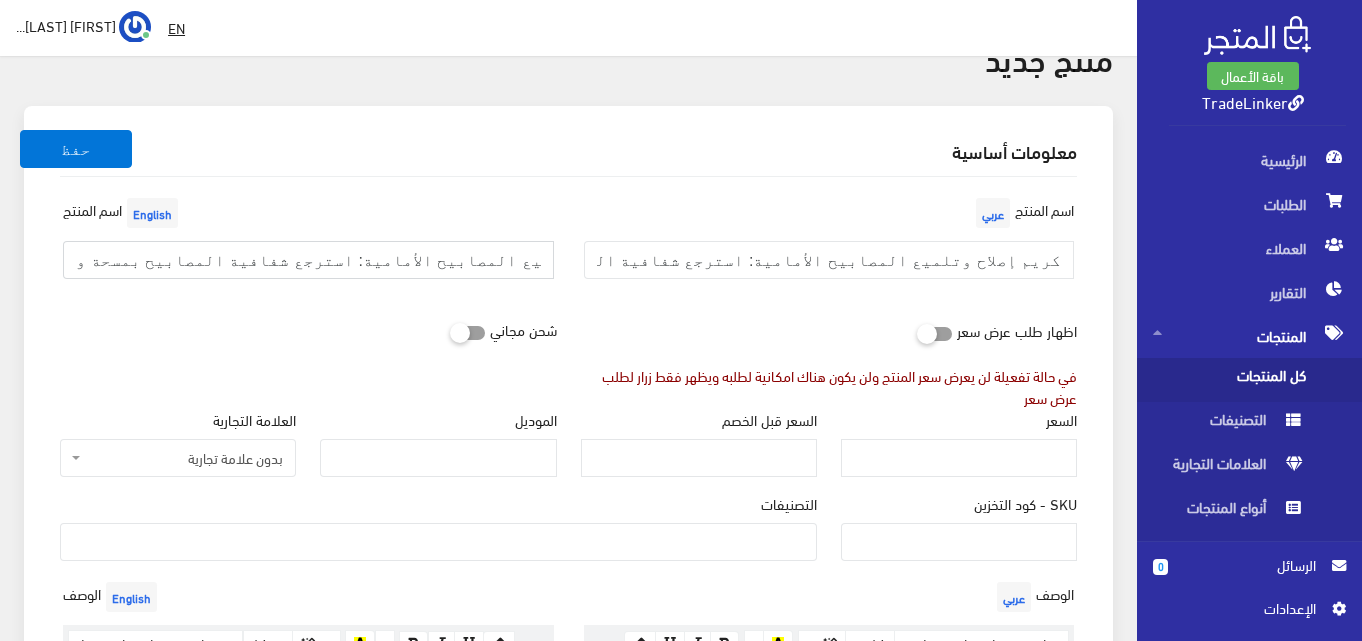 type on "كريم إصلاح وتلميع المصابيح الأمامية: استرجع شفافية المصابيح بمسحة واحدة." 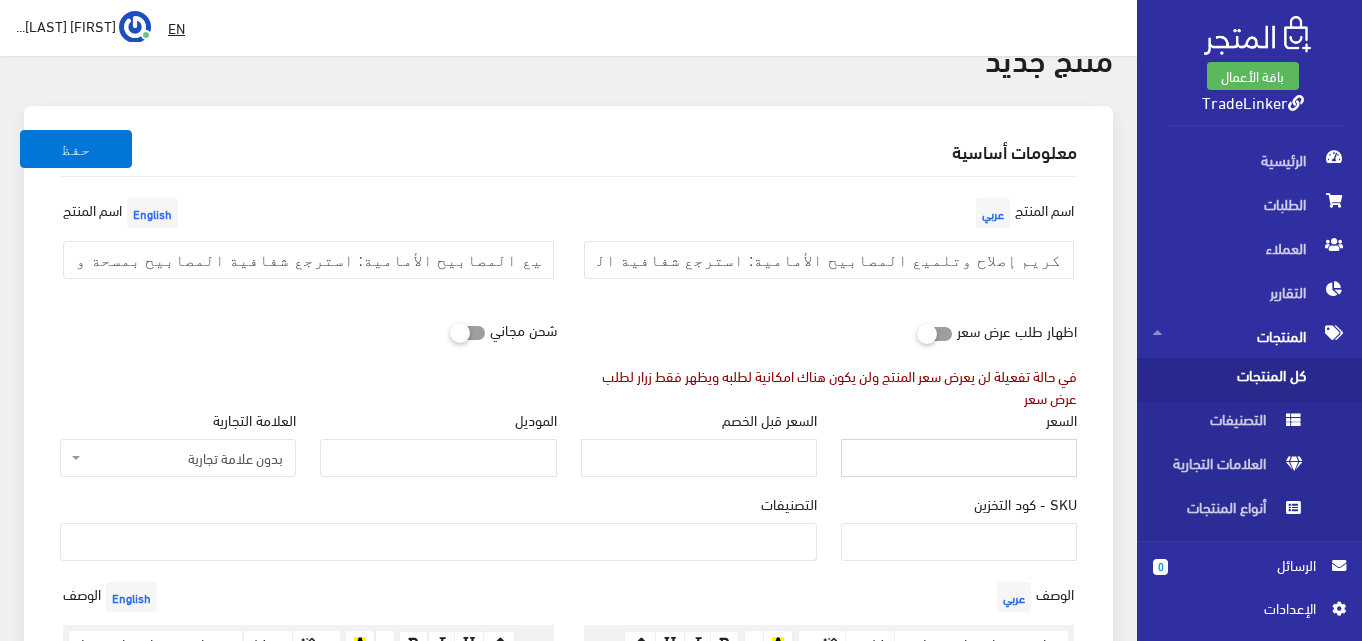 click on "السعر" at bounding box center (959, 458) 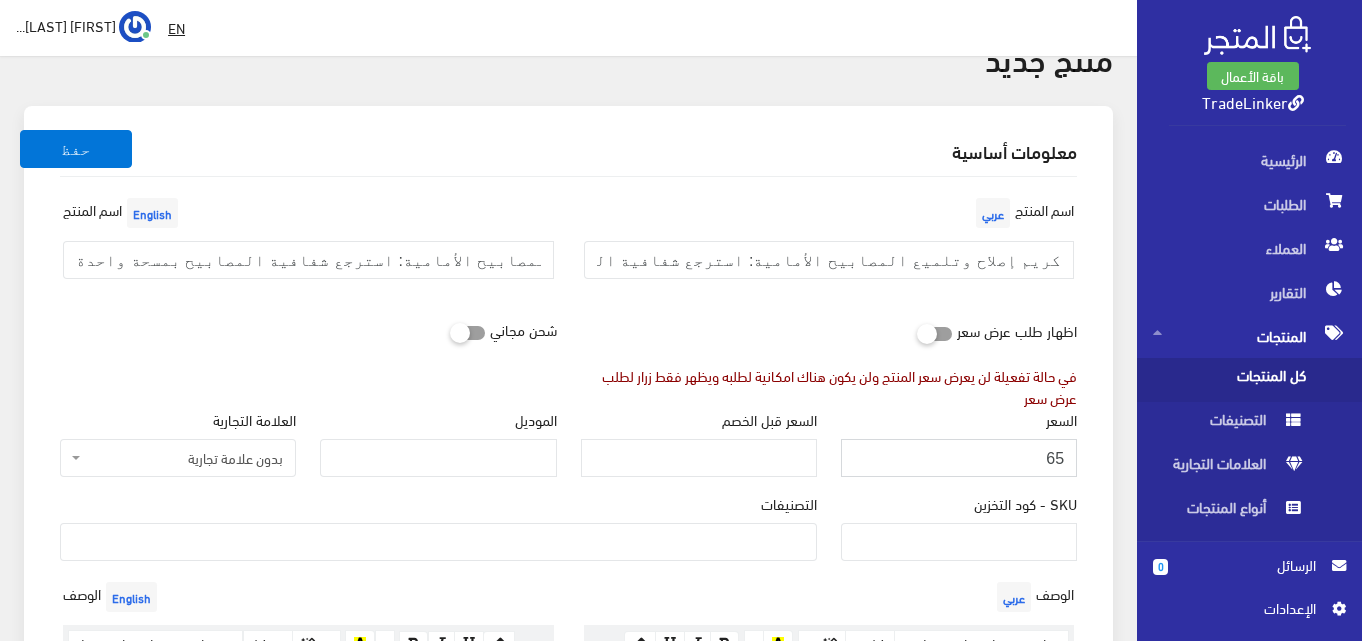 type on "65" 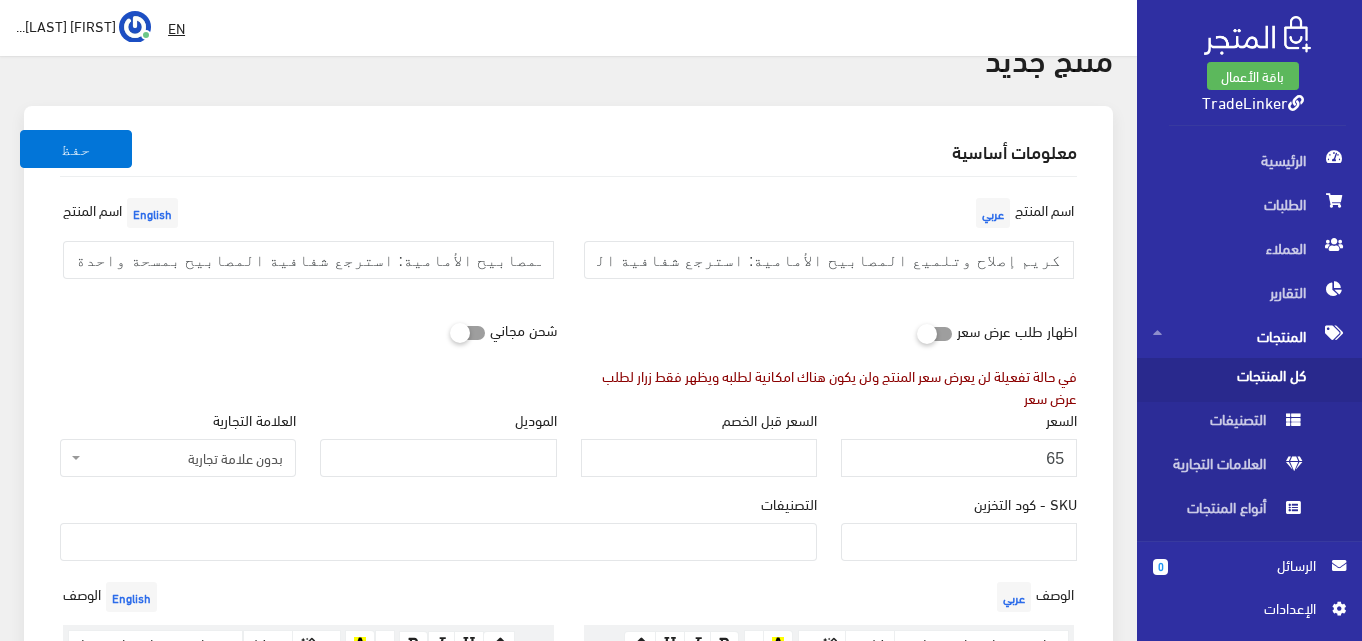 click on "معلومات أساسية
اسم المنتج  عربي
كريم إصلاح وتلميع المصابيح الأمامية: استرجع شفافية المصابيح بمسحة واحدة.
اسم المنتج  English
كريم إصلاح وتلميع المصابيح الأمامية: استرجع شفافية المصابيح بمسحة واحدة.
اظهار طلب عرض سعر" at bounding box center [568, 709] 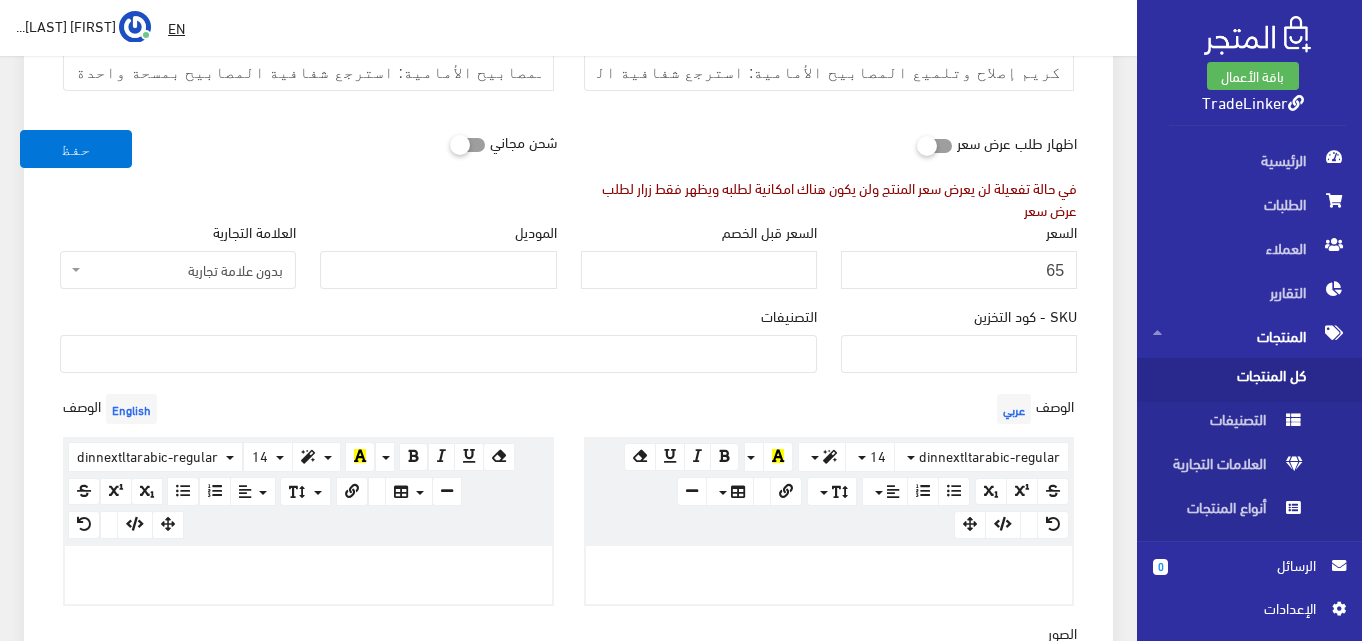 scroll, scrollTop: 300, scrollLeft: 0, axis: vertical 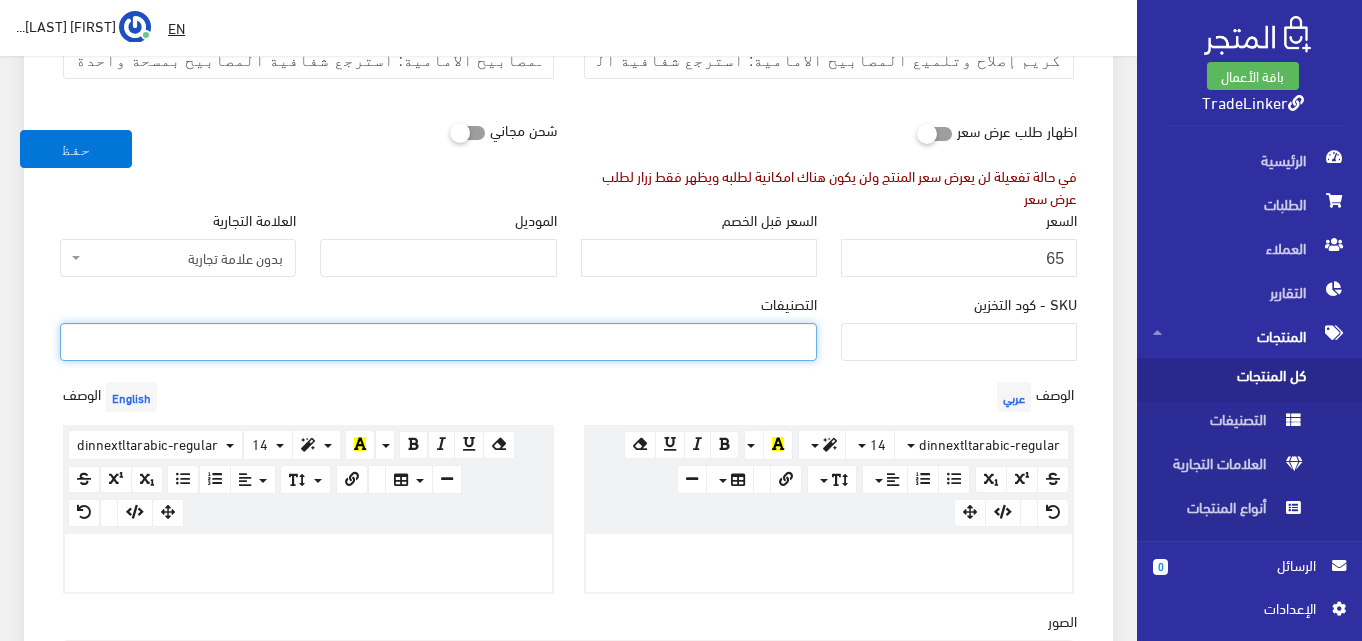 click at bounding box center [438, 340] 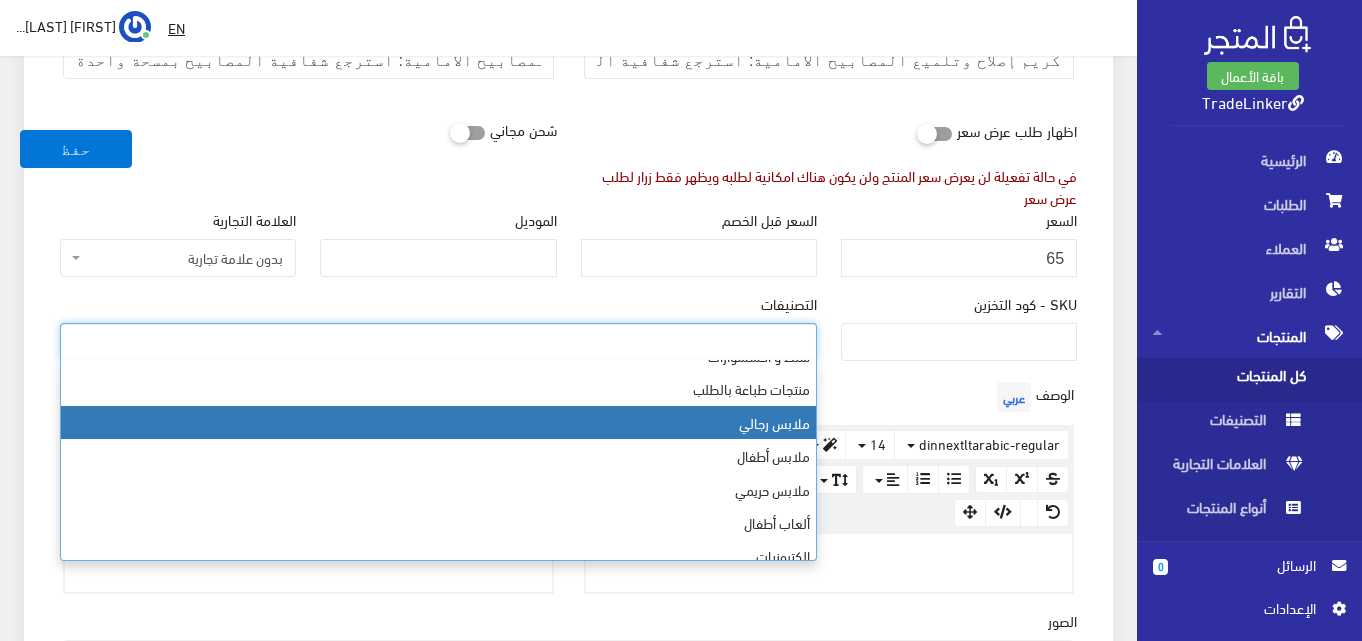 scroll, scrollTop: 0, scrollLeft: 0, axis: both 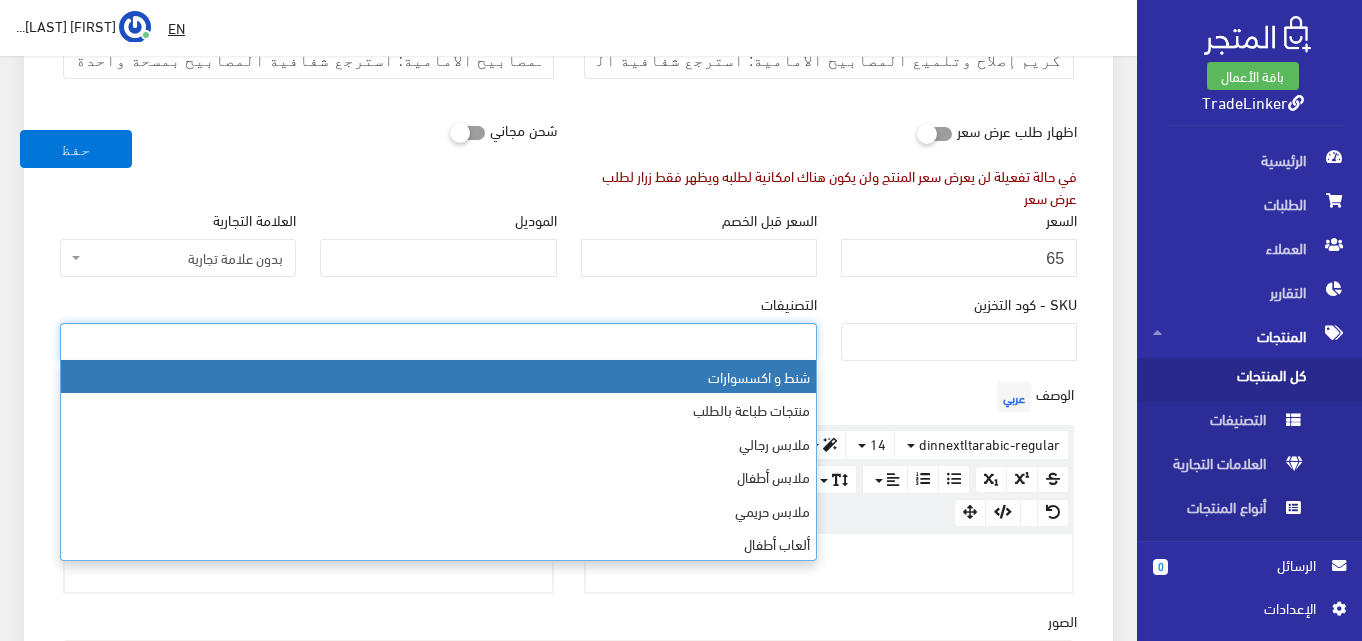 select on "1" 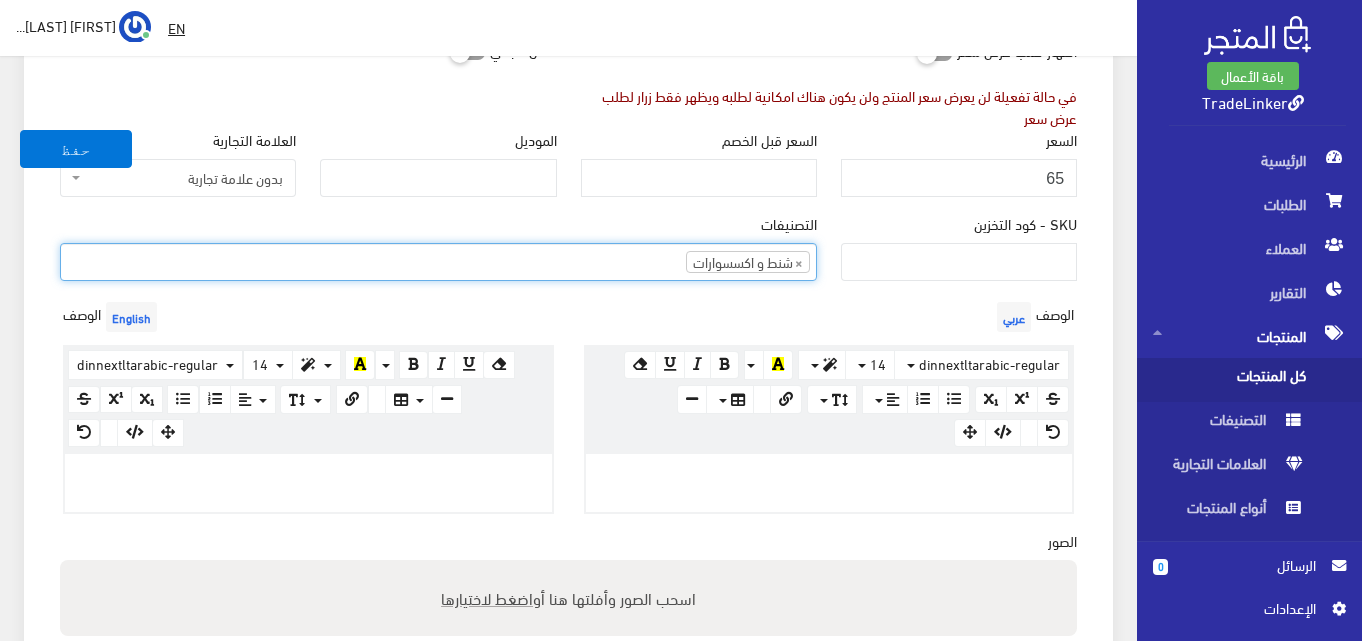 scroll, scrollTop: 500, scrollLeft: 0, axis: vertical 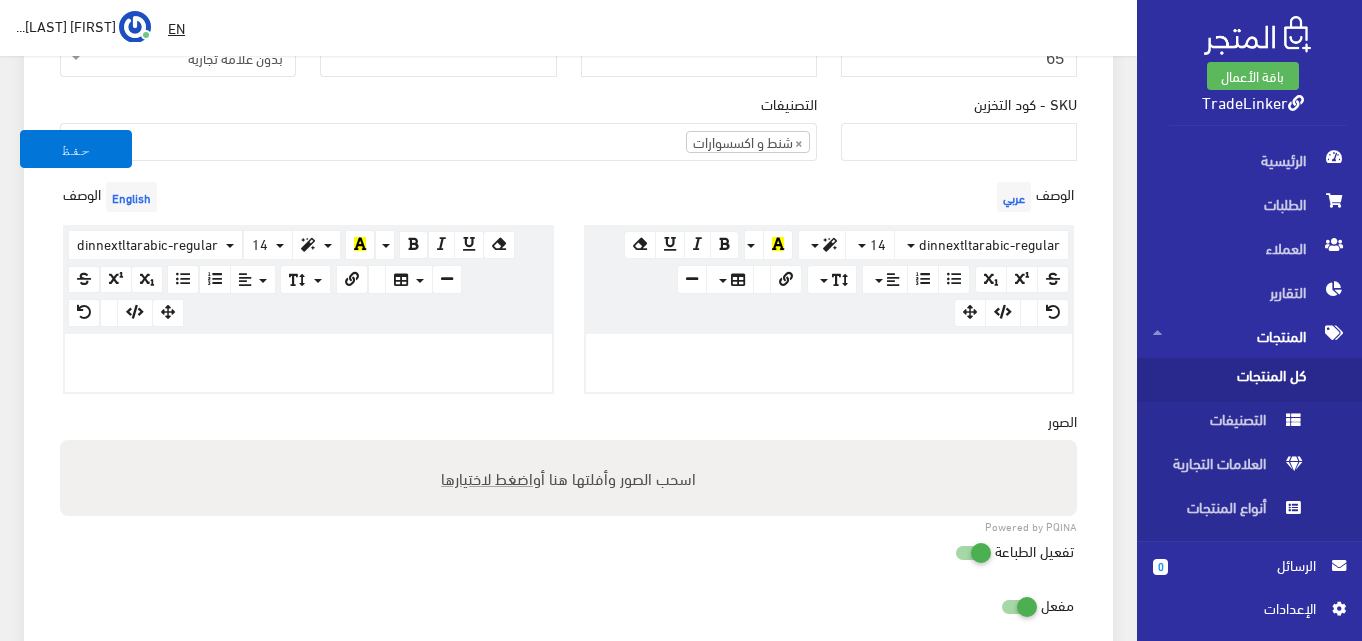 click at bounding box center [829, 355] 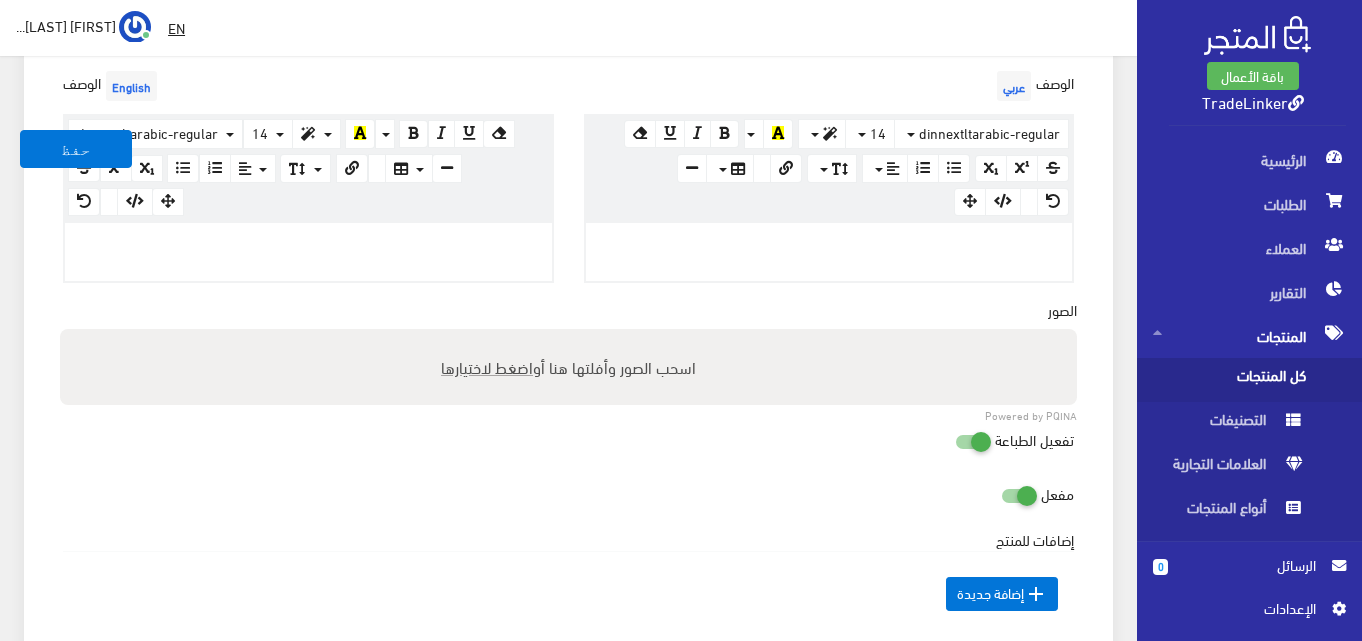 scroll, scrollTop: 566, scrollLeft: 0, axis: vertical 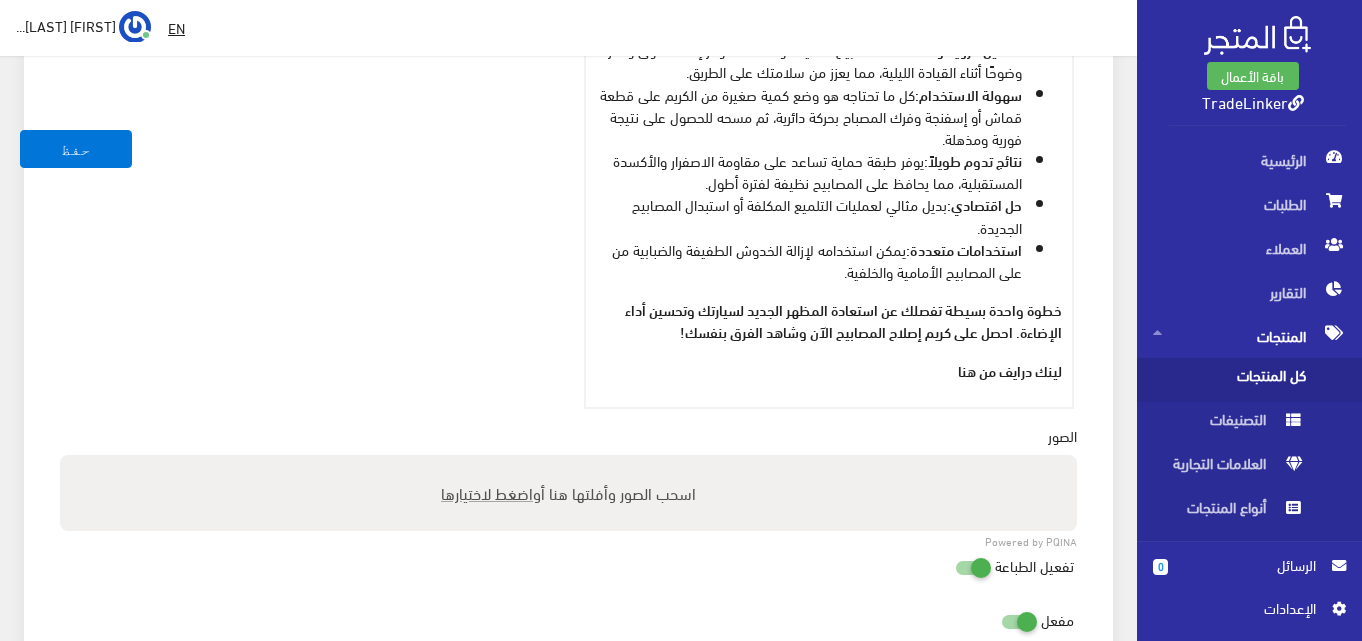 drag, startPoint x: 933, startPoint y: 375, endPoint x: 996, endPoint y: 389, distance: 64.53681 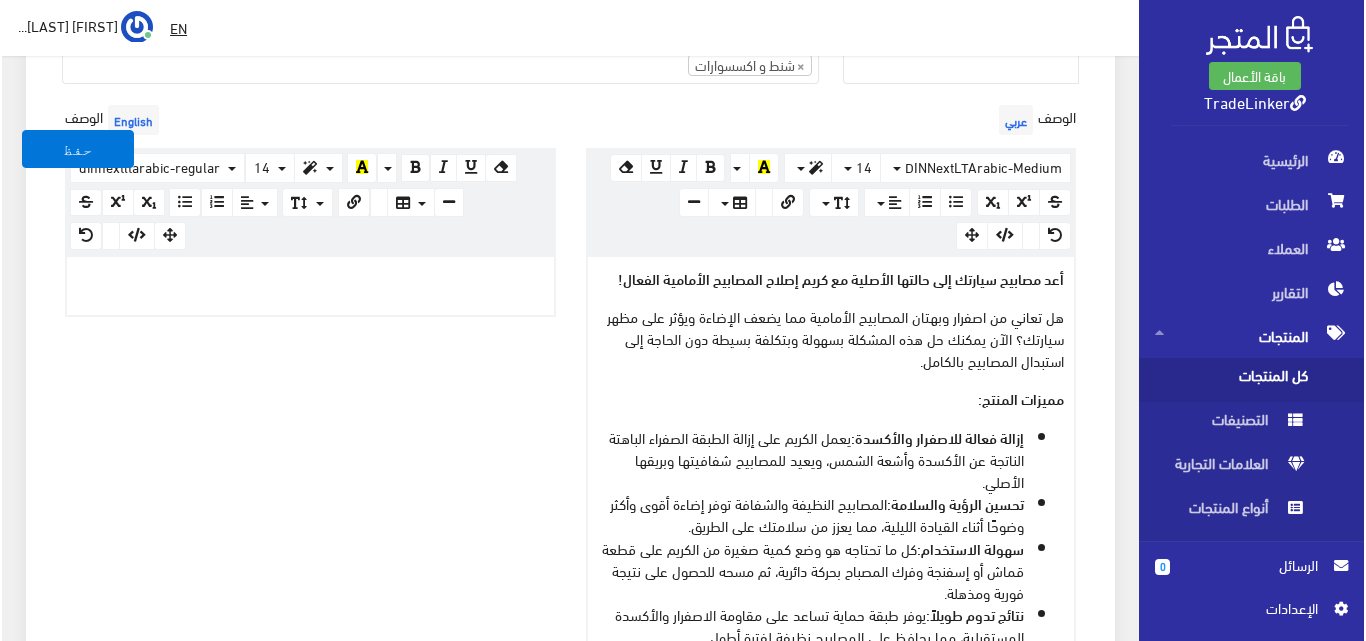 scroll, scrollTop: 531, scrollLeft: 0, axis: vertical 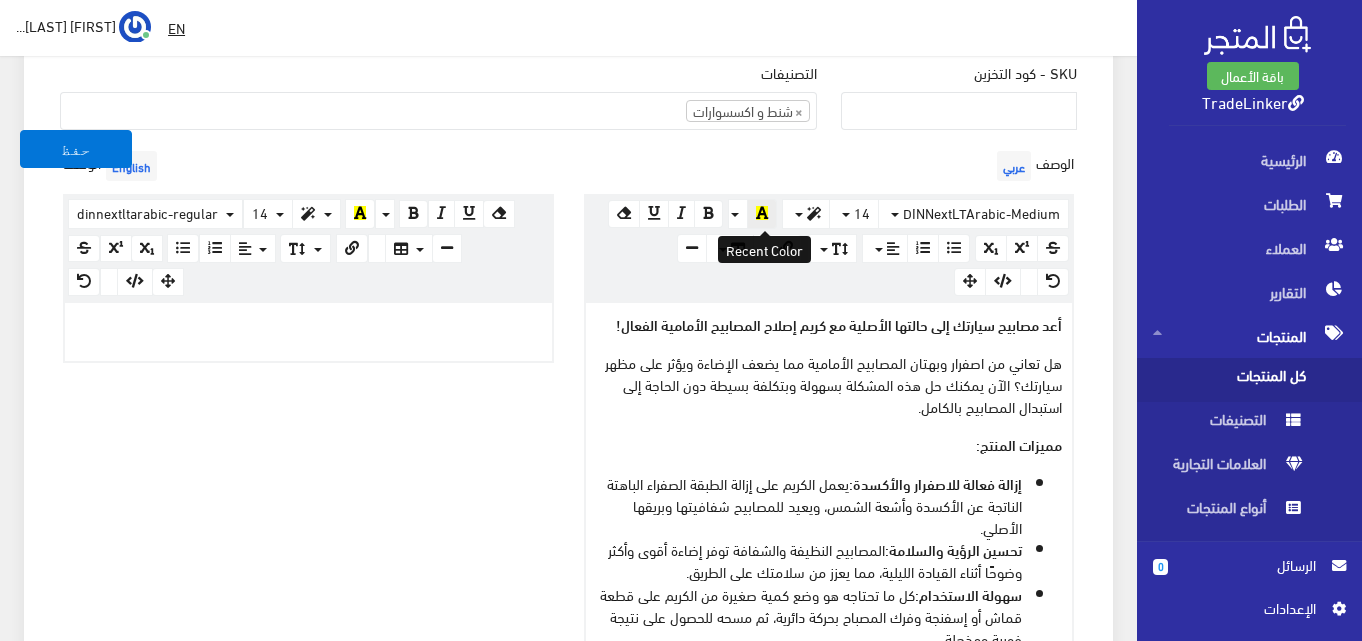 click at bounding box center (762, 214) 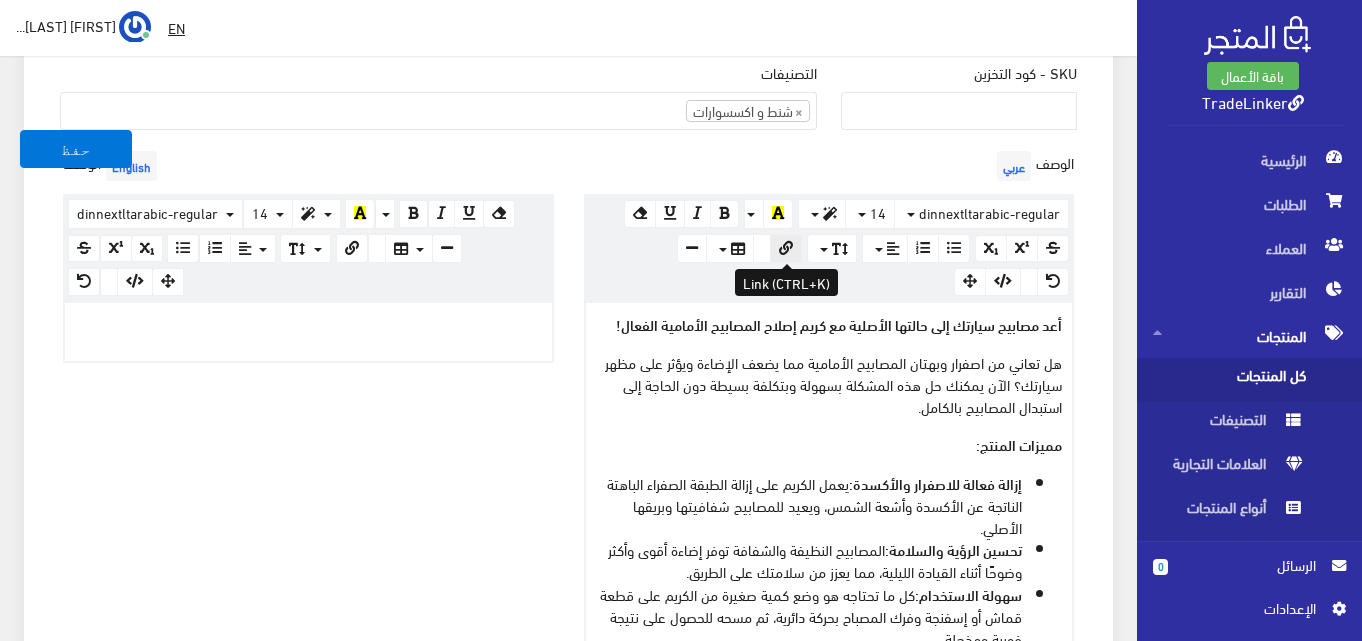 click at bounding box center (786, 249) 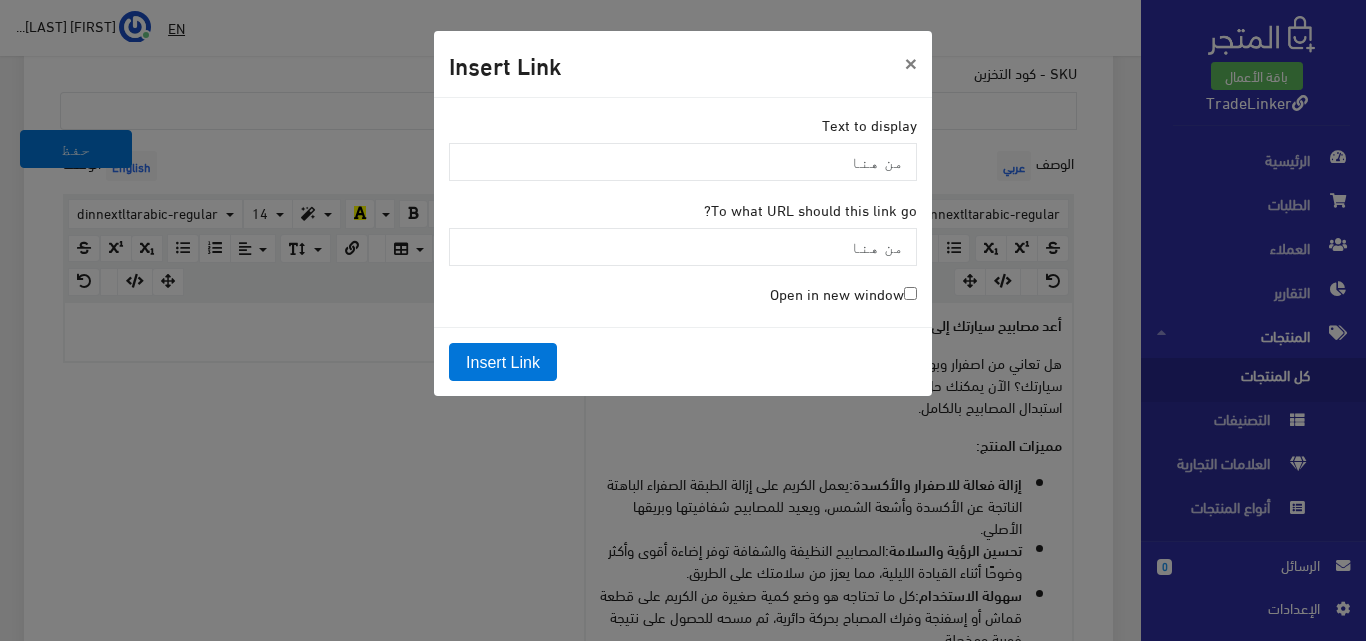 click on "Open in new window" at bounding box center [843, 293] 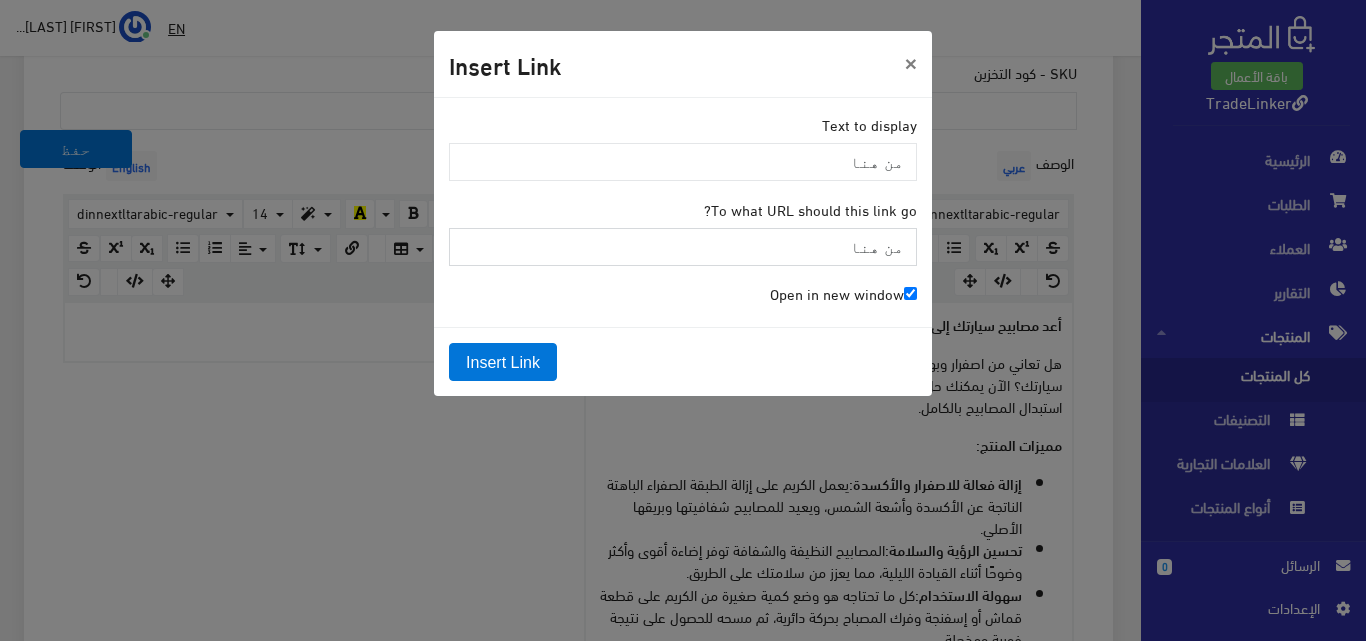 click on "من هنا" at bounding box center [683, 247] 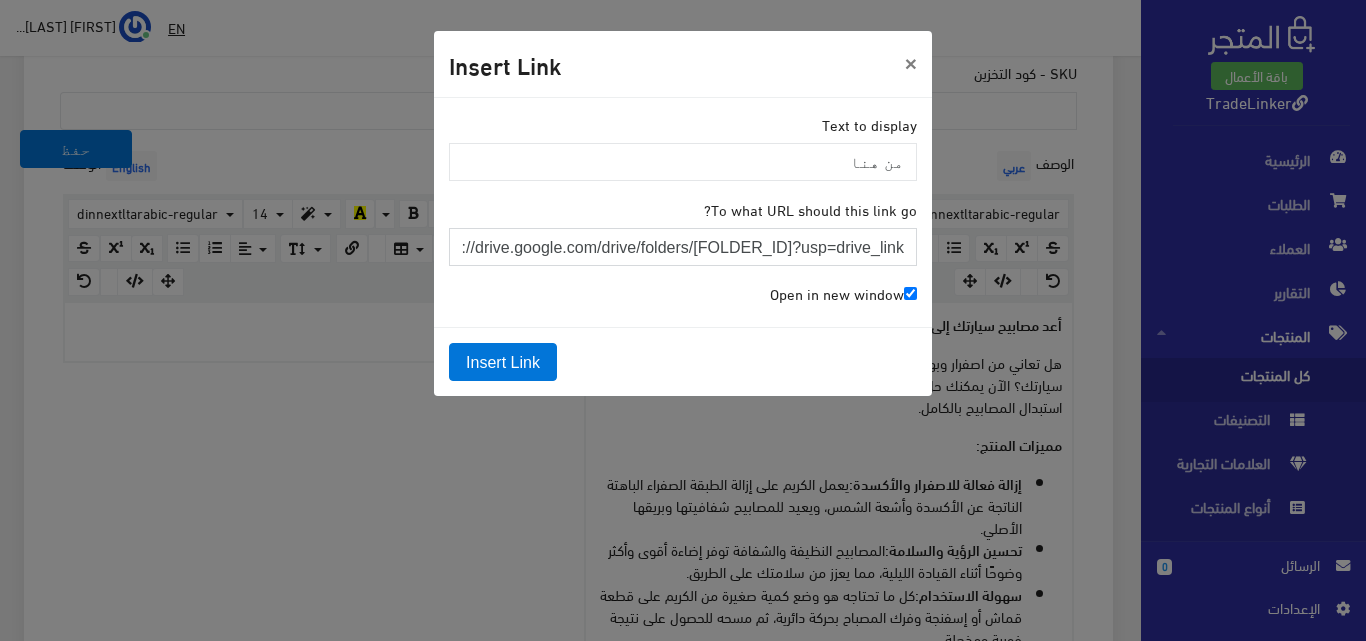 scroll, scrollTop: 0, scrollLeft: -222, axis: horizontal 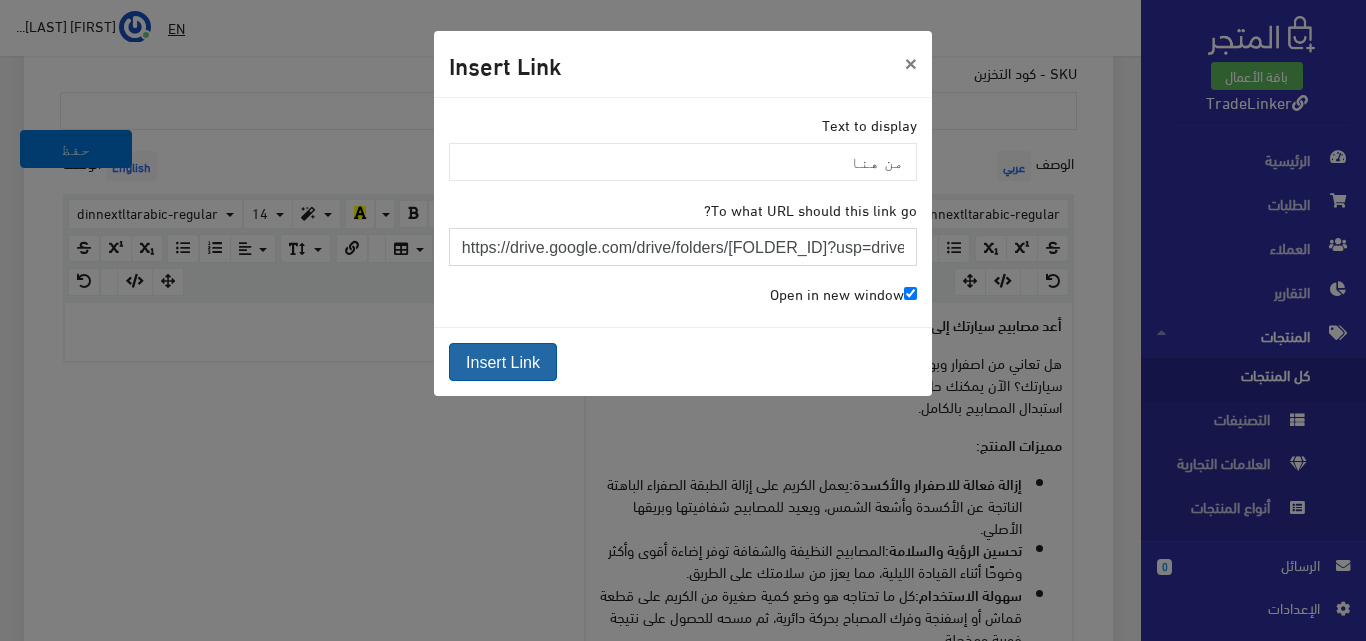 type on "https://drive.google.com/drive/folders/12wEo6XuM19TWlaN3FR2xItJRSfJXec-_?usp=drive_link" 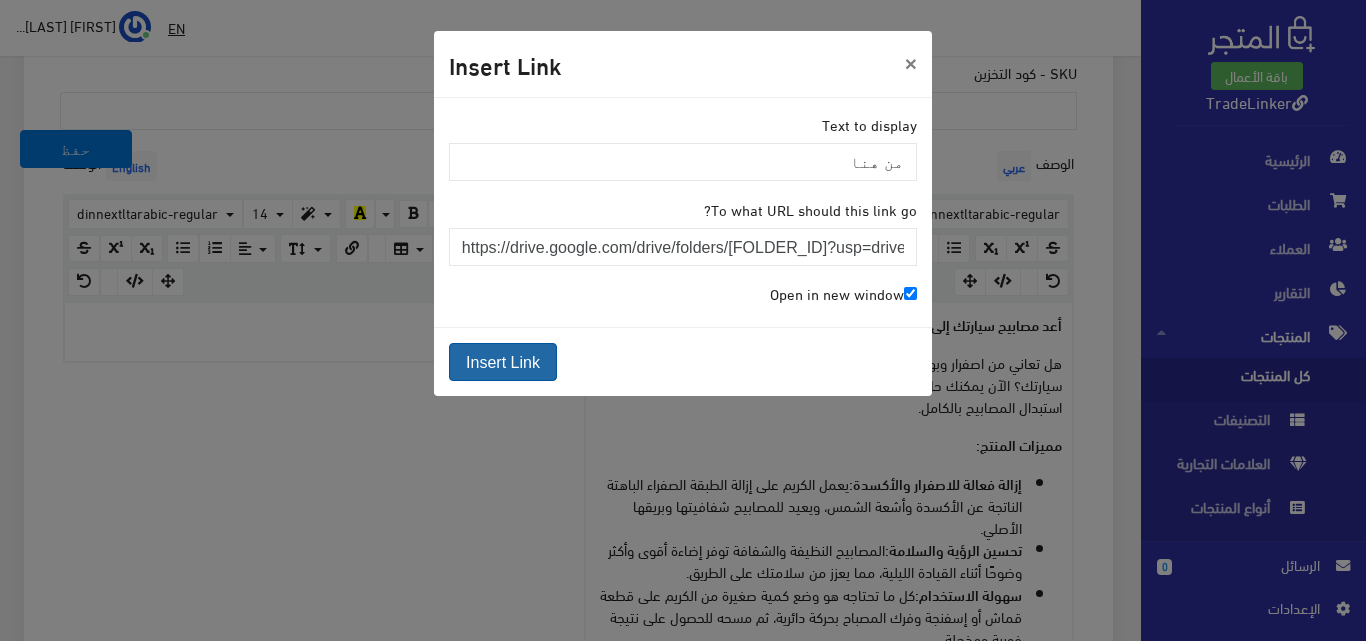 click on "Insert Link" at bounding box center (503, 362) 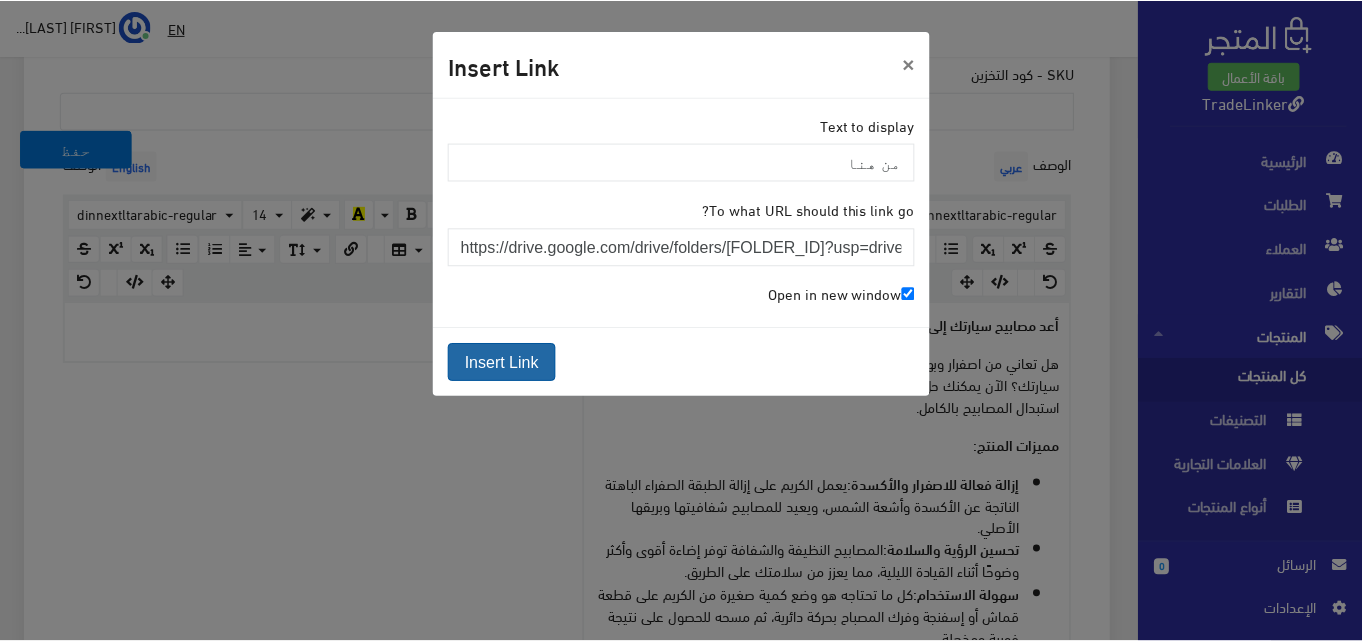 scroll, scrollTop: 0, scrollLeft: 0, axis: both 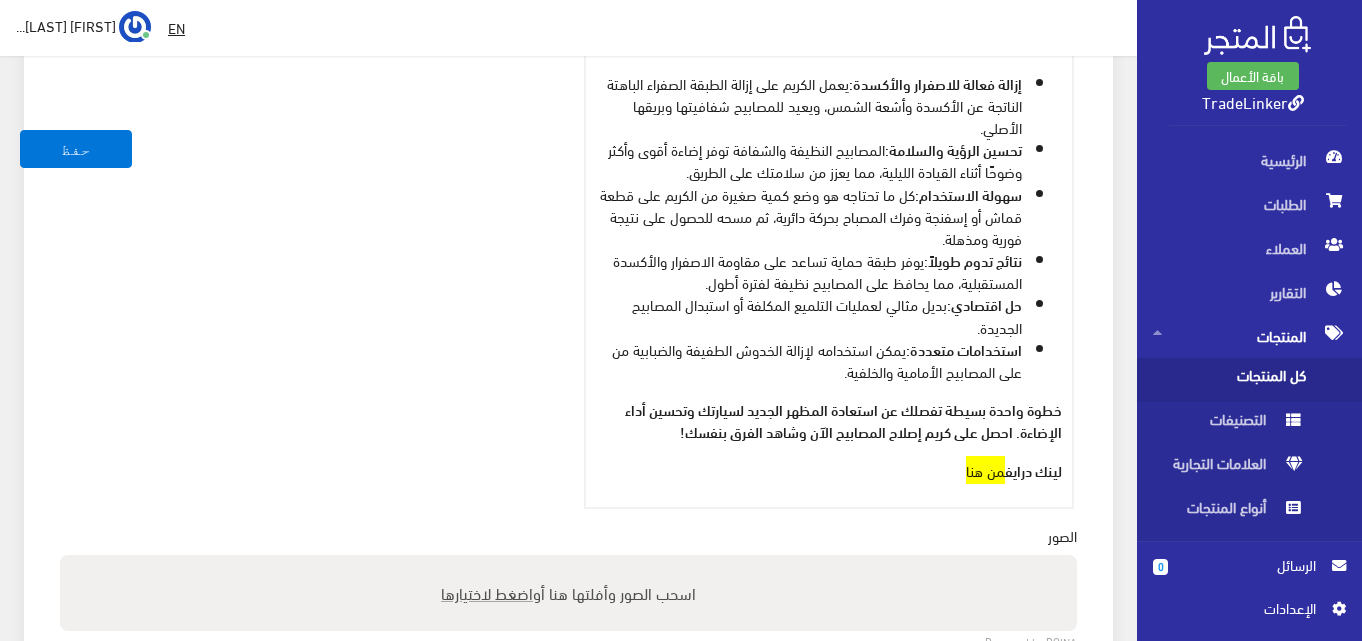 click on "خطوة واحدة بسيطة تفصلك عن استعادة المظهر الجديد لسيارتك وتحسين أداء الإضاءة. احصل على كريم إصلاح المصابيح الآن وشاهد الفرق بنفسك!" at bounding box center [842, 420] 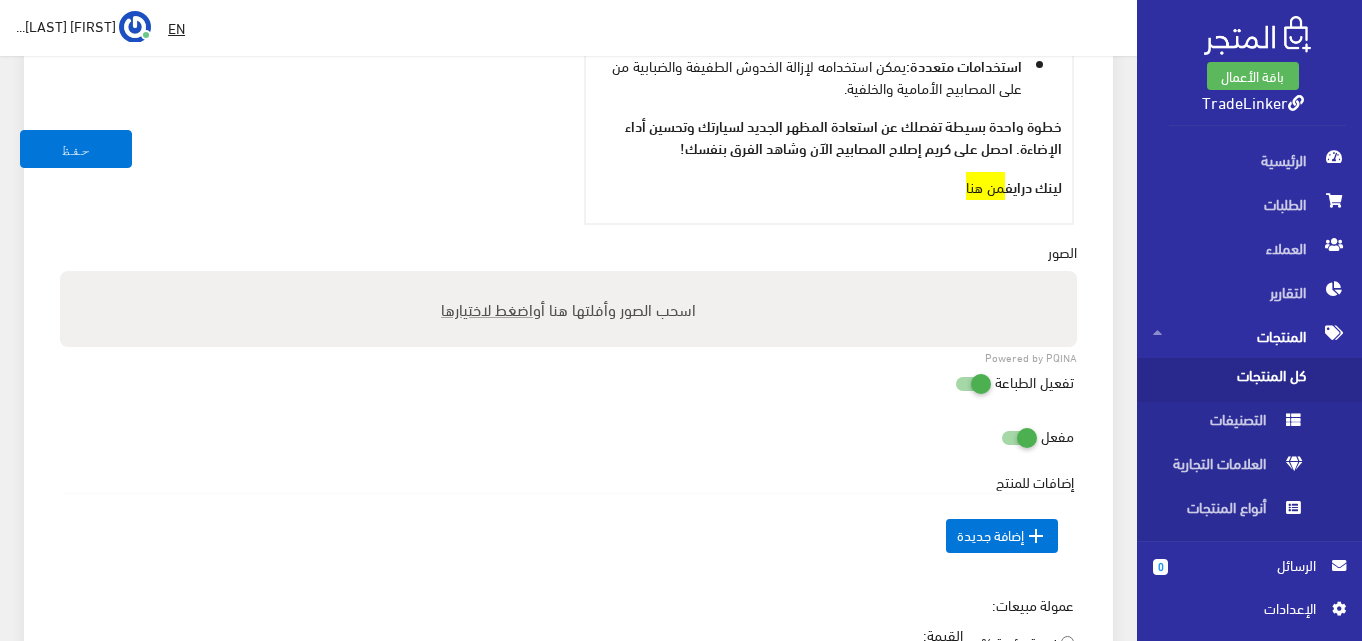 scroll, scrollTop: 1231, scrollLeft: 0, axis: vertical 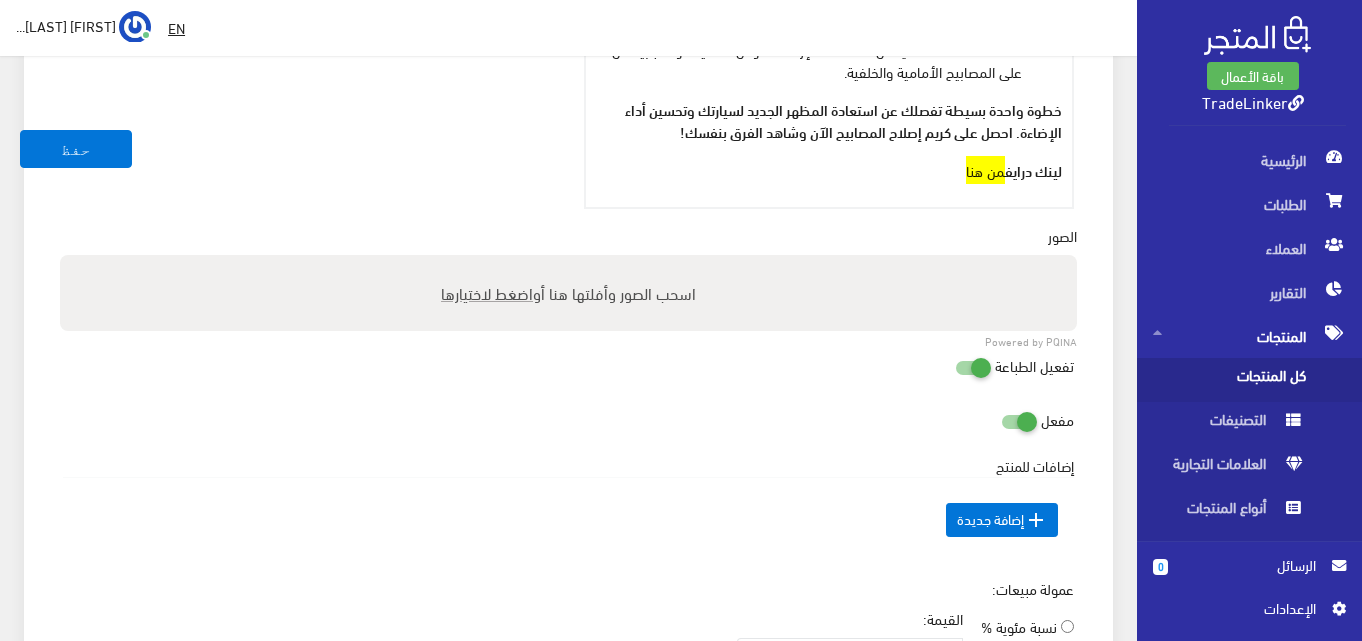 click on "اضغط لاختيارها" at bounding box center [487, 292] 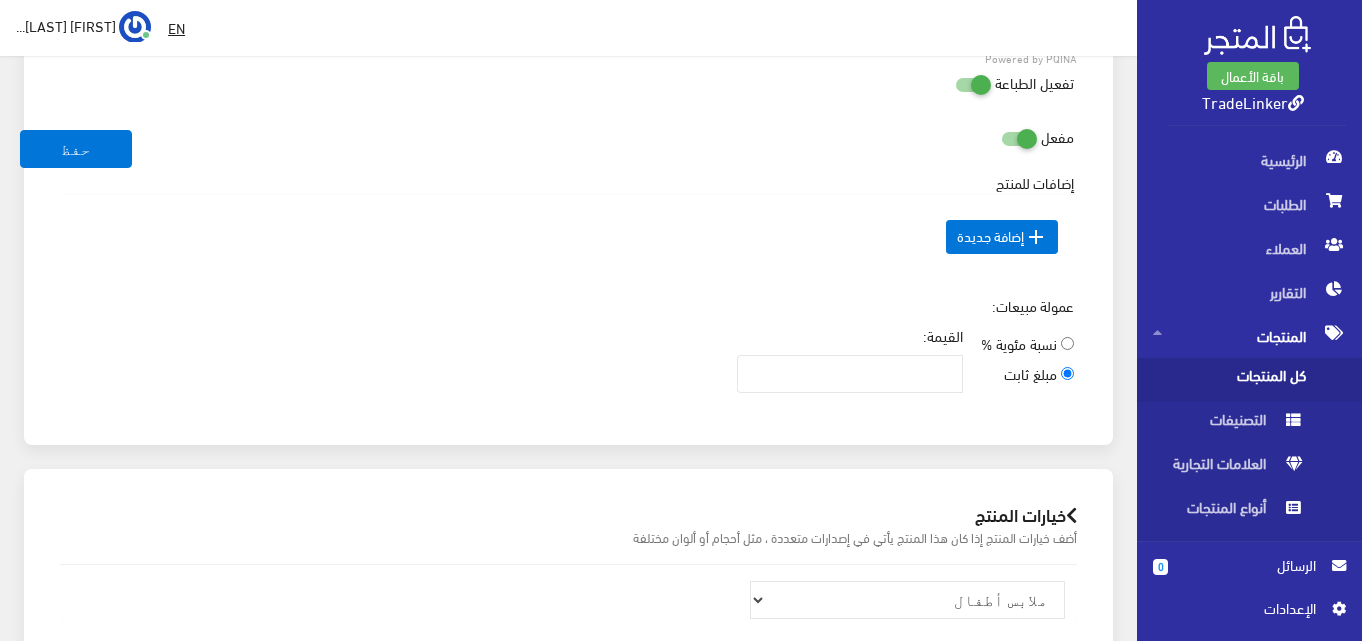 scroll, scrollTop: 1631, scrollLeft: 0, axis: vertical 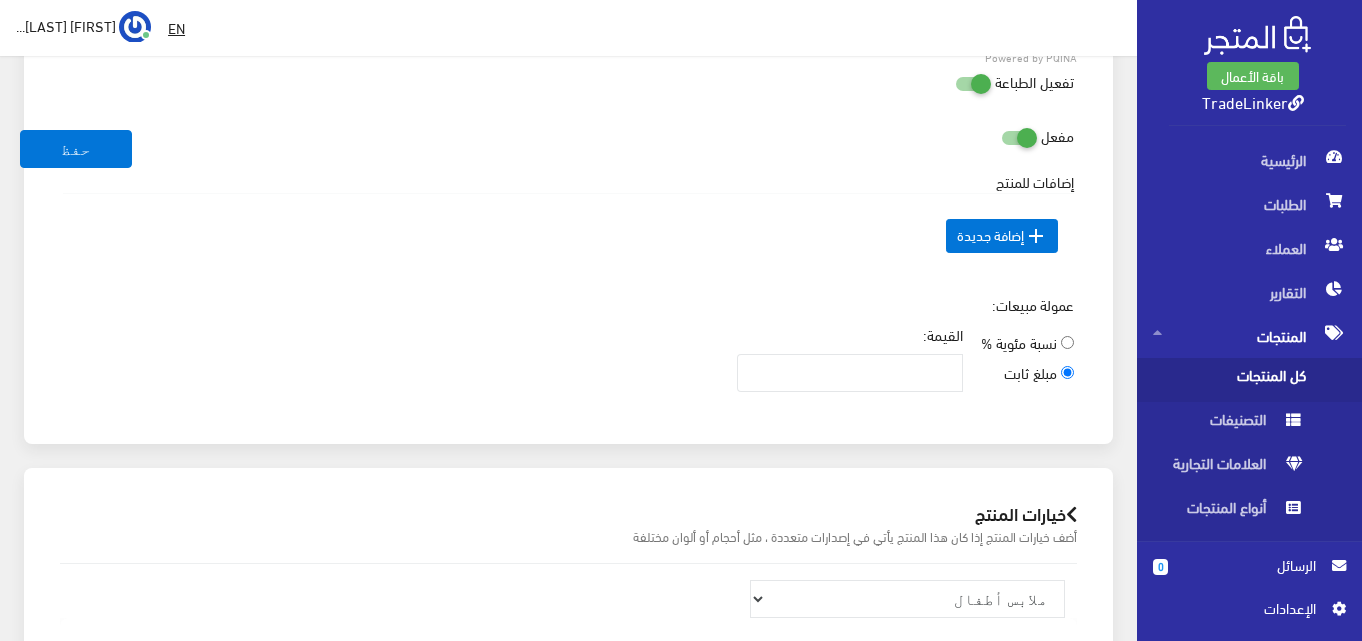 click at bounding box center [955, 83] 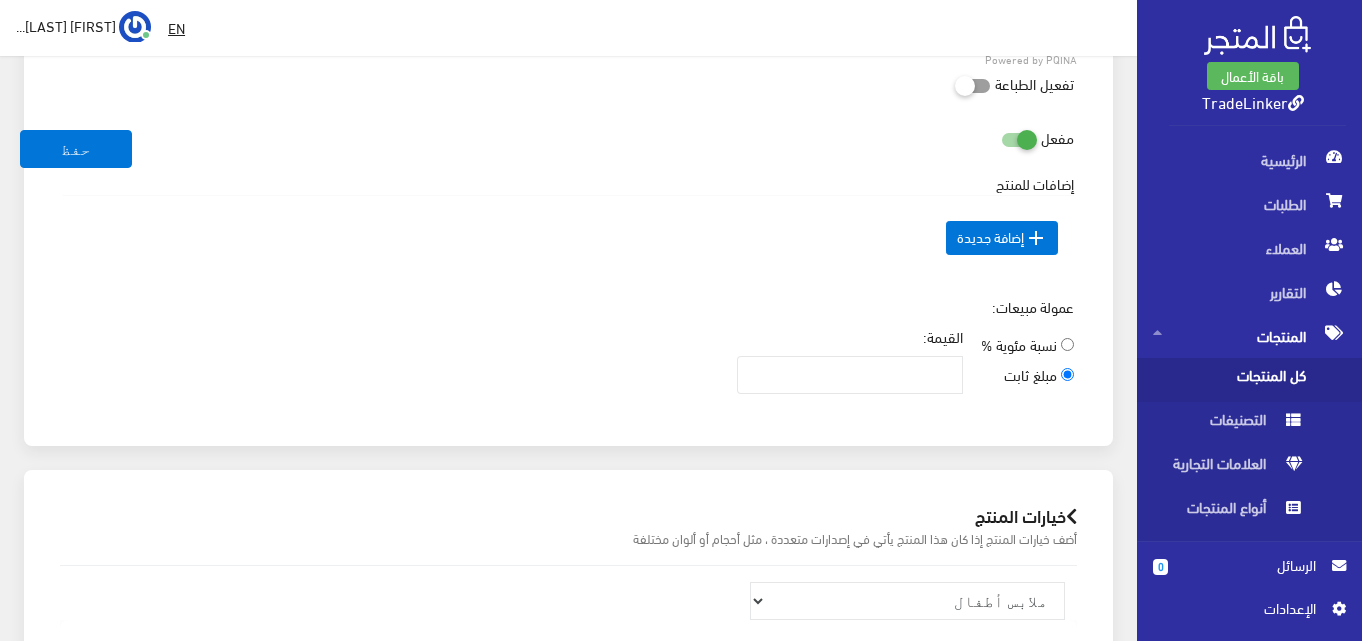 scroll, scrollTop: 1631, scrollLeft: 0, axis: vertical 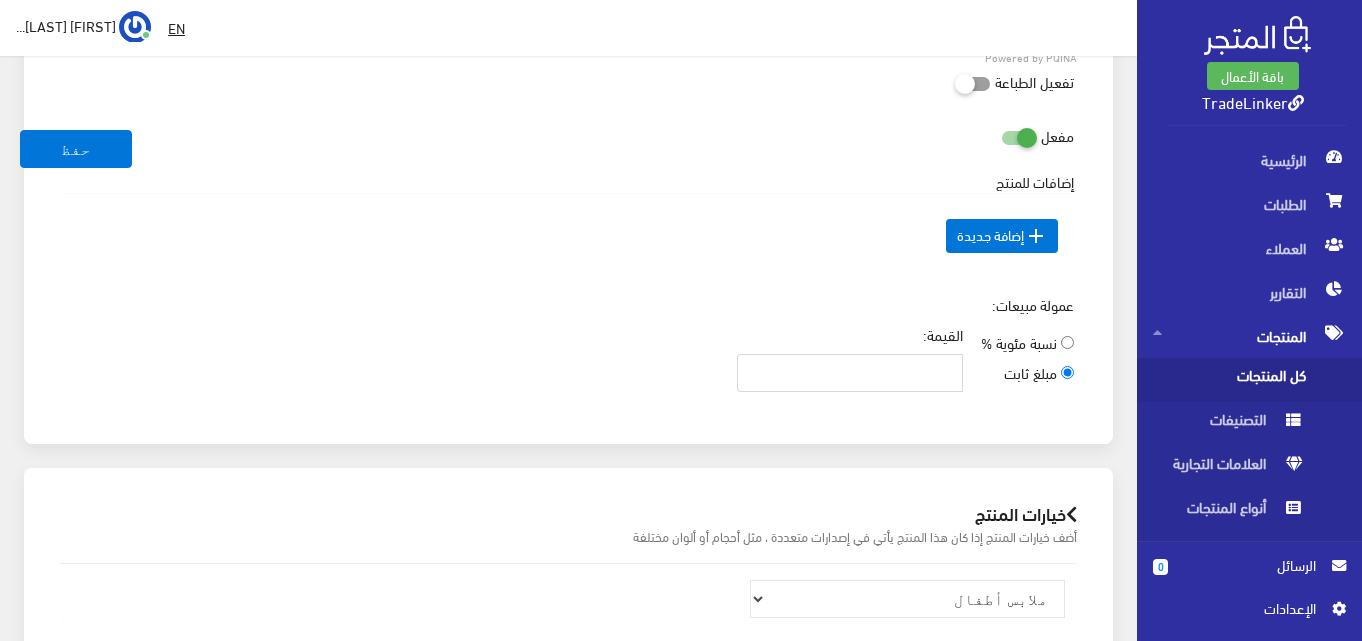 click on "القيمة:" at bounding box center [850, 373] 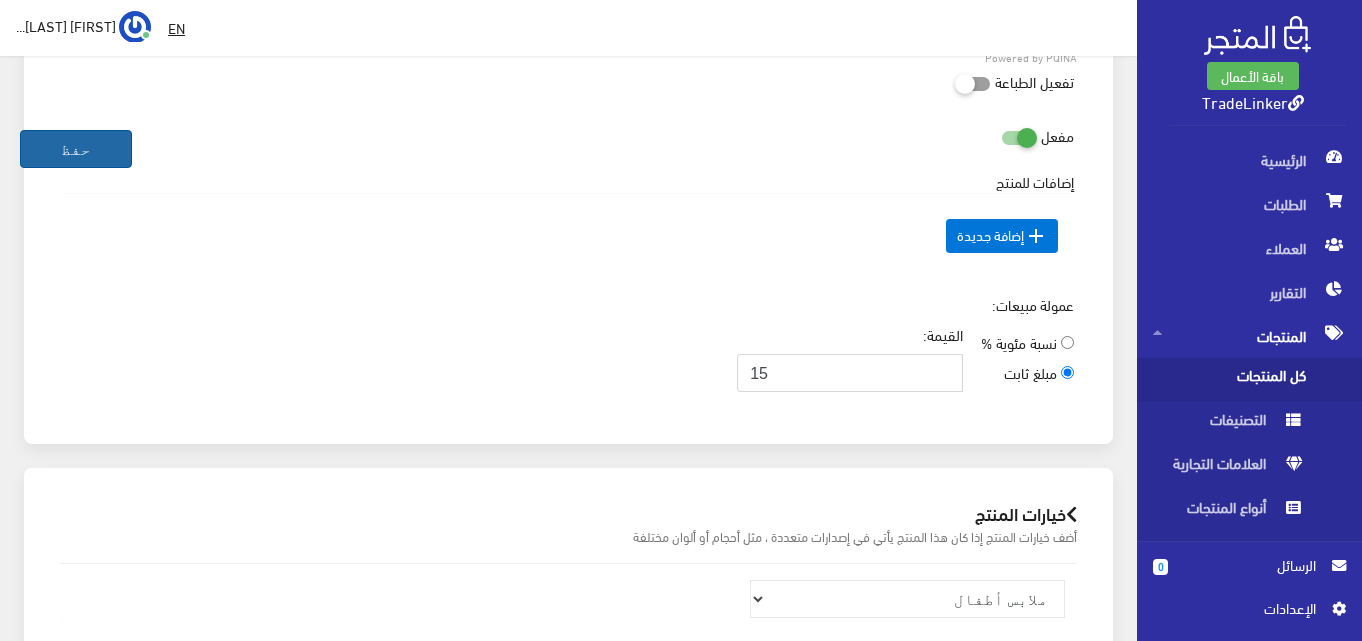 type on "15" 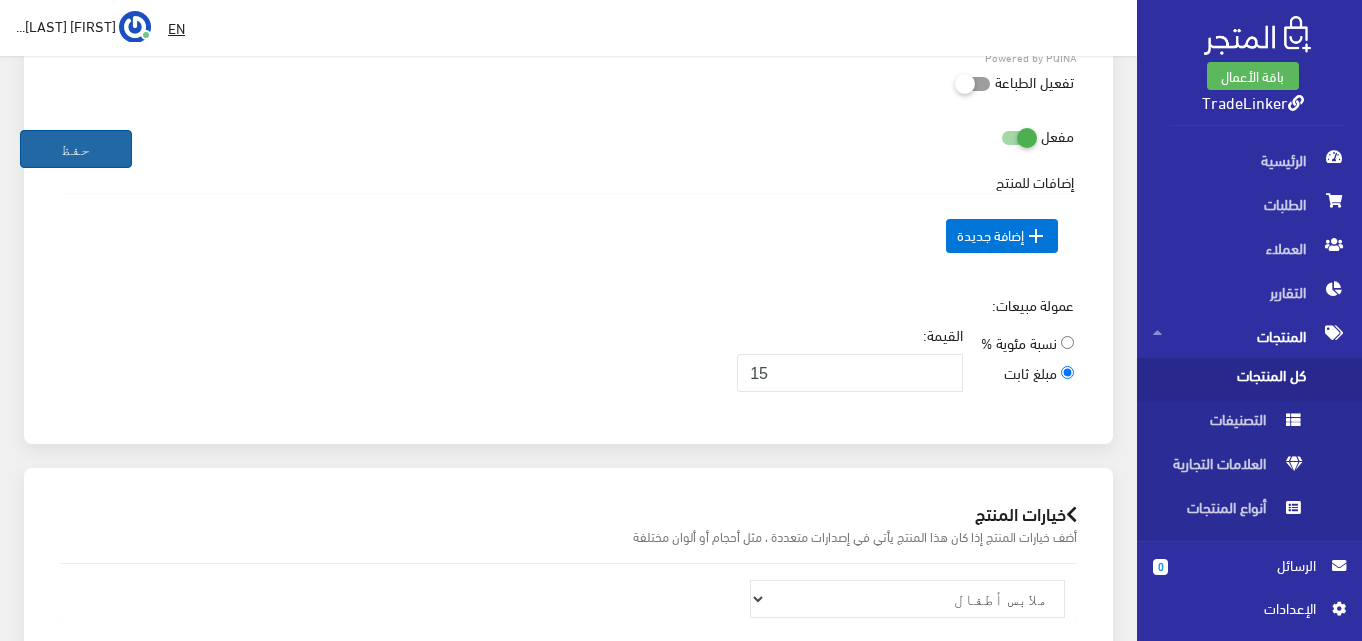 click on "حفظ" at bounding box center [76, 149] 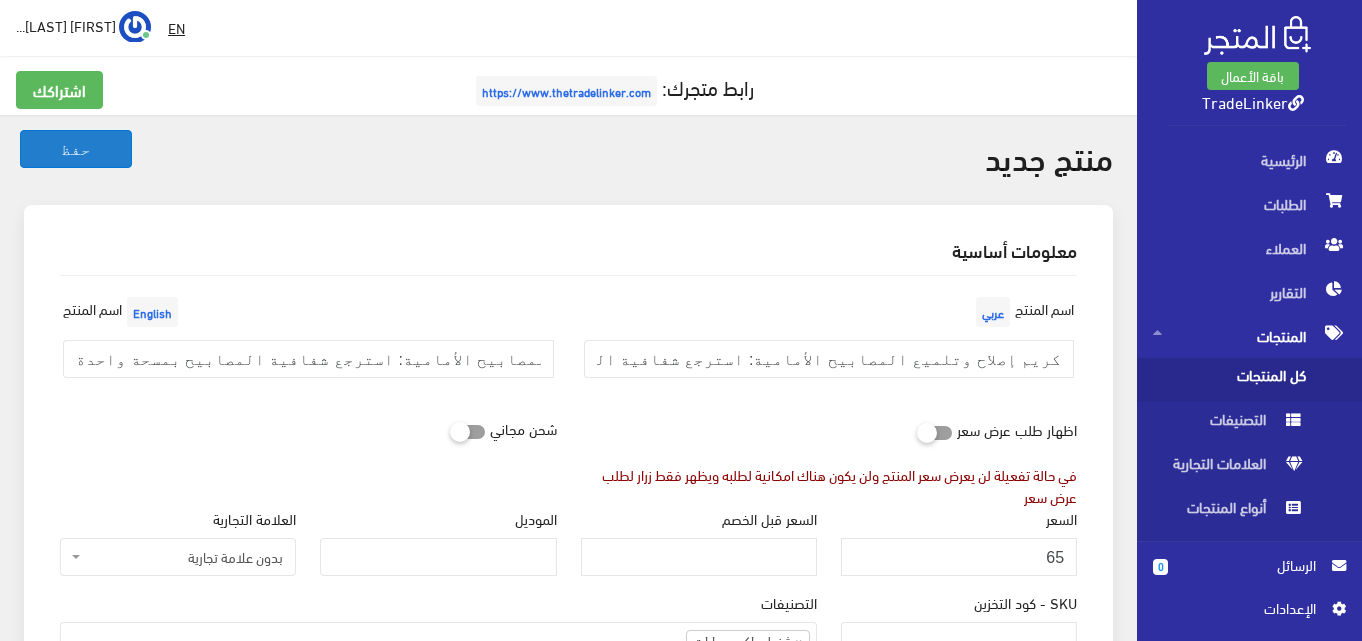 scroll, scrollTop: 0, scrollLeft: 0, axis: both 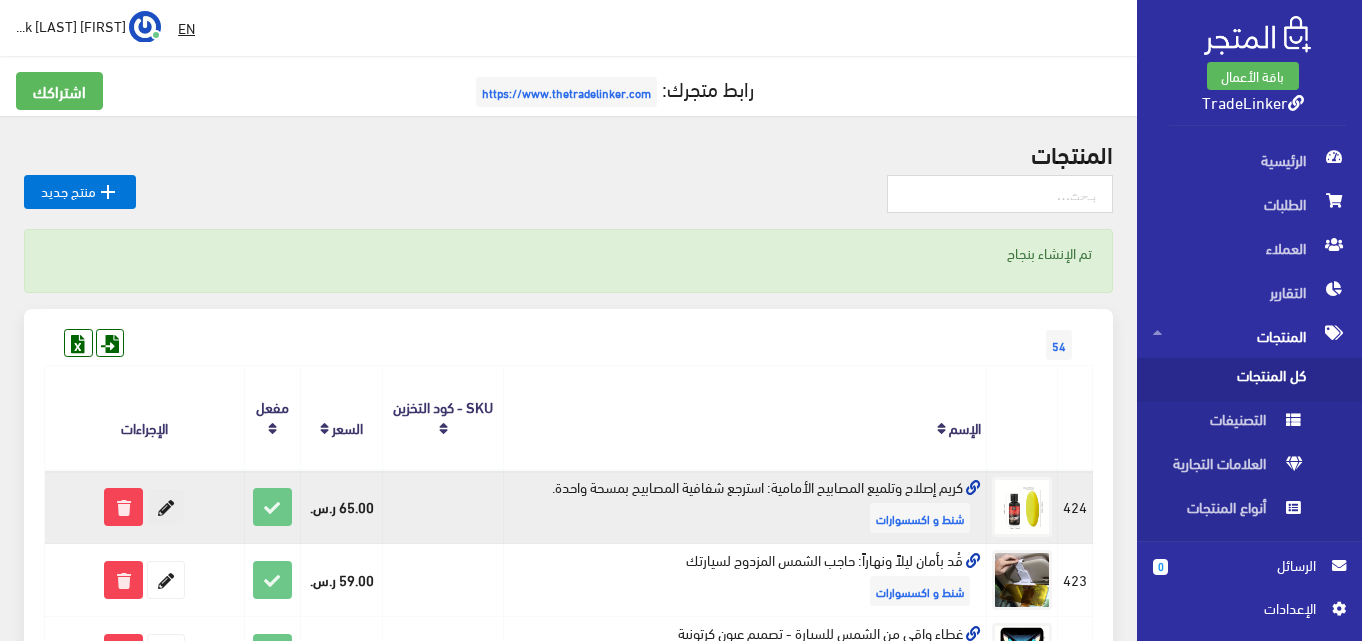 click at bounding box center (166, 507) 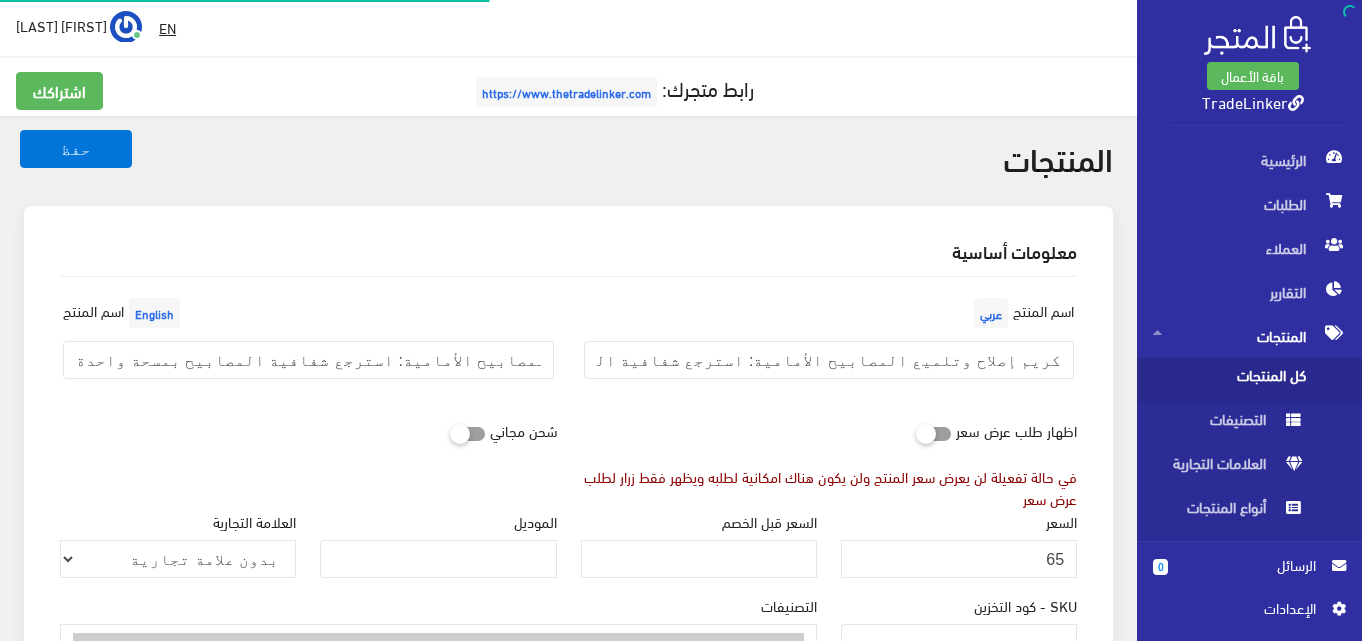 select 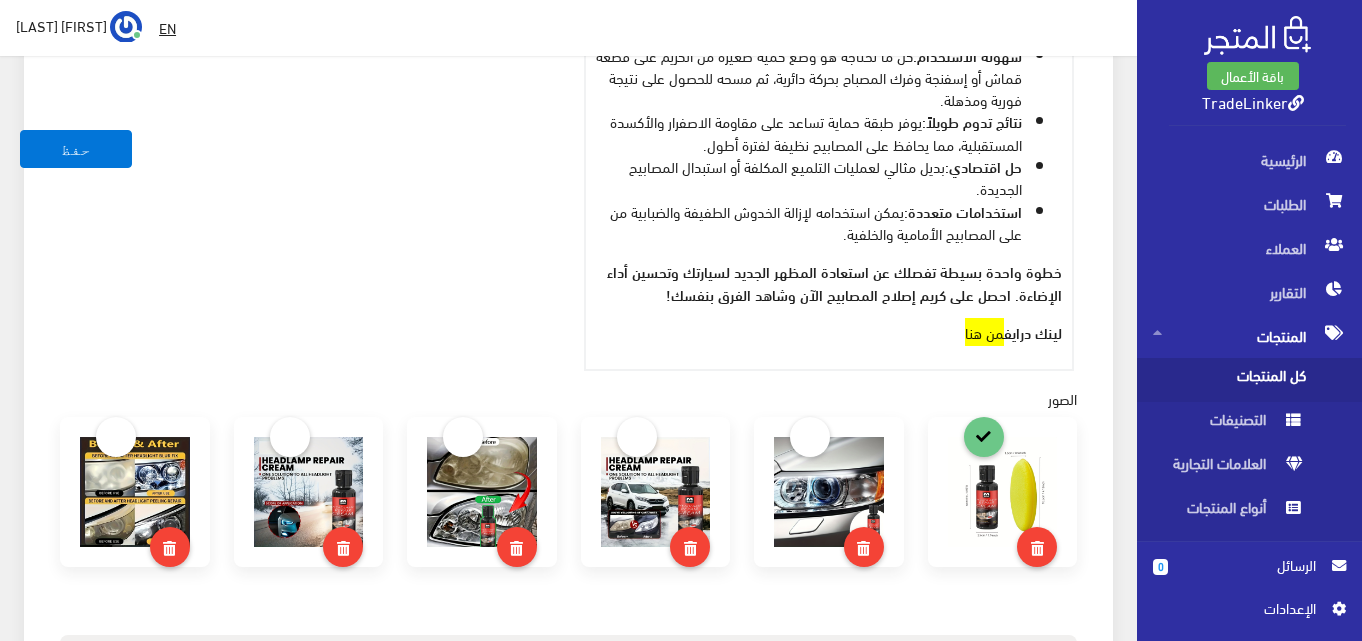 scroll, scrollTop: 1300, scrollLeft: 0, axis: vertical 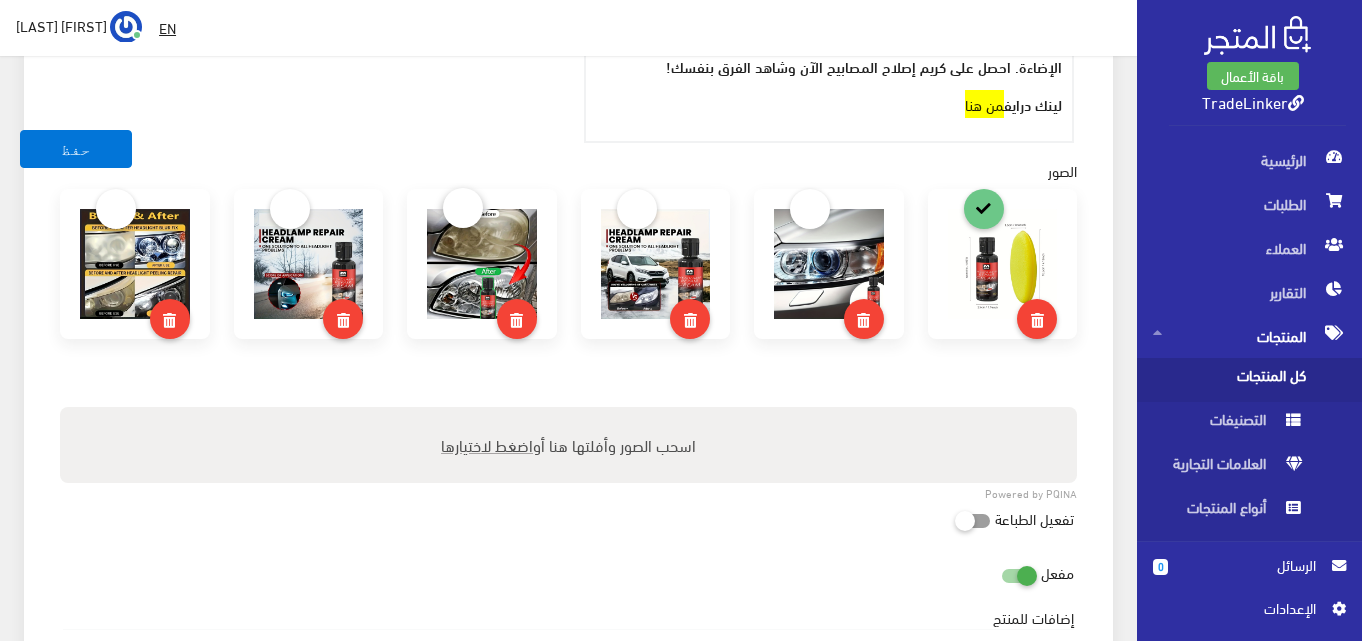 click at bounding box center (463, 208) 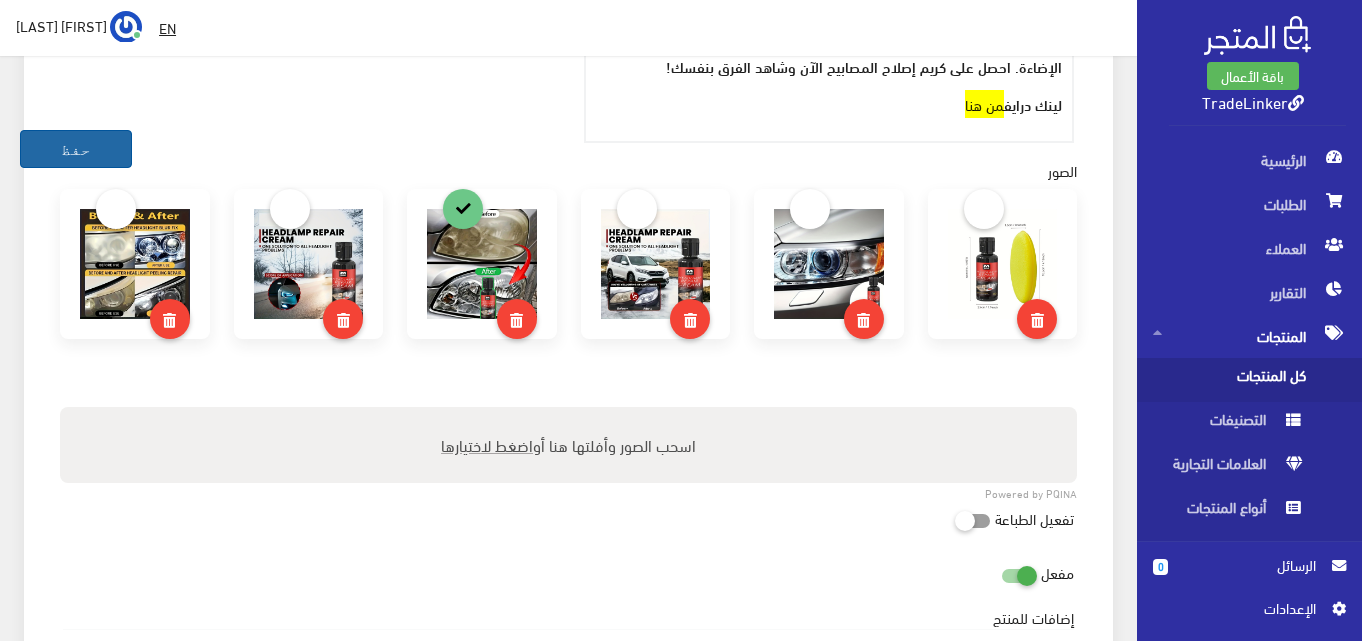 click on "حفظ" at bounding box center (76, 149) 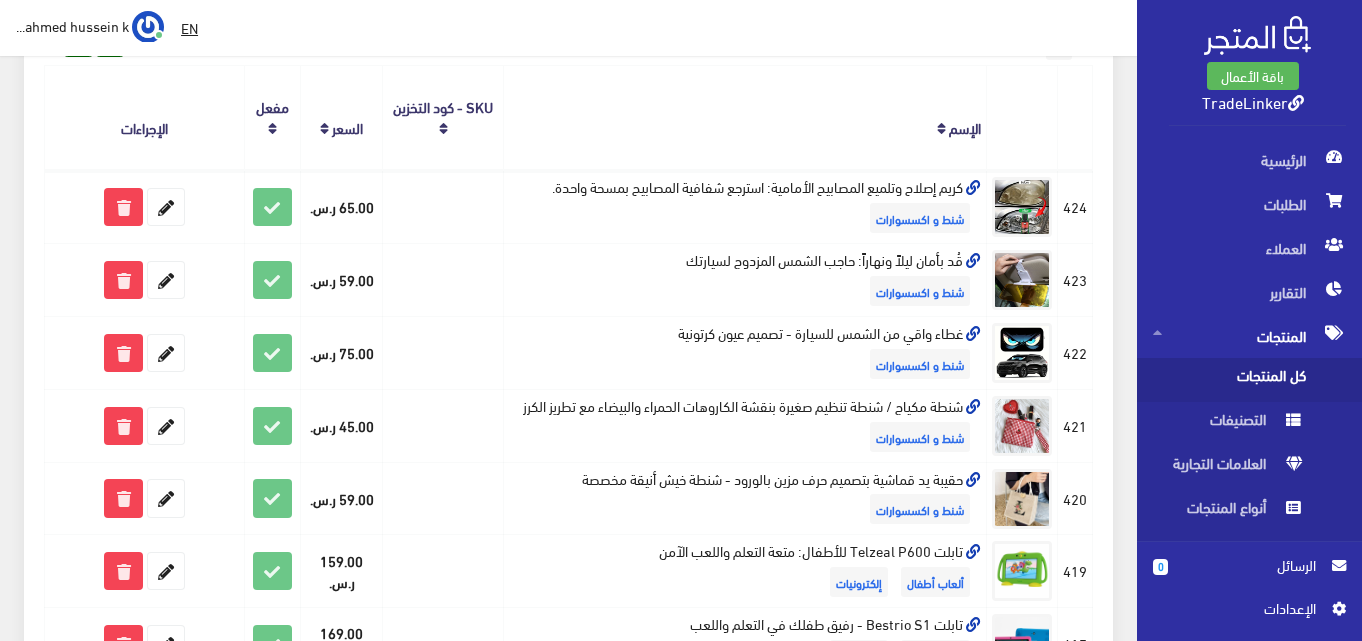 scroll, scrollTop: 100, scrollLeft: 0, axis: vertical 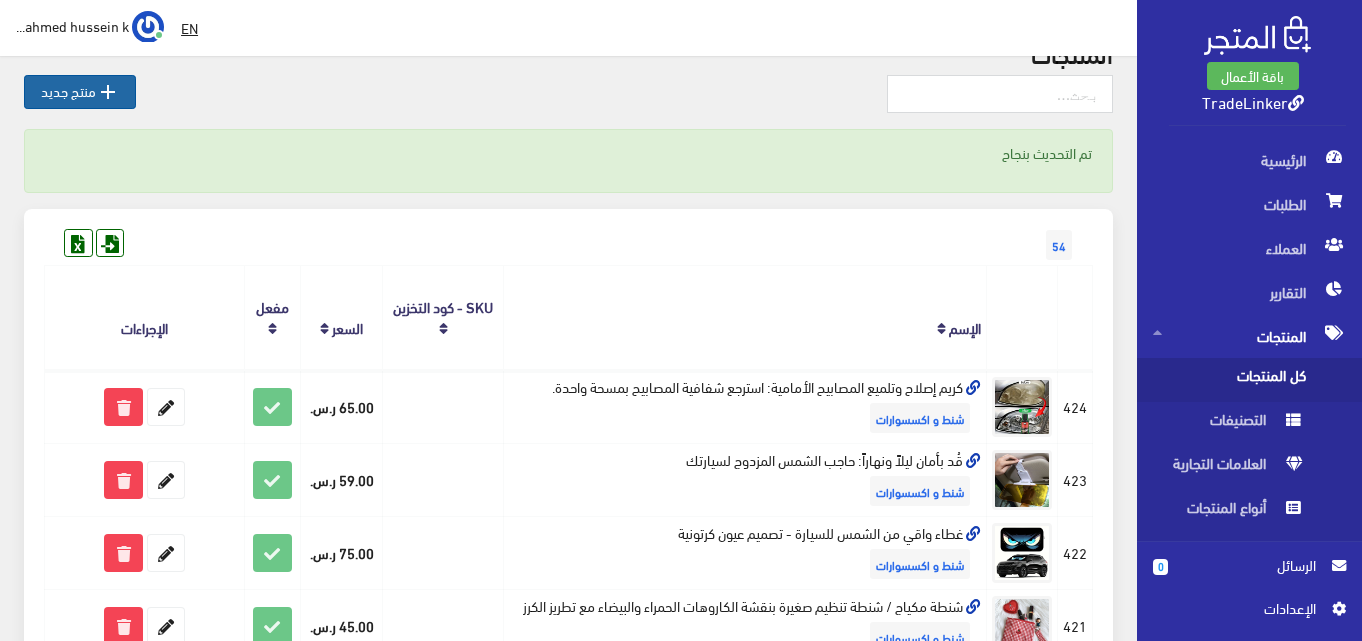 click on "" at bounding box center [108, 92] 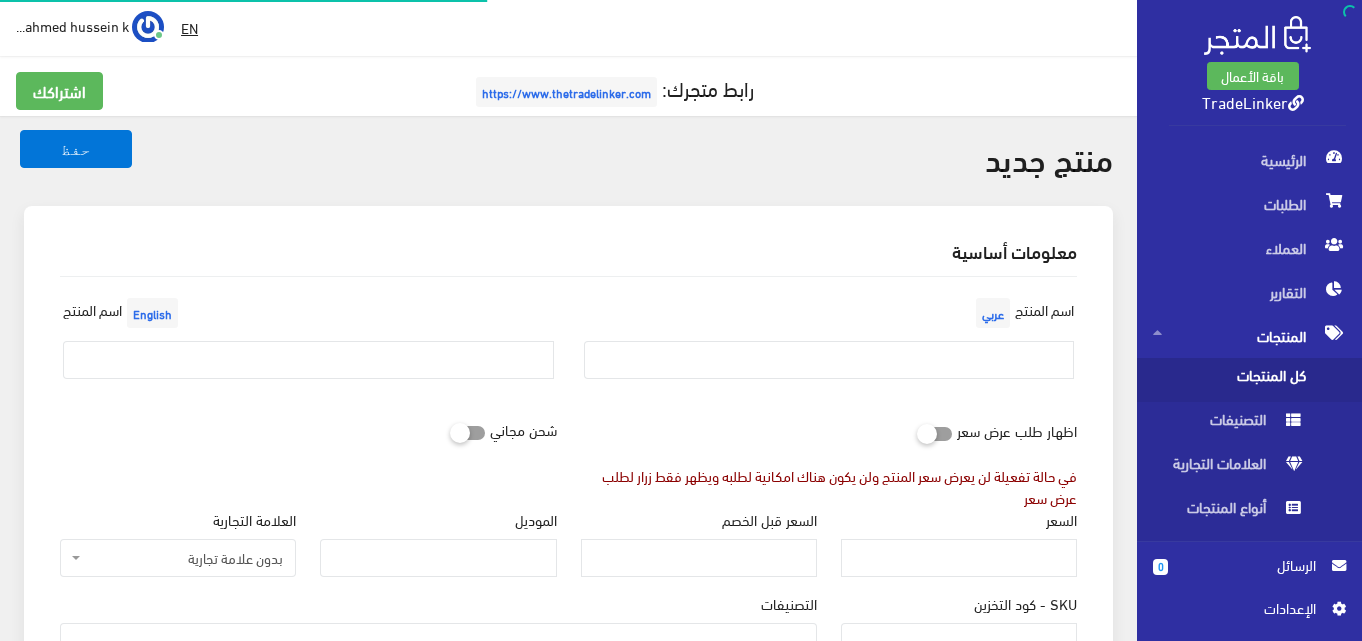 select 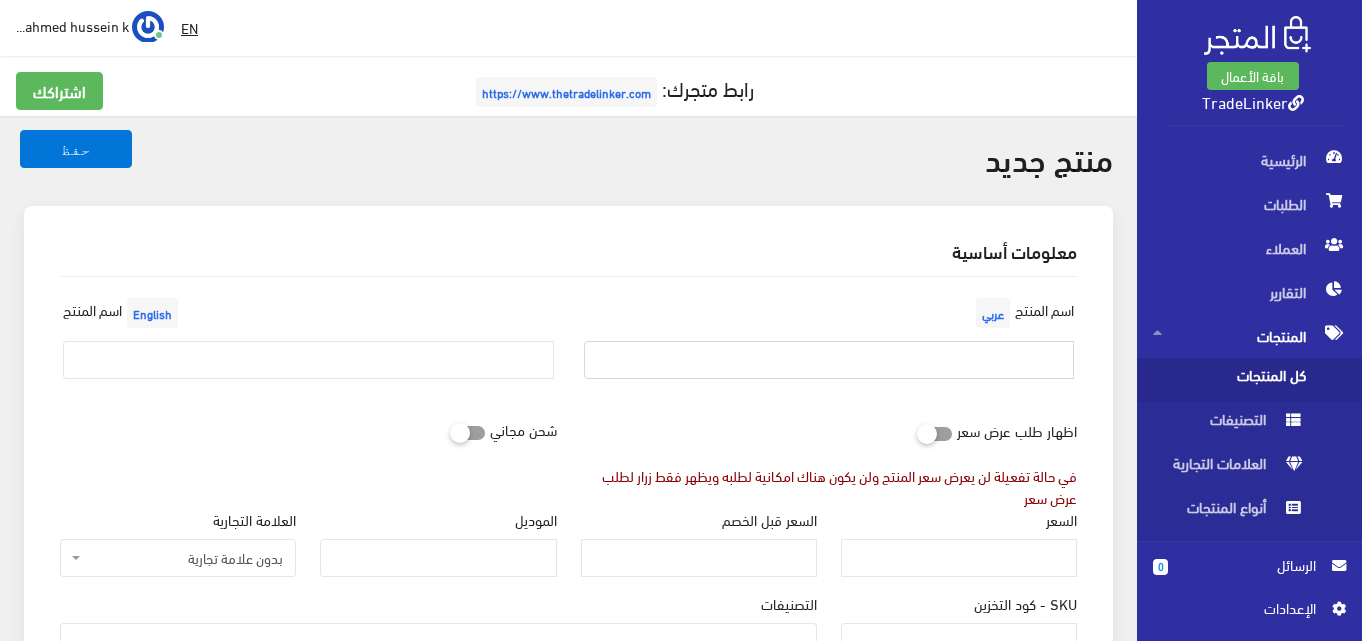 click at bounding box center (829, 360) 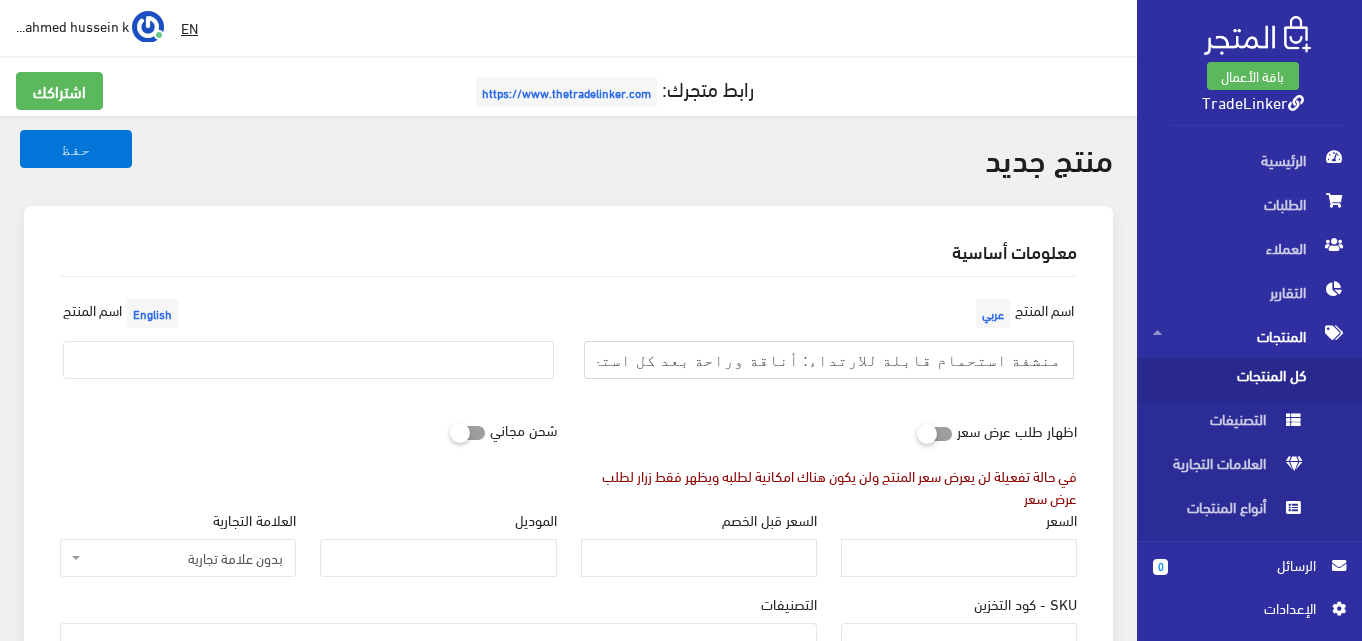 type on "منشفة استحمام قابلة للارتداء: أناقة وراحة بعد كل استحمام." 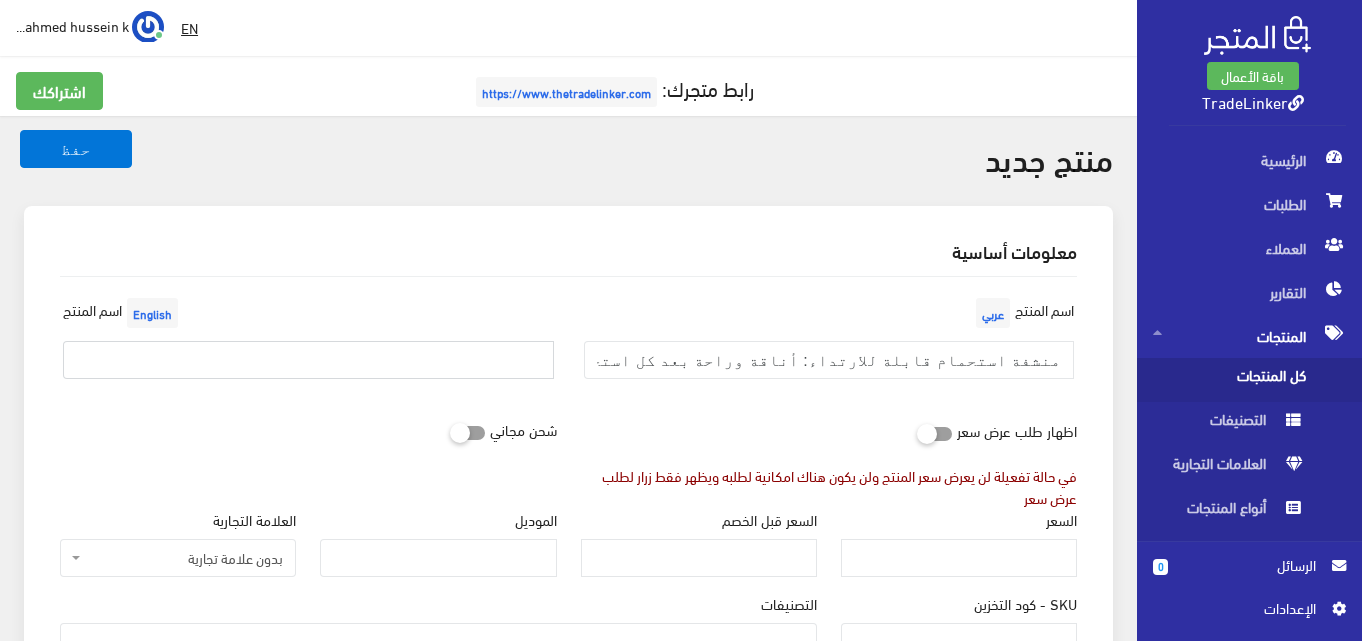 click at bounding box center [308, 360] 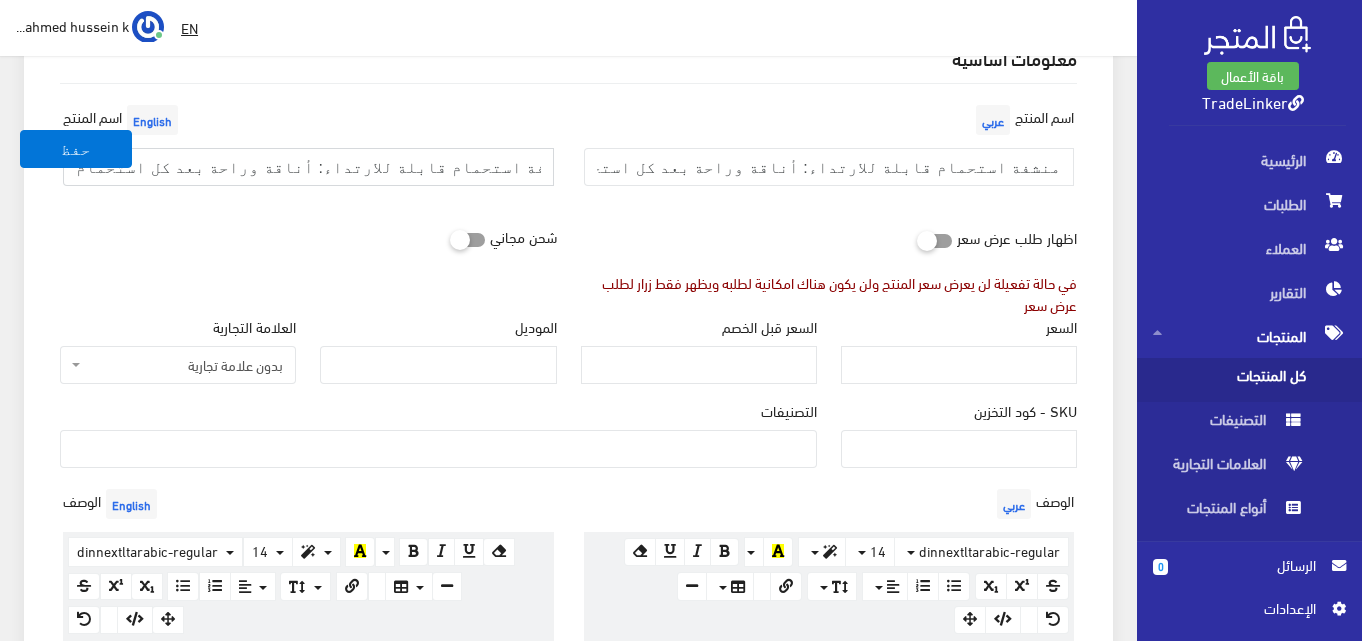 scroll, scrollTop: 200, scrollLeft: 0, axis: vertical 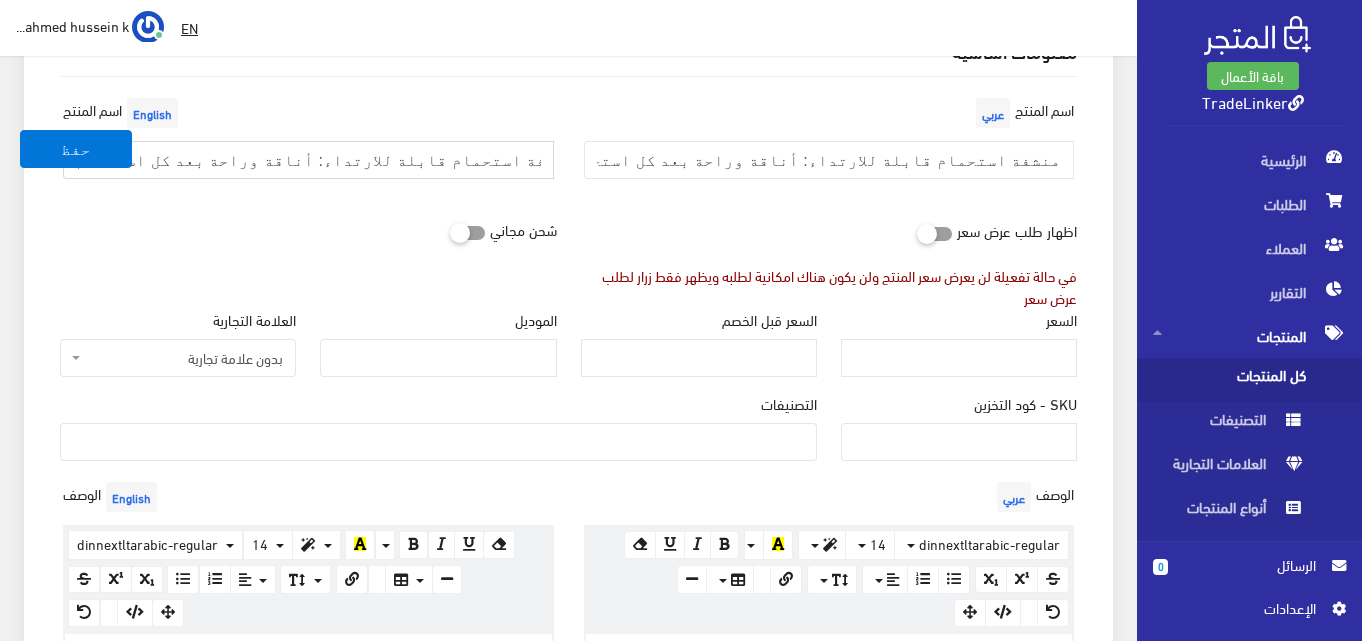 type on "منشفة استحمام قابلة للارتداء: أناقة وراحة بعد كل استحمام." 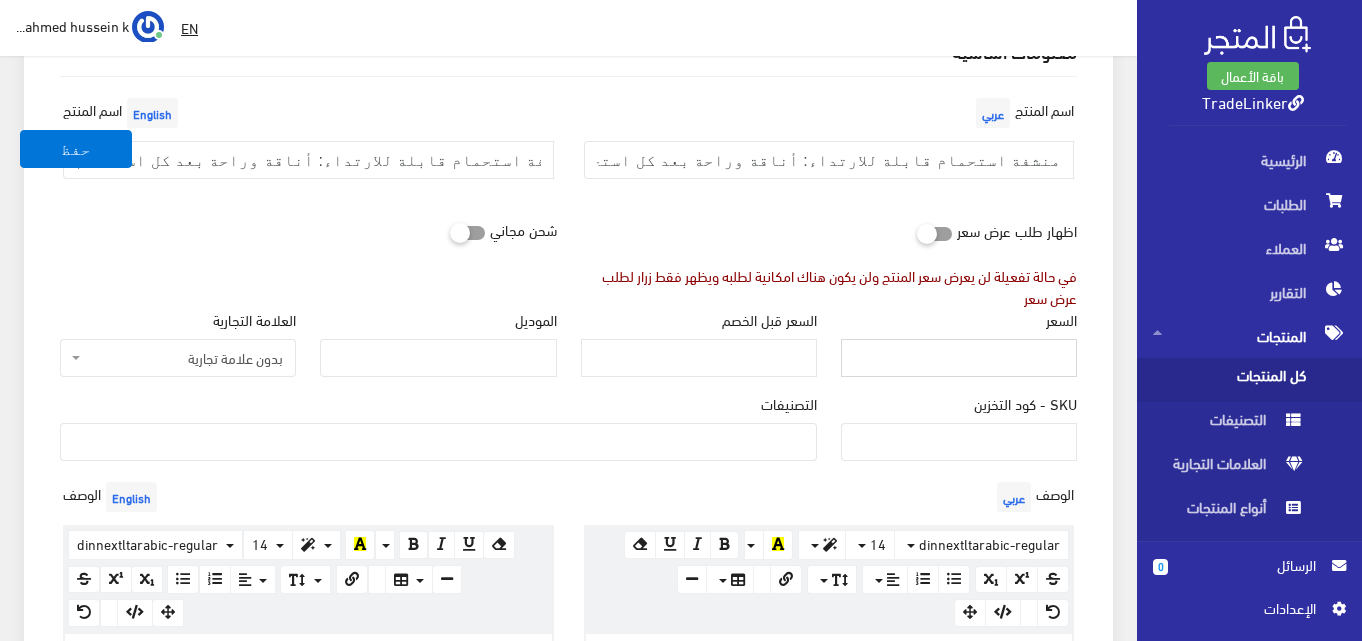 click on "السعر" at bounding box center (959, 358) 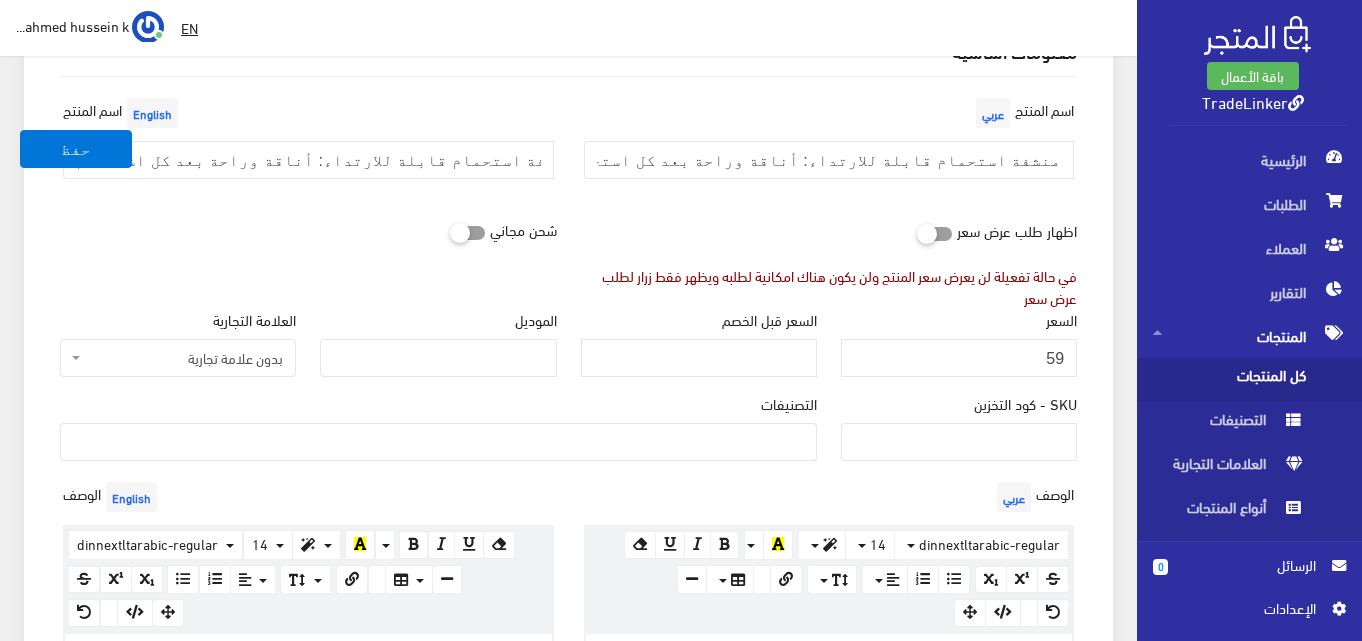 click on "اظهار طلب عرض سعر
في حالة تفعيلة لن يعرض سعر المنتج ولن يكون هناك امكانية لطلبه ويظهر فقط زرار لطلب عرض سعر" at bounding box center [829, 260] 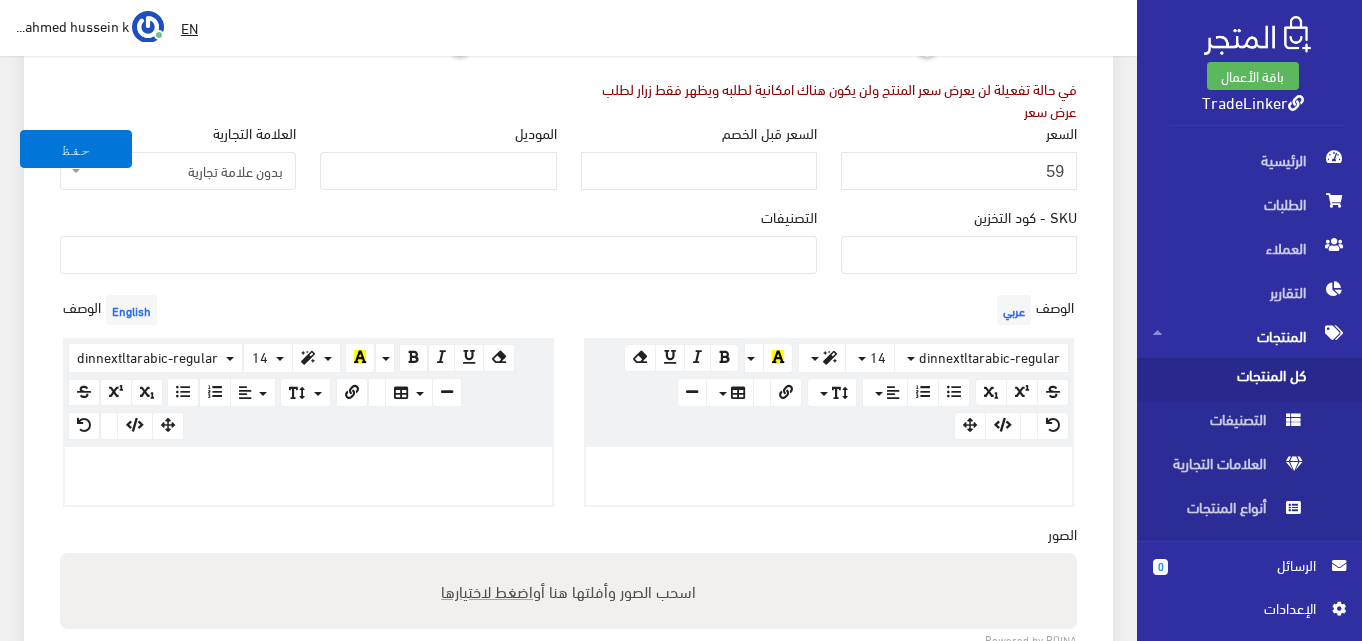 scroll, scrollTop: 400, scrollLeft: 0, axis: vertical 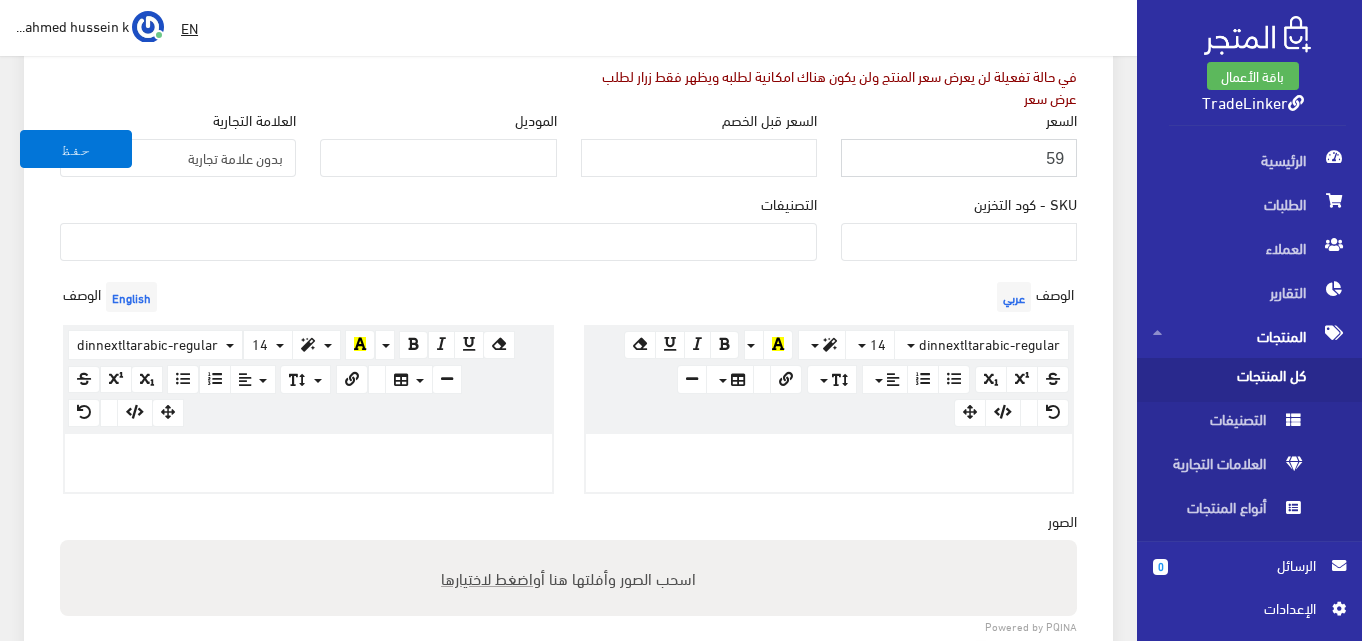 drag, startPoint x: 1065, startPoint y: 151, endPoint x: 1055, endPoint y: 152, distance: 10.049875 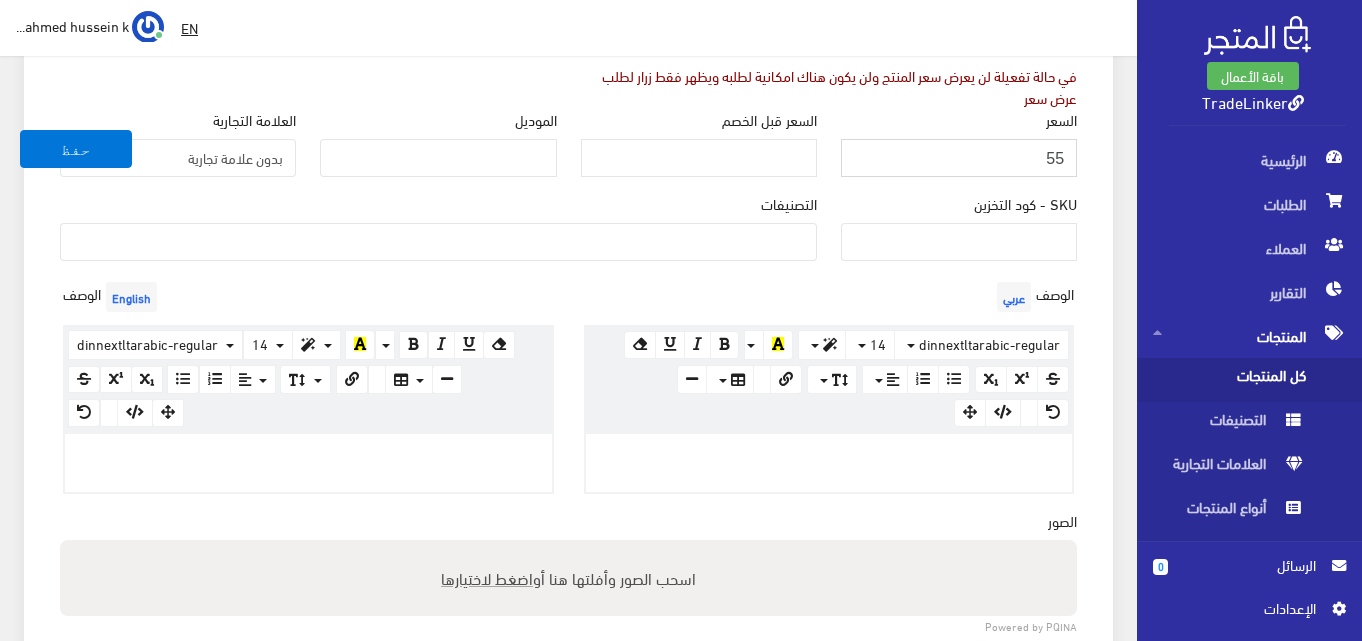 type on "55" 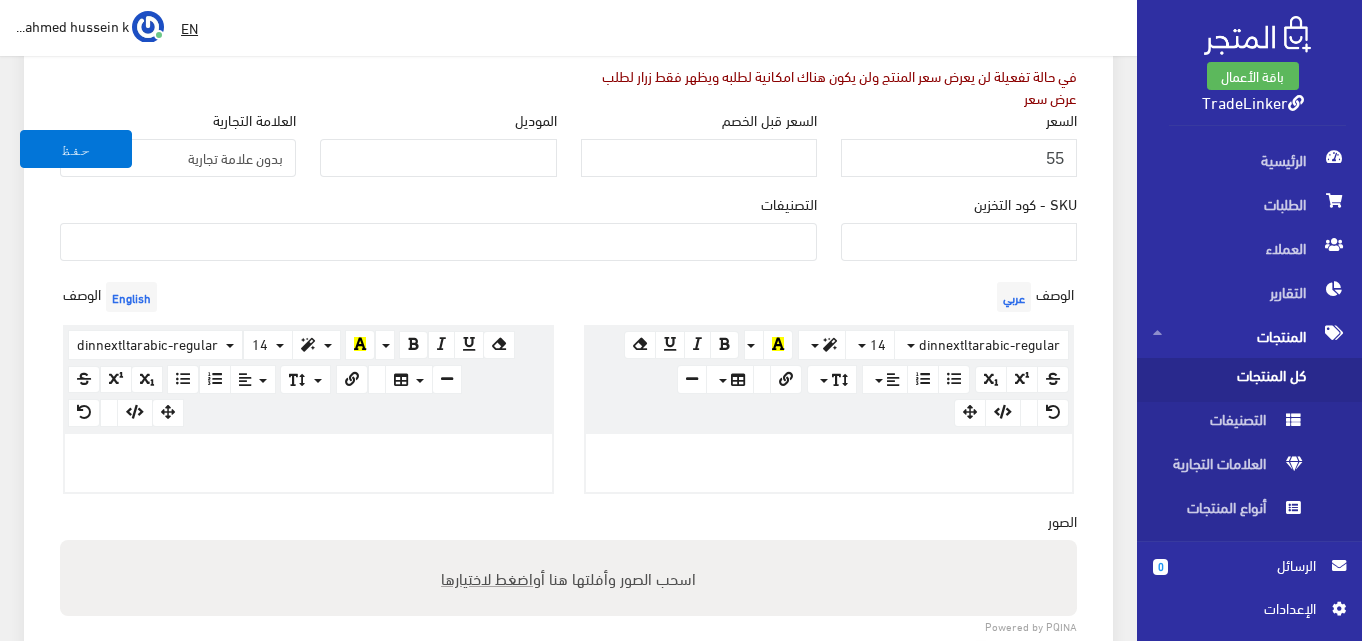click on "السعر
55" at bounding box center [959, 151] 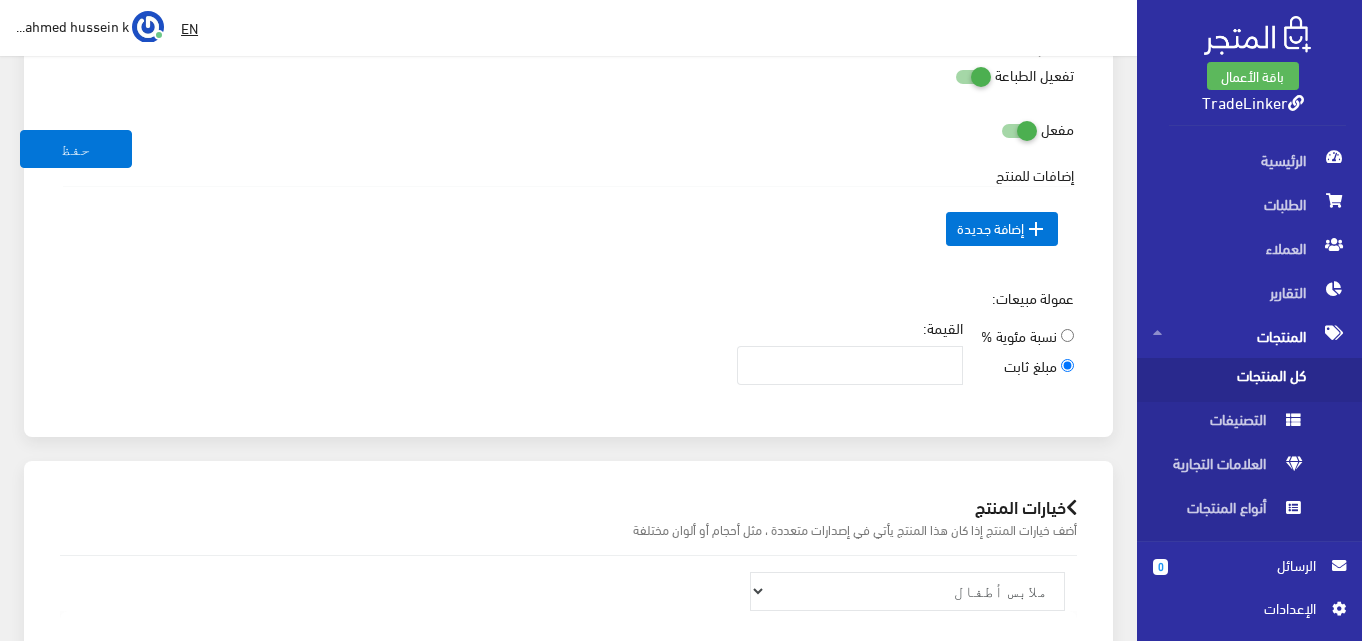 scroll, scrollTop: 1100, scrollLeft: 0, axis: vertical 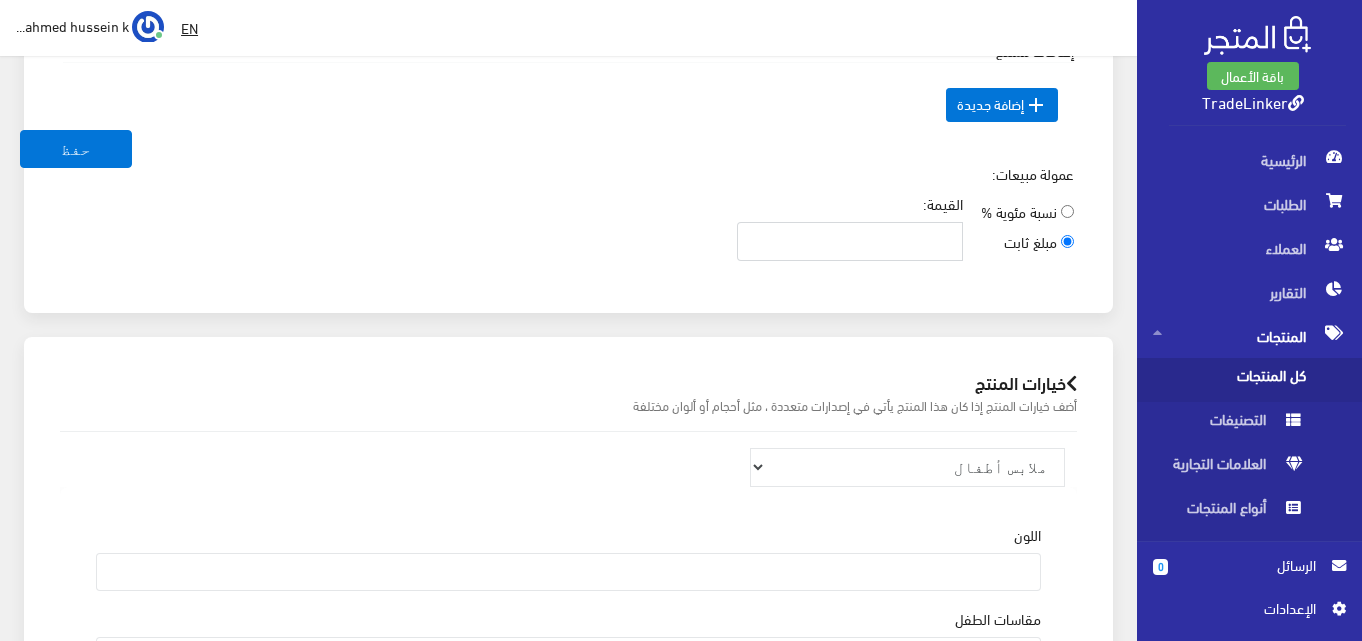 click on "القيمة:" at bounding box center [850, 241] 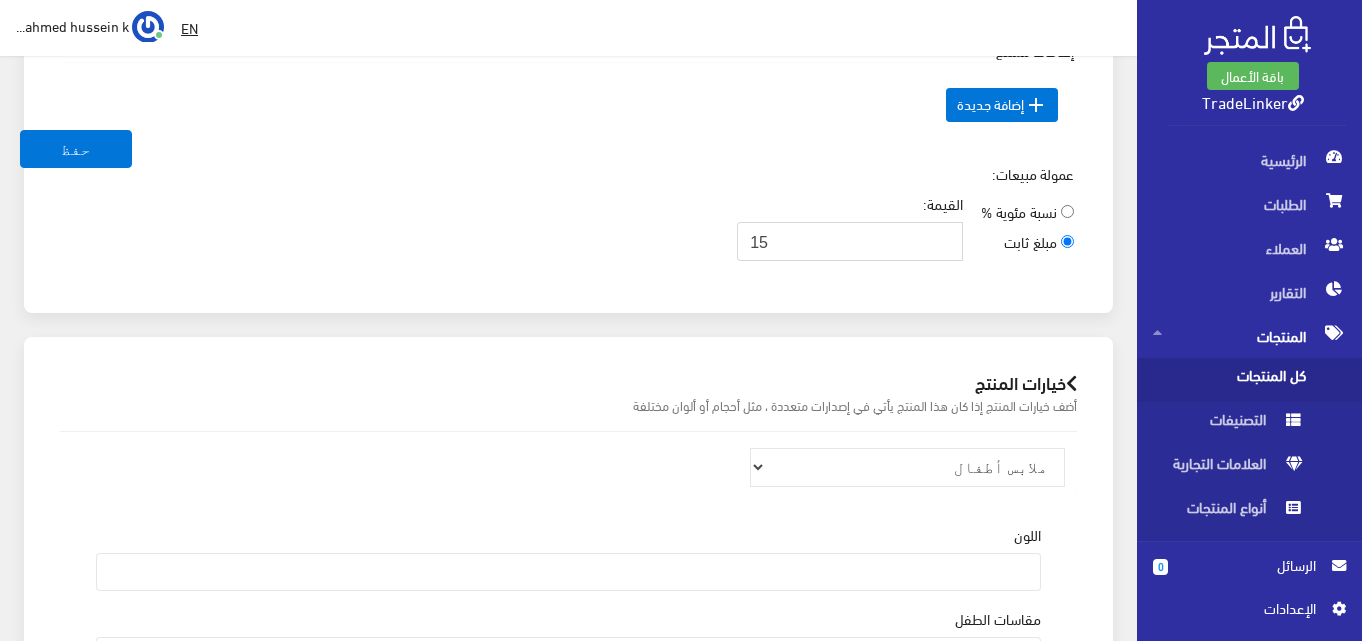 type on "15" 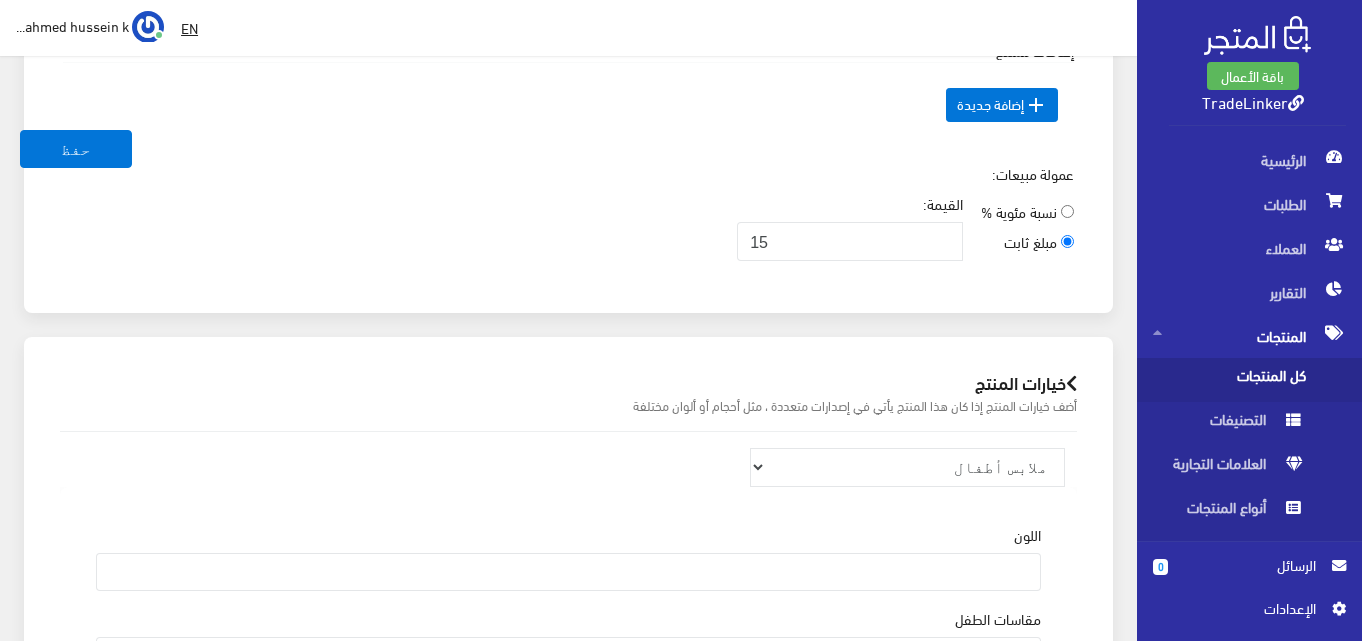 click on "معلومات أساسية
اسم المنتج  عربي
منشفة استحمام قابلة للارتداء: أناقة وراحة بعد كل استحمام.
اسم المنتج  English
منشفة استحمام قابلة للارتداء: أناقة وراحة بعد كل استحمام.
اظهار طلب عرض سعر" at bounding box center [568, -279] 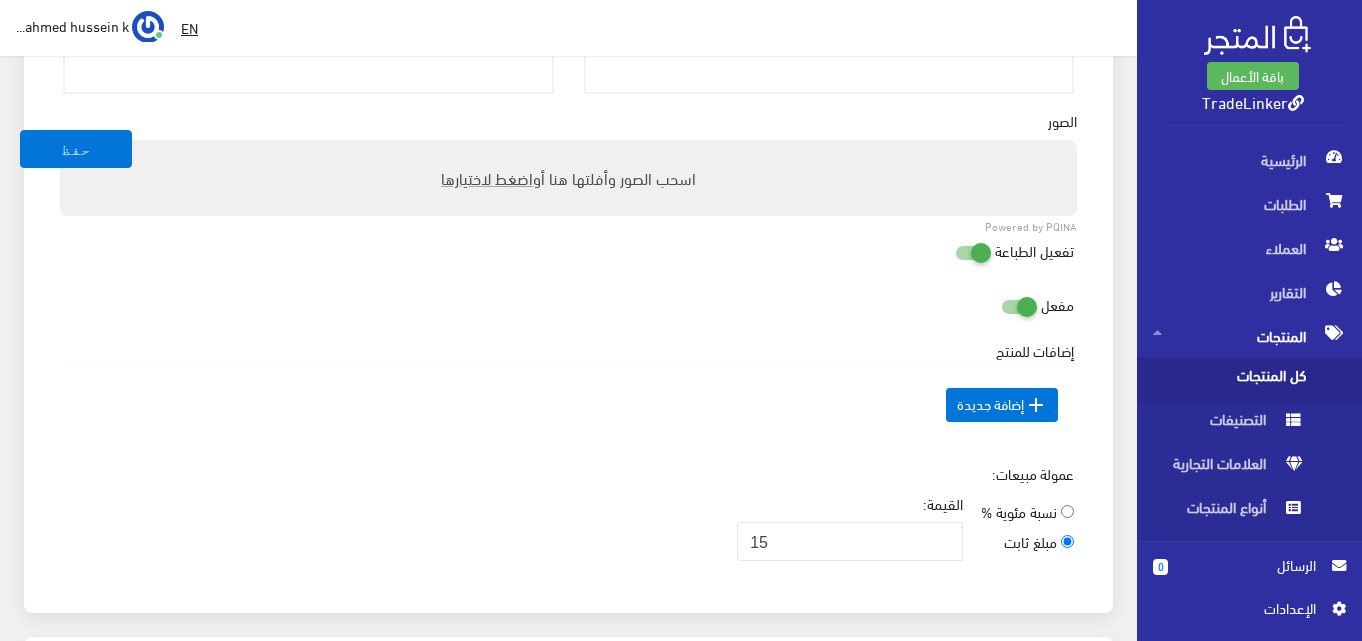 scroll, scrollTop: 700, scrollLeft: 0, axis: vertical 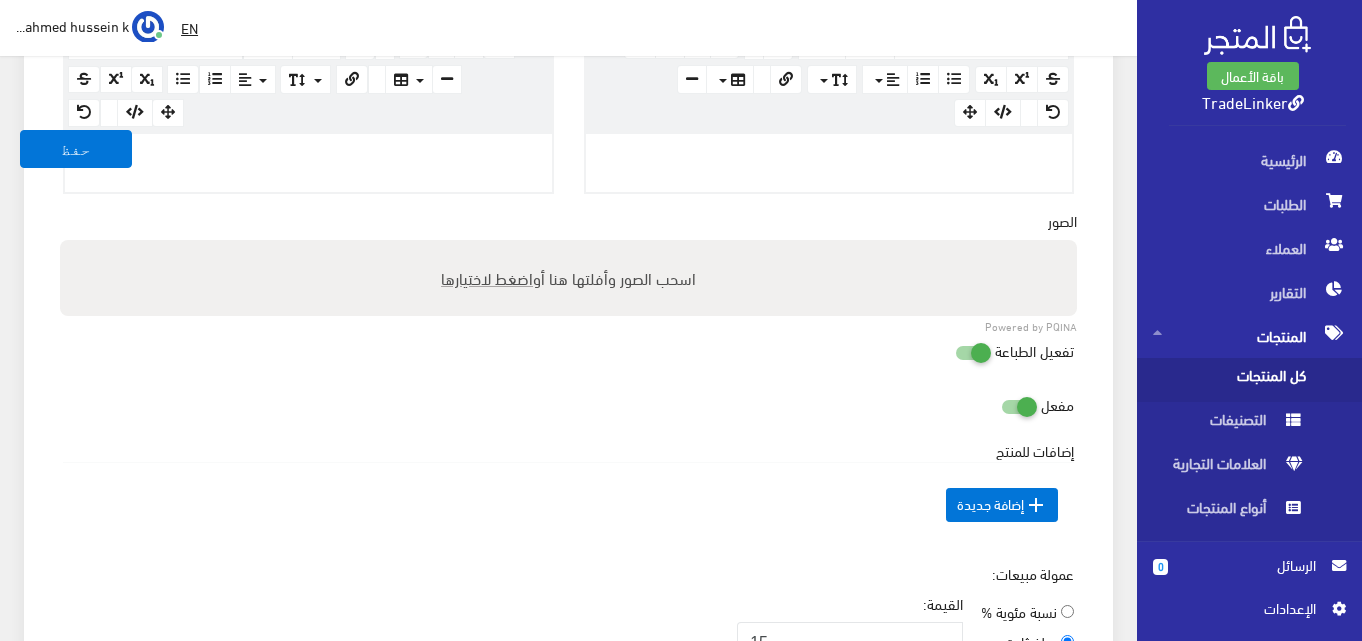 click on "اضغط لاختيارها" at bounding box center [487, 277] 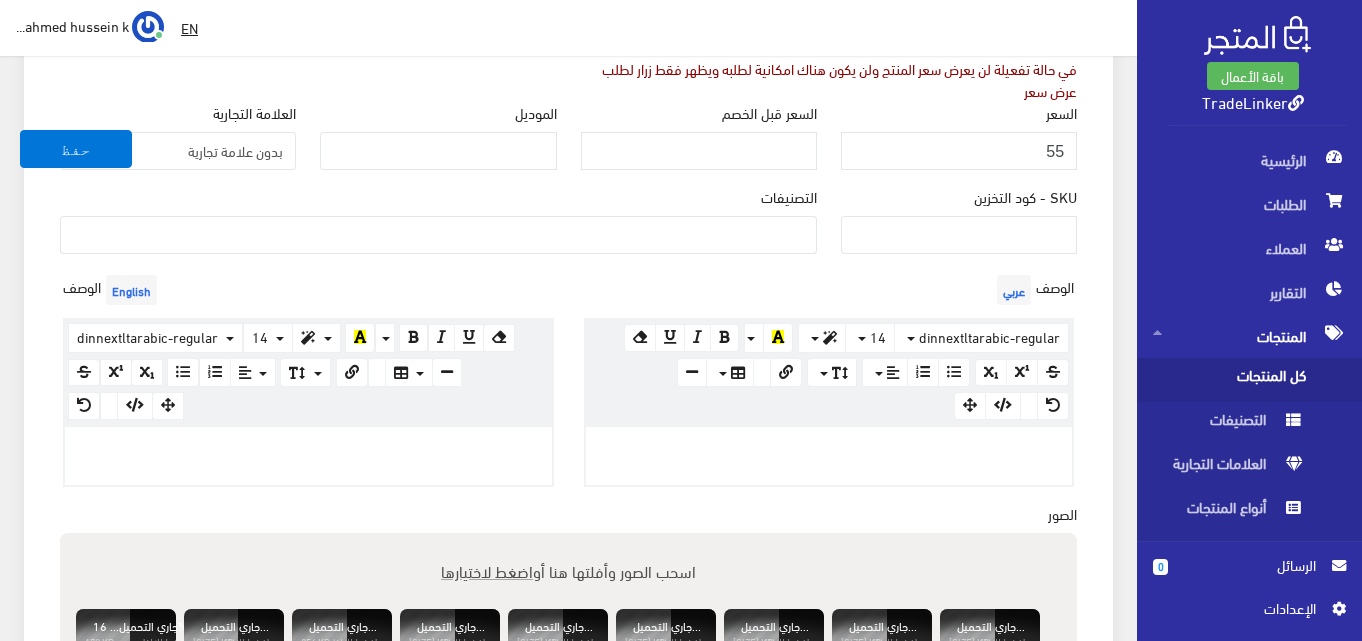 scroll, scrollTop: 400, scrollLeft: 0, axis: vertical 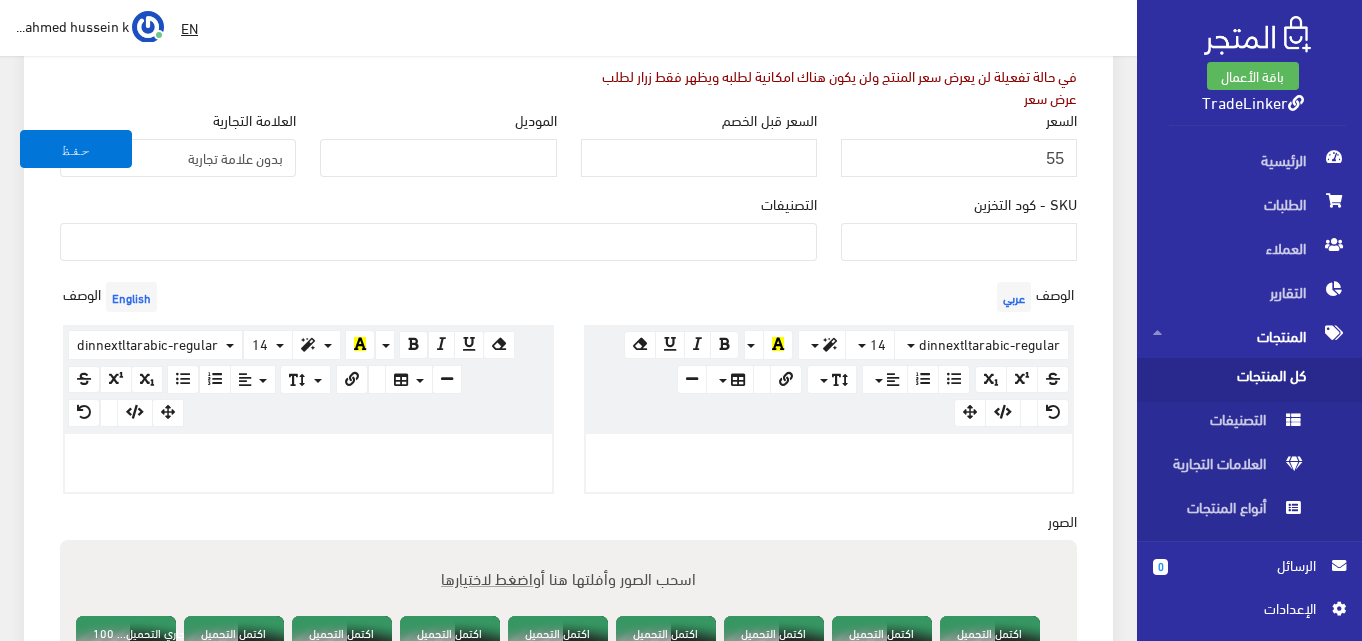 click at bounding box center (829, 463) 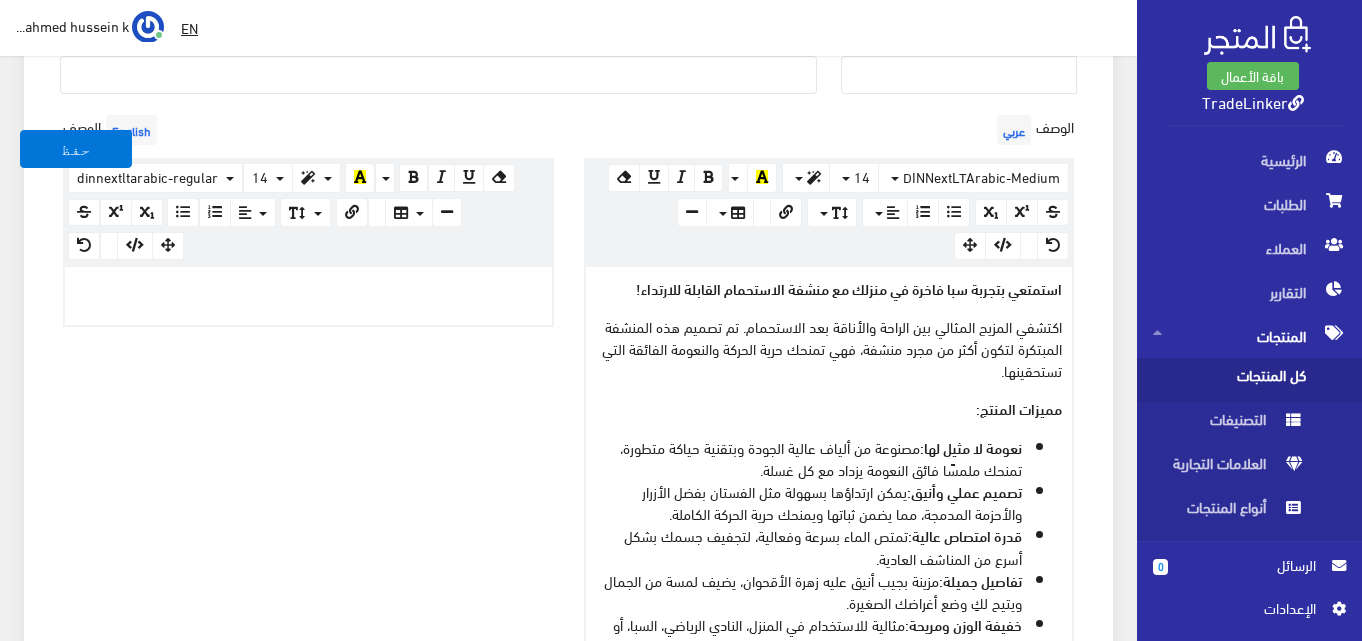 scroll, scrollTop: 287, scrollLeft: 0, axis: vertical 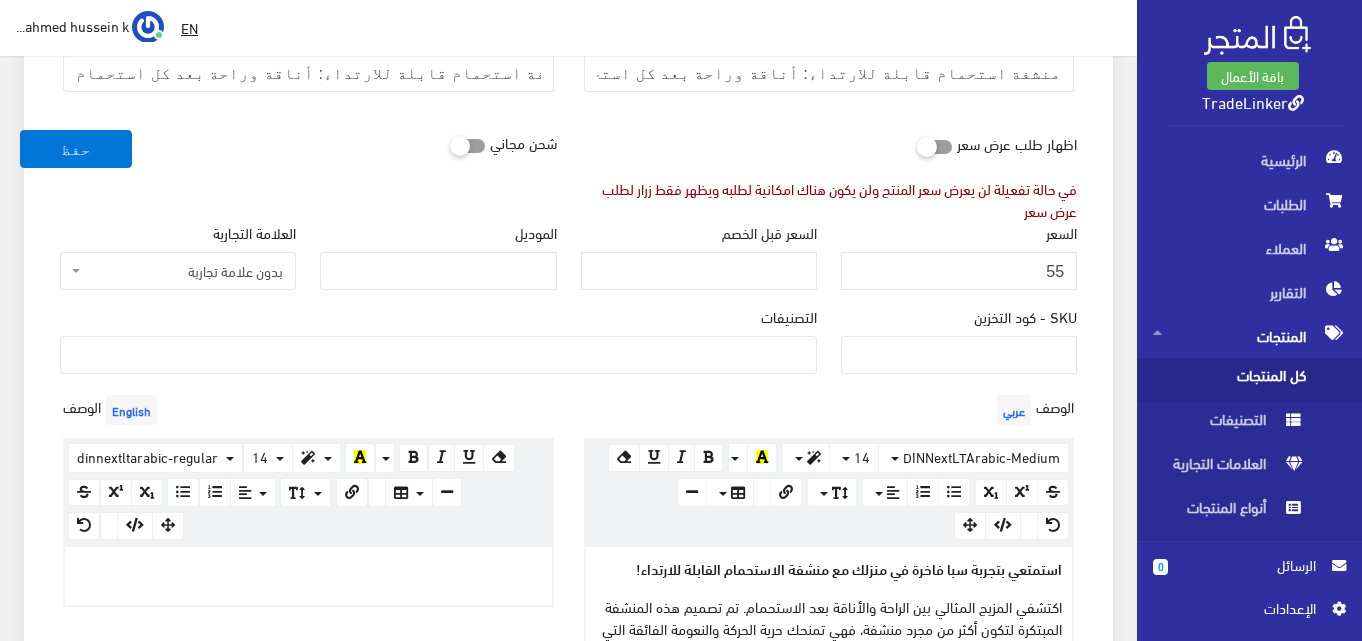 click at bounding box center [438, 353] 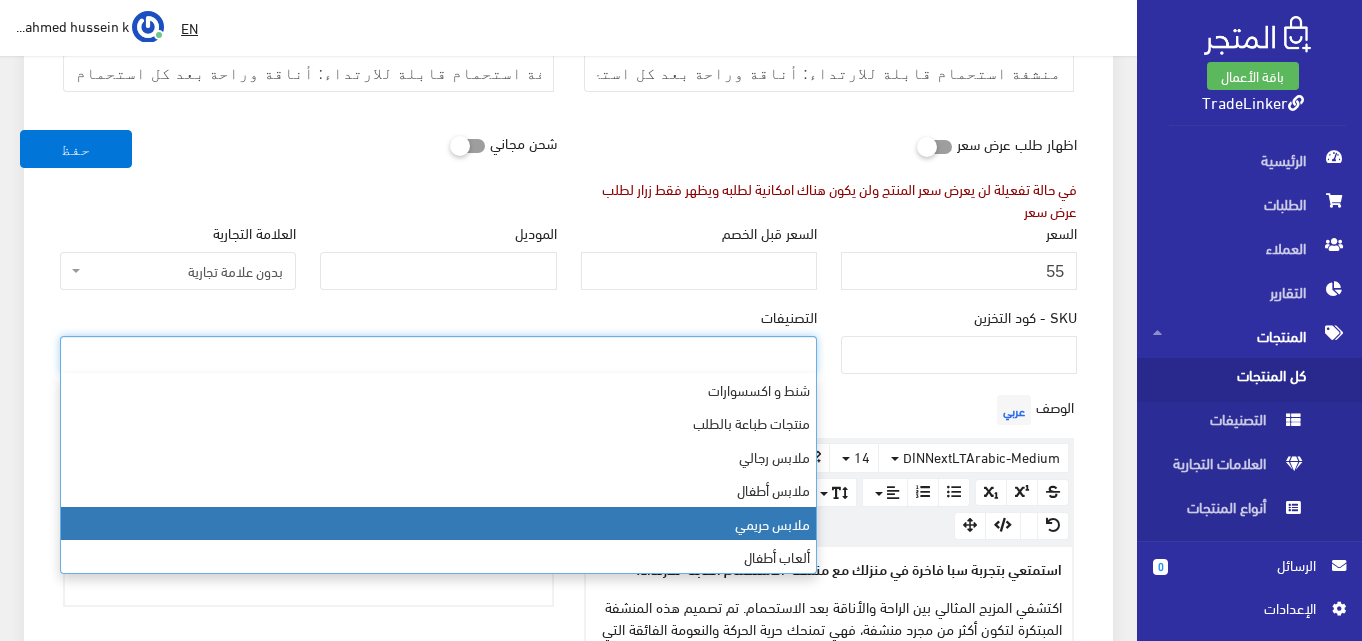 select on "10" 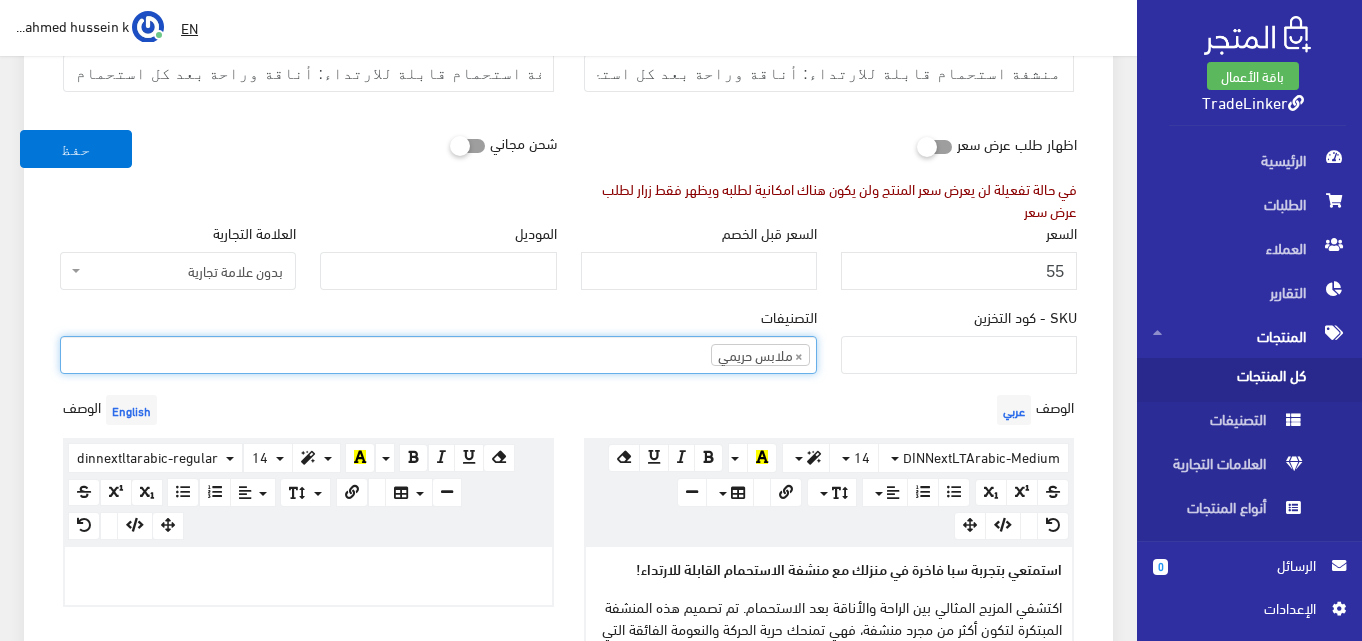 click on "الوصف  عربي
× Insert Image Select from files Image URL Insert Image × Insert Link Text to display To what URL should this link go? http://  Open in new window Insert Link Close Keyboard shortcuts Action Ctrl + Z Undo Ctrl + Shift + Z Redo Ctrl + ] Indent Ctrl + [ Outdent Ctrl + ENTER Insert Horizontal Rule Text formatting Ctrl + B Bold Ctrl + I Italic Ctrl + U Underline Ctrl + \ Remove Font Style Document Style Ctrl + NUM0 Normal Ctrl + NUM1 Header 1 Ctrl + NUM2 Header 2 Ctrl + NUM3 Header 3 Ctrl + NUM4 Header 4 Ctrl + NUM5 Header 5 Ctrl + NUM6 Header 6 Paragraph formatting Ctrl + Shift + L Align left Ctrl + Shift + E Align center Ctrl + Shift + R Align right Ctrl + Shift + J Justify full Ctrl + Shift + NUM7 Ordered list Ctrl + Shift + NUM8 Unordered list Summernote 0.6.16  ·  Project  ·  Issues DINNextLTArabic-Medium    Arial  Arial Black  Comic Sans MS  Courier New  Helvetica  Impact  Tahoma  Times New Roman  Verdana 14    8  9  10  11  12  14  18  24  36" at bounding box center [829, 730] 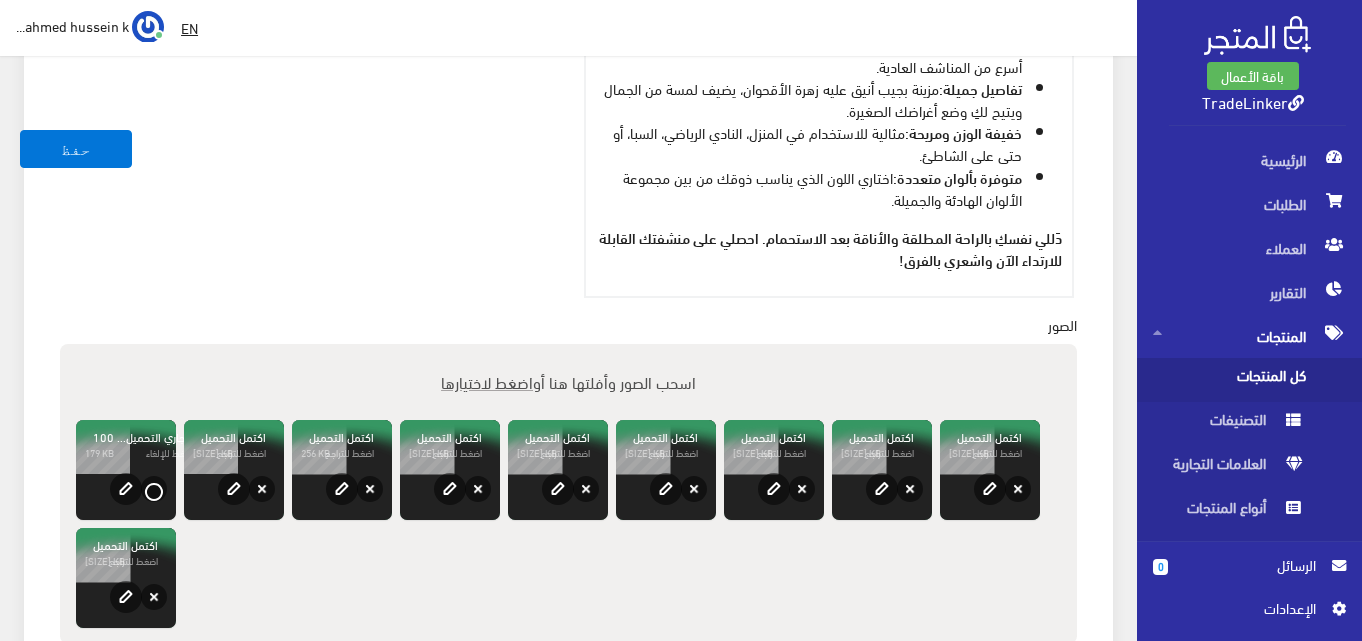 scroll, scrollTop: 1087, scrollLeft: 0, axis: vertical 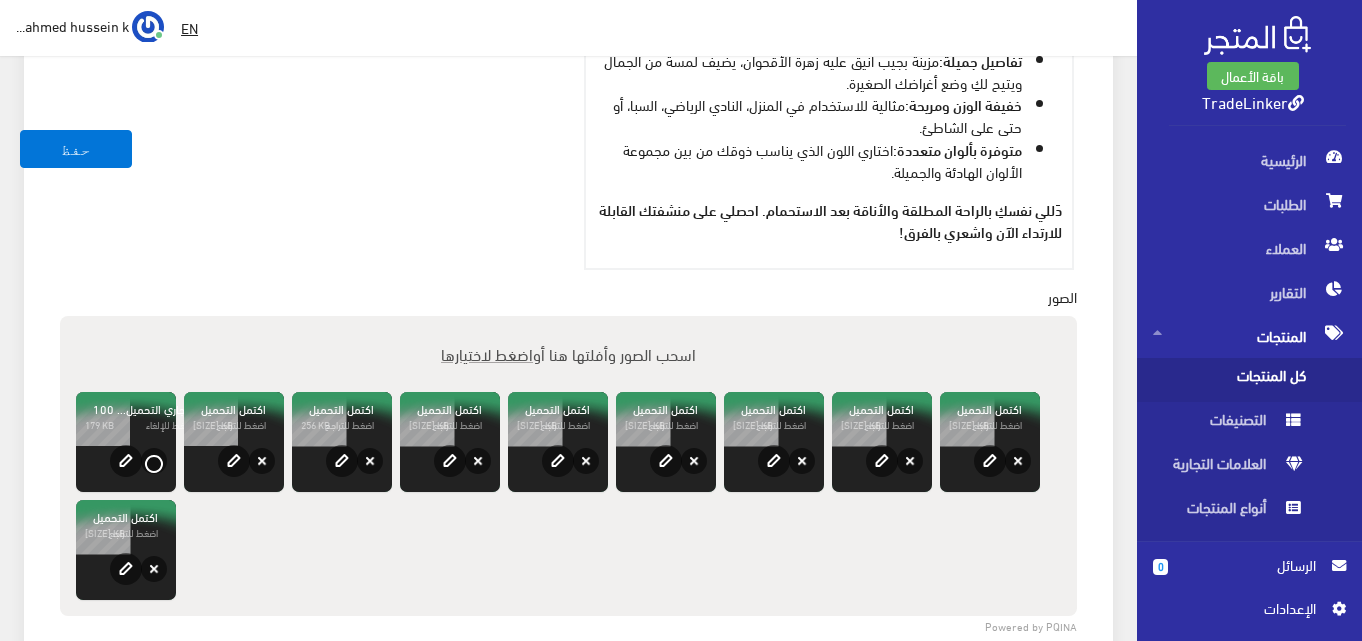 click on "استمتعي بتجربة سبا فاخرة في منزلك مع منشفة الاستحمام القابلة للارتداء! اكتشفي المزيج المثالي بين الراحة والأناقة بعد الاستحمام. تم تصميم هذه المنشفة المبتكرة لتكون أكثر من مجرد منشفة، فهي تمنحك حرية الحركة والنعومة الفائقة التي تستحقينها. مميزات المنتج: نعومة لا مثيل لها:  مصنوعة من ألياف عالية الجودة وبتقنية حياكة متطورة، تمنحك ملمسًا فائق النعومة يزداد مع كل غسلة. تصميم عملي وأنيق:  يمكن ارتداؤها بسهولة مثل الفستان بفضل الأزرار والأحزمة المدمجة، مما يضمن ثباتها ويمنحك حرية الحركة الكاملة. قدرة امتصاص عالية: تفاصيل جميلة: خفيفة الوزن ومريحة:" at bounding box center (829, 8) 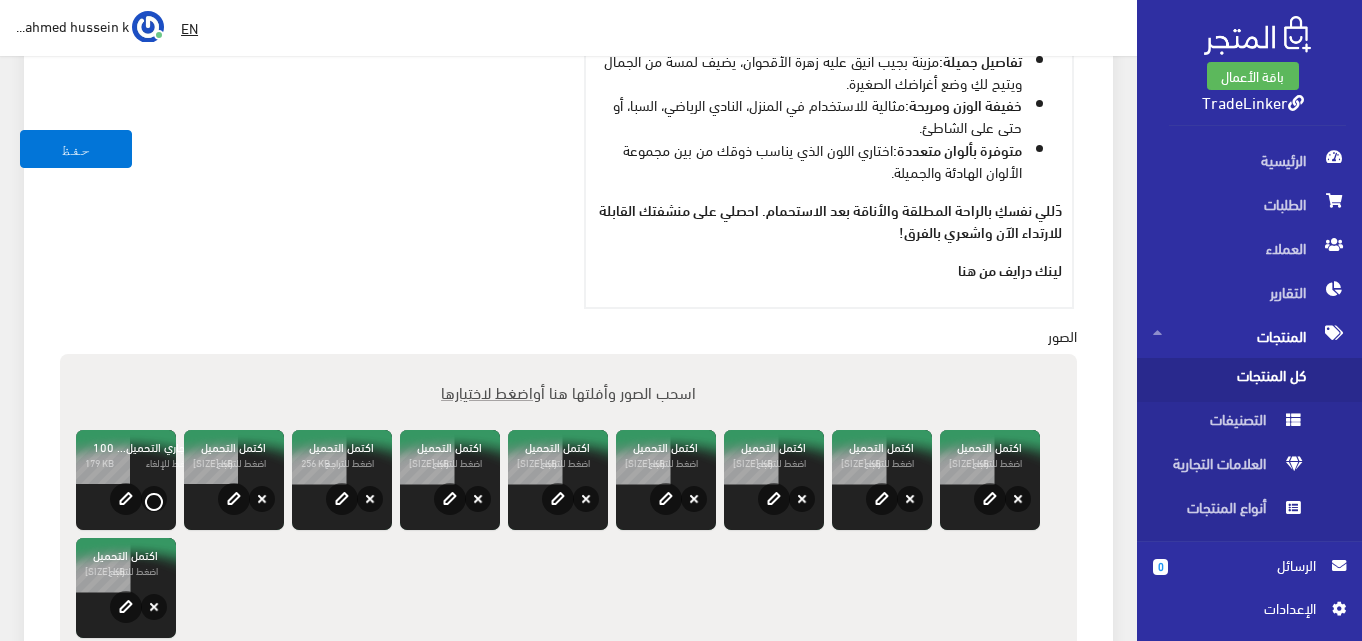 drag, startPoint x: 930, startPoint y: 259, endPoint x: 993, endPoint y: 267, distance: 63.505905 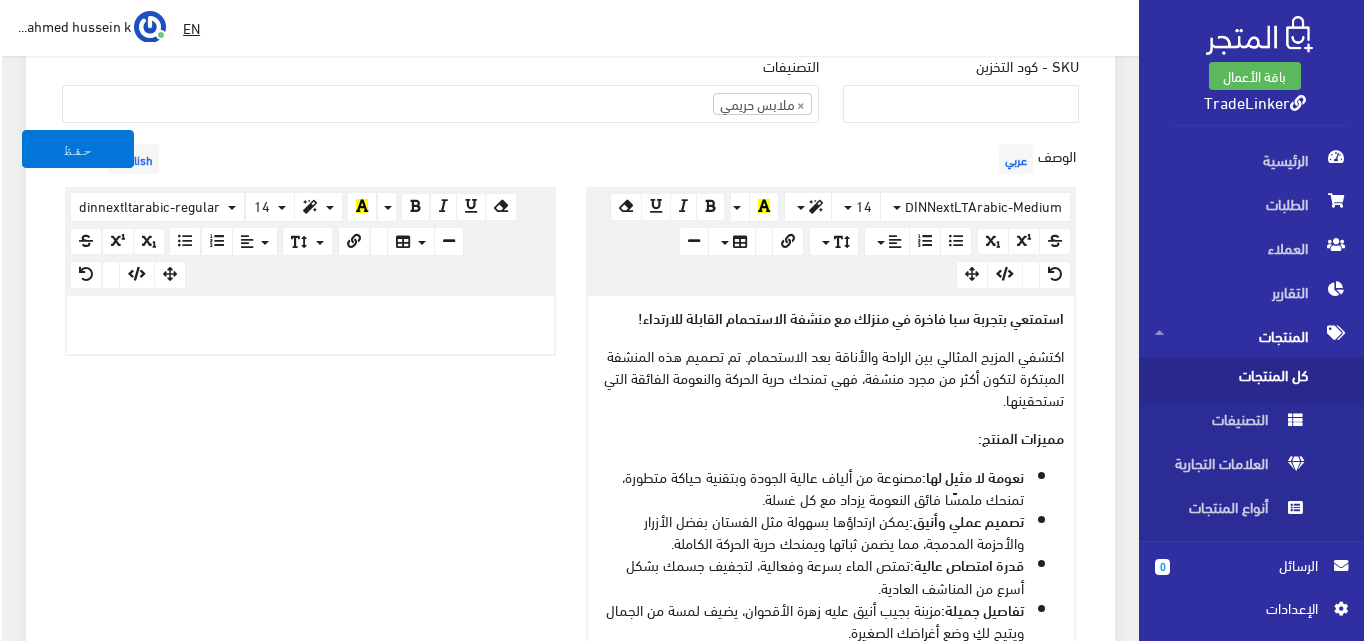 scroll, scrollTop: 487, scrollLeft: 0, axis: vertical 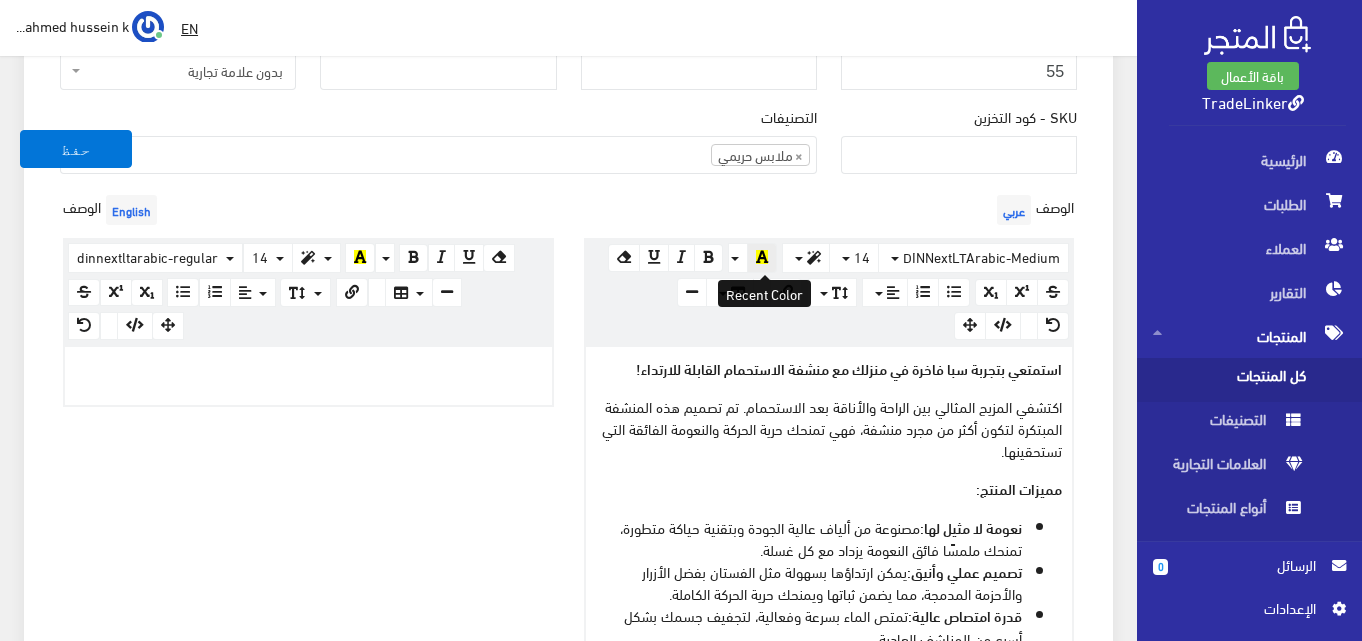 click at bounding box center [762, 258] 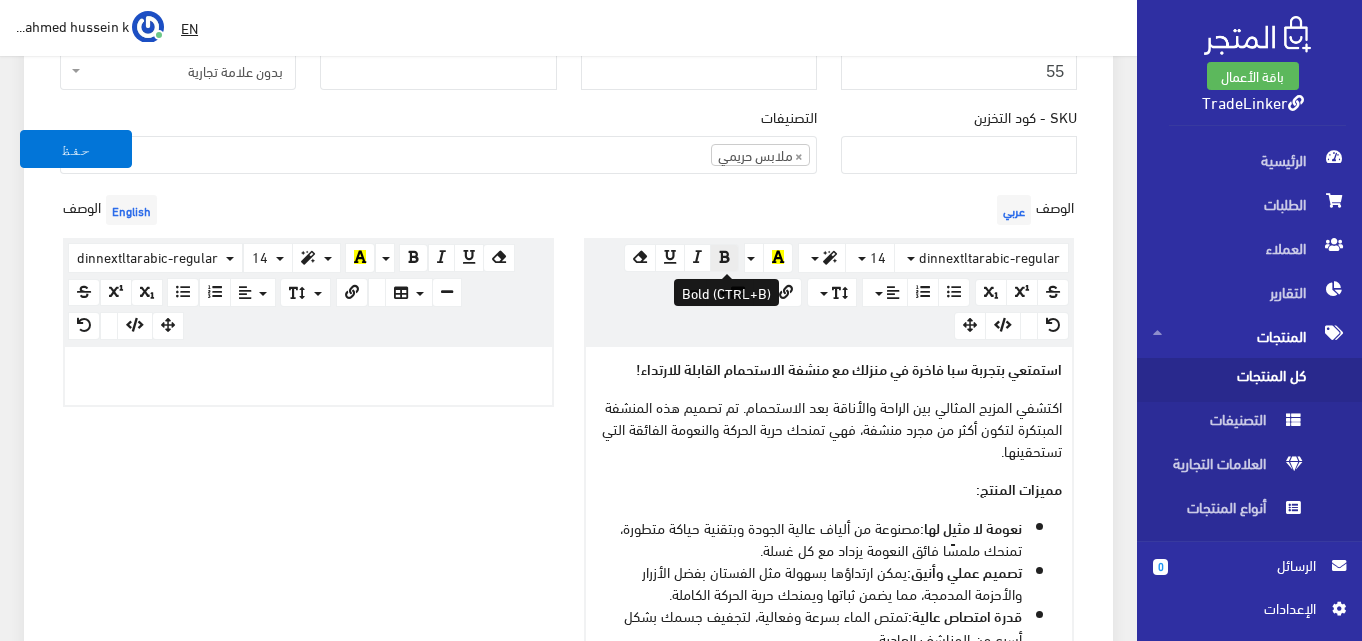 click at bounding box center (724, 257) 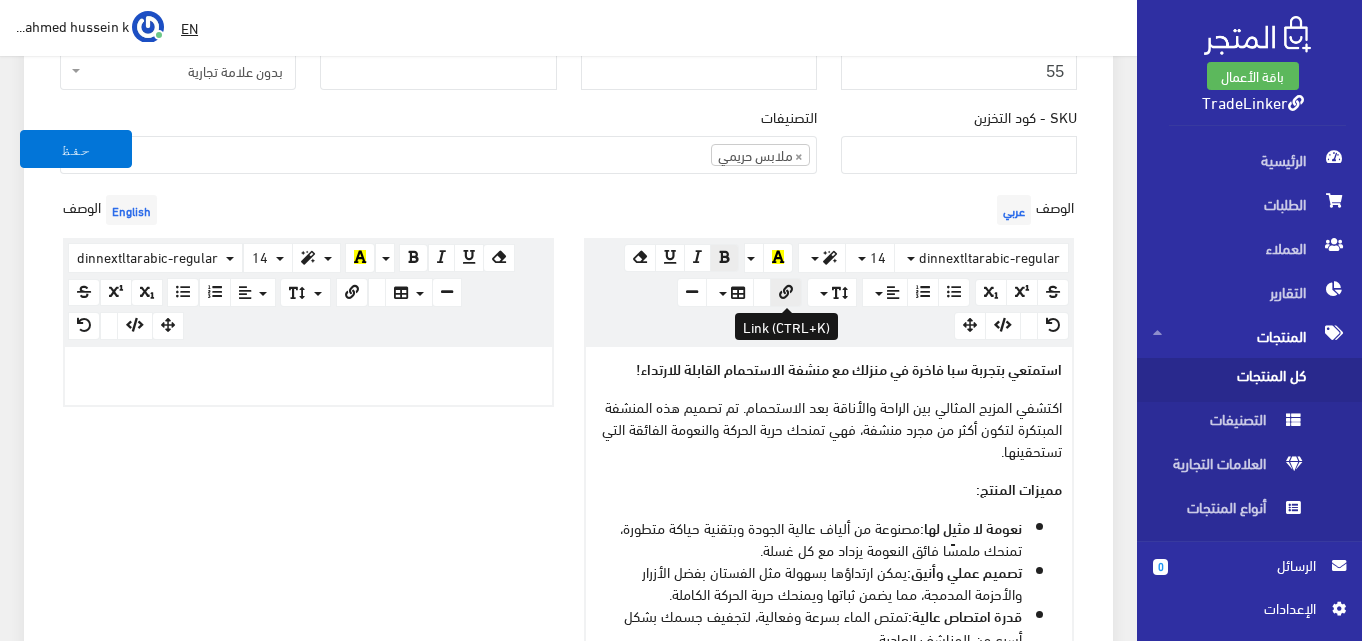 click at bounding box center (786, 292) 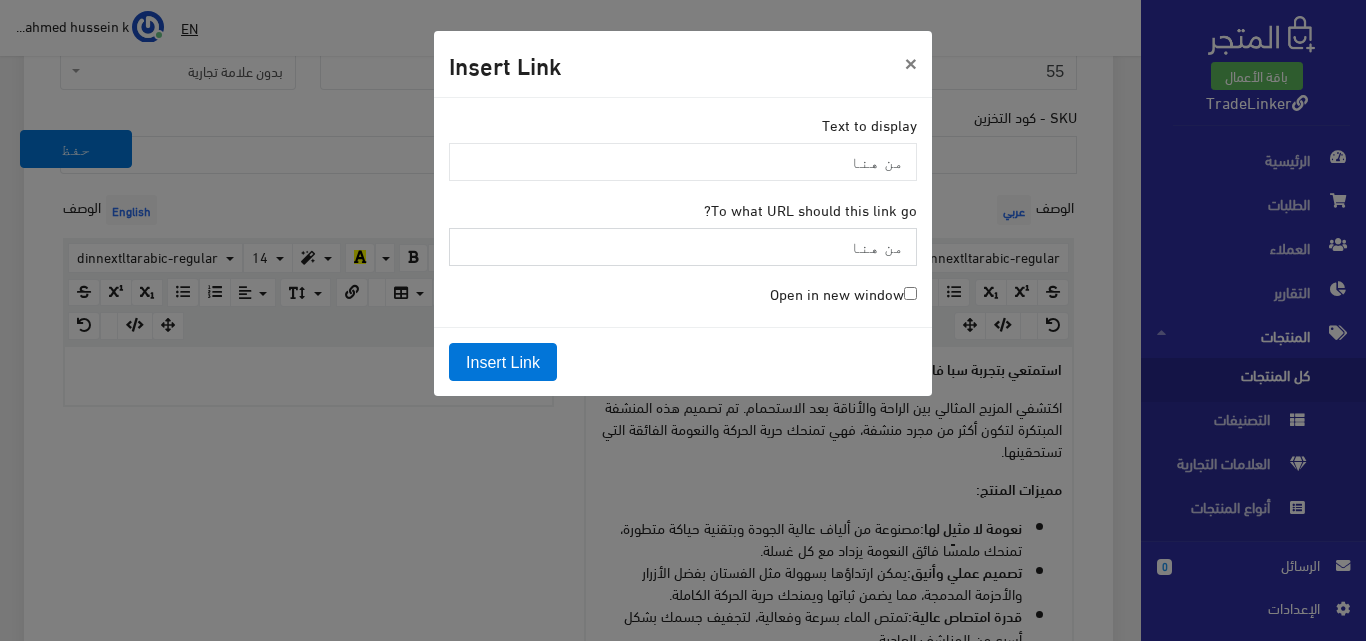 paste on "https://drive.google.com/drive/folders/1lV5V9BR-zYBf_gIRVvF29C_eDFgI7-rT?usp=drive_link" 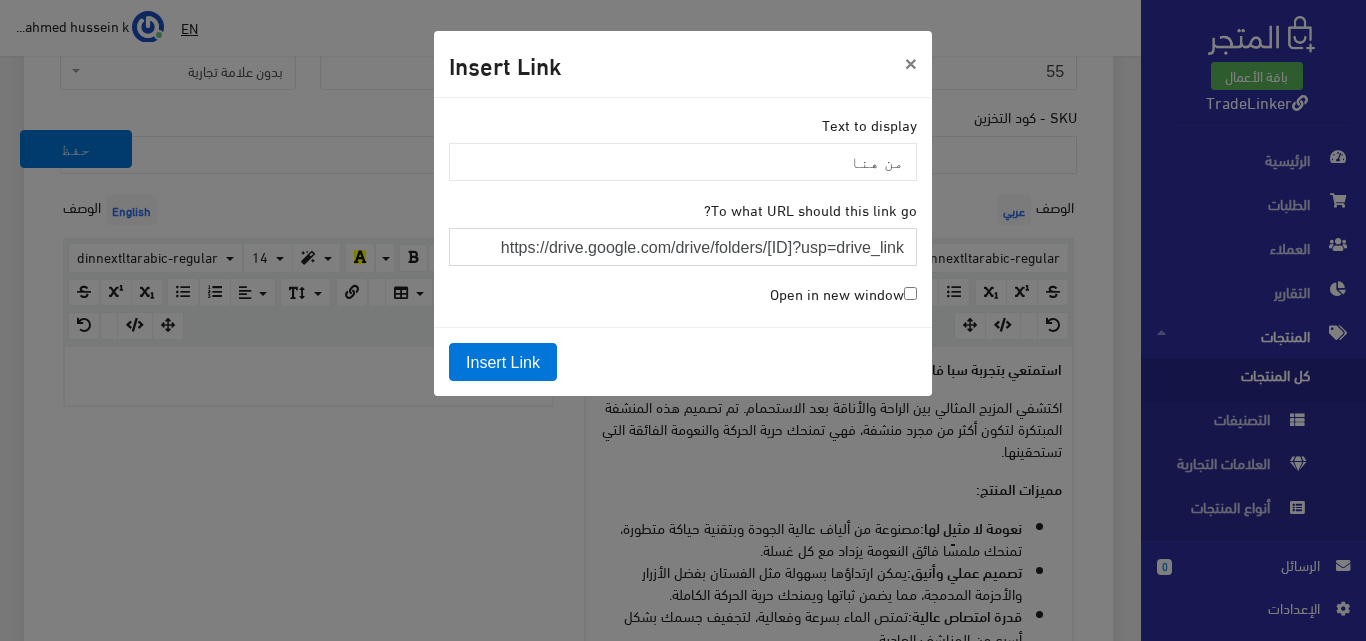scroll, scrollTop: 0, scrollLeft: -209, axis: horizontal 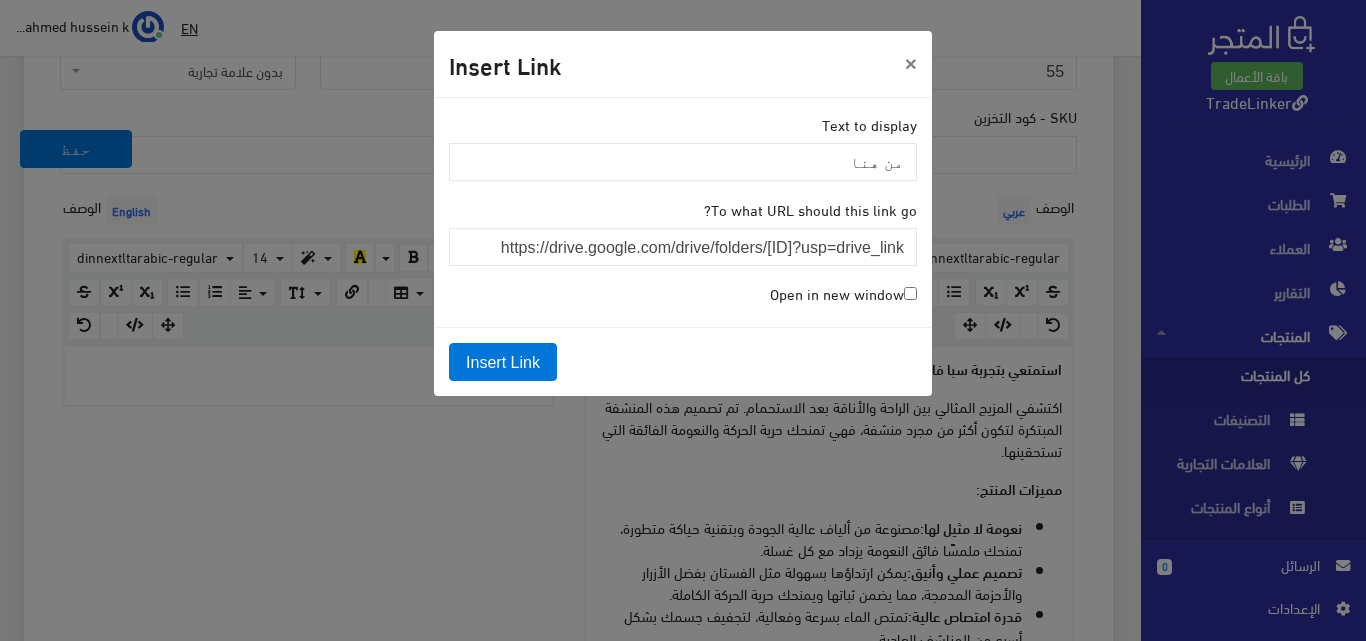 click on "Text to display من هنا To what URL should this link go? https://drive.google.com/drive/folders/1lV5V9BR-zYBf_gIRVvF29C_eDFgI7-rT?usp=drive_link  Open in new window" at bounding box center (683, 212) 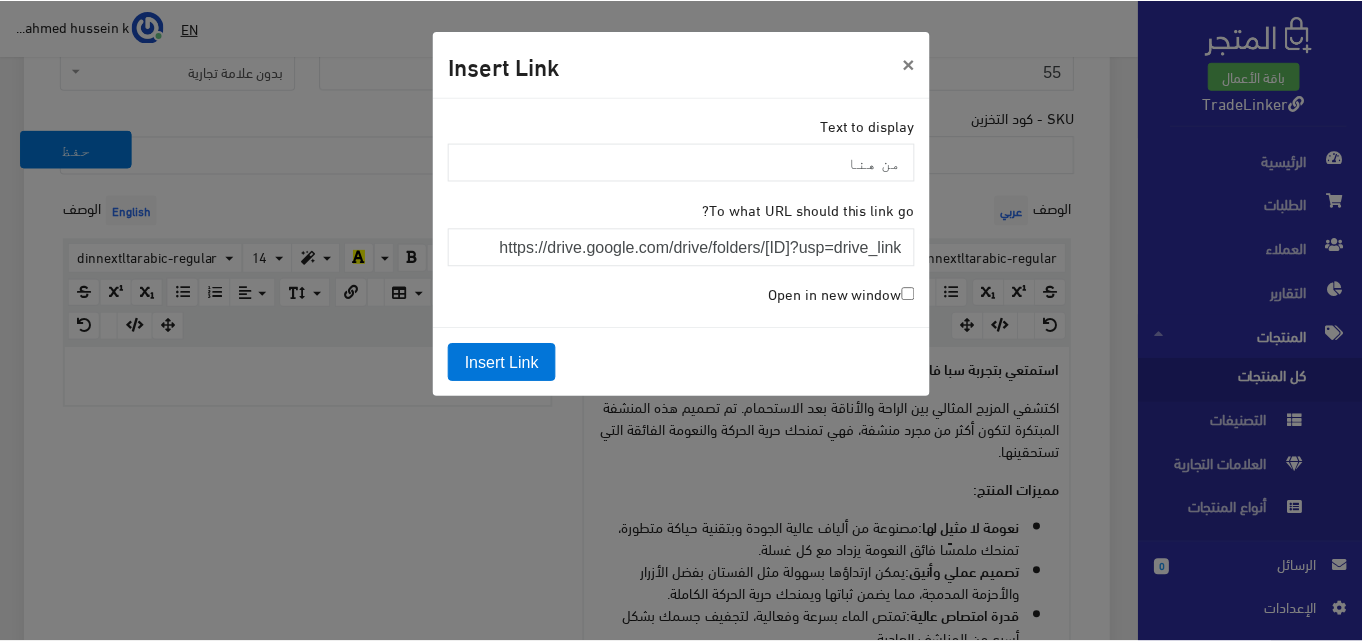 scroll, scrollTop: 0, scrollLeft: 0, axis: both 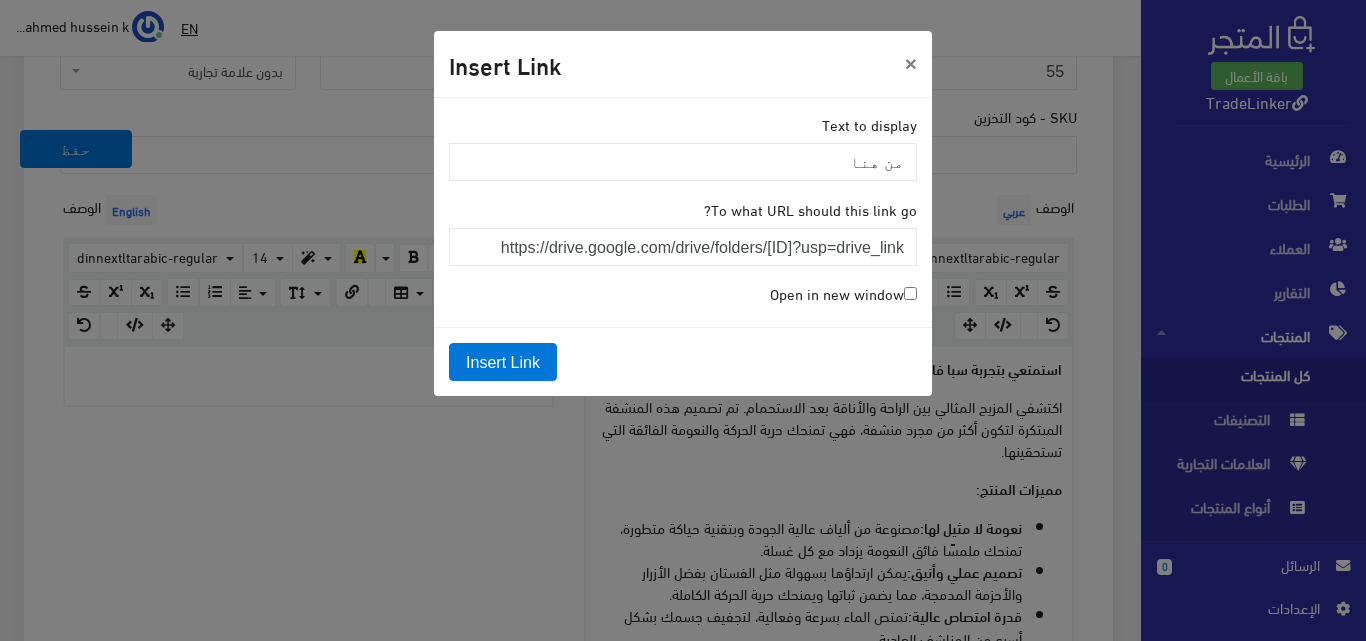 click on "Open in new window" at bounding box center (843, 293) 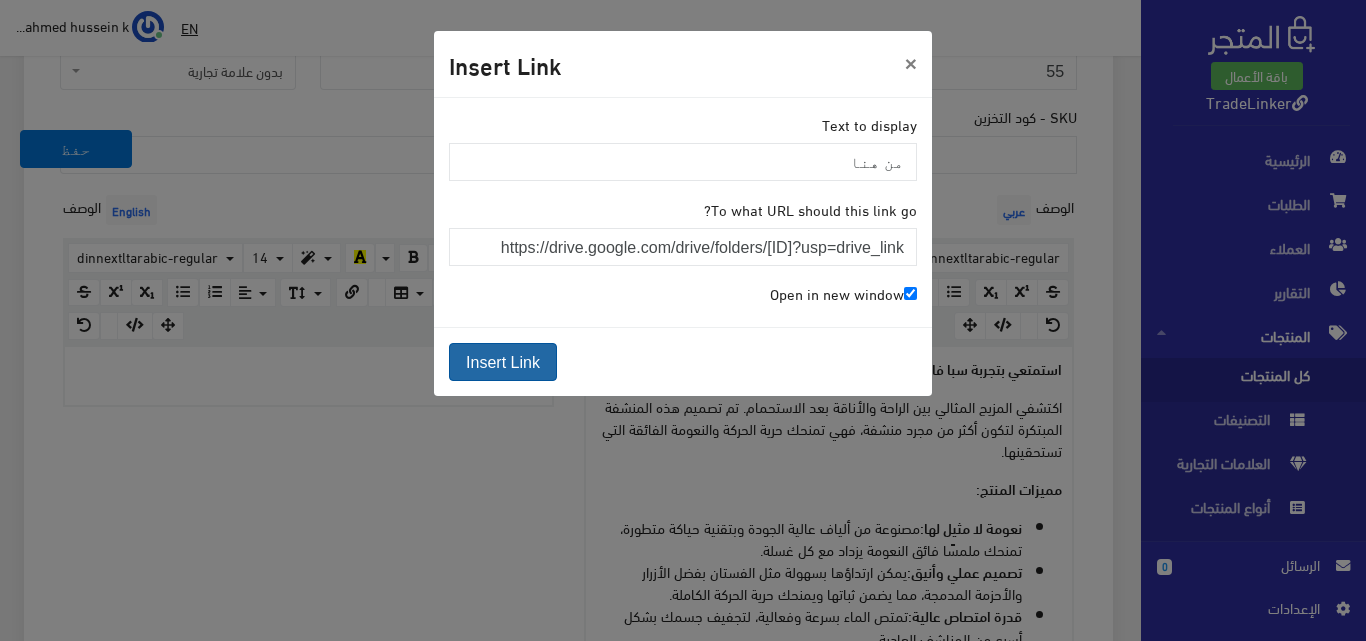 click on "Insert Link" at bounding box center (503, 362) 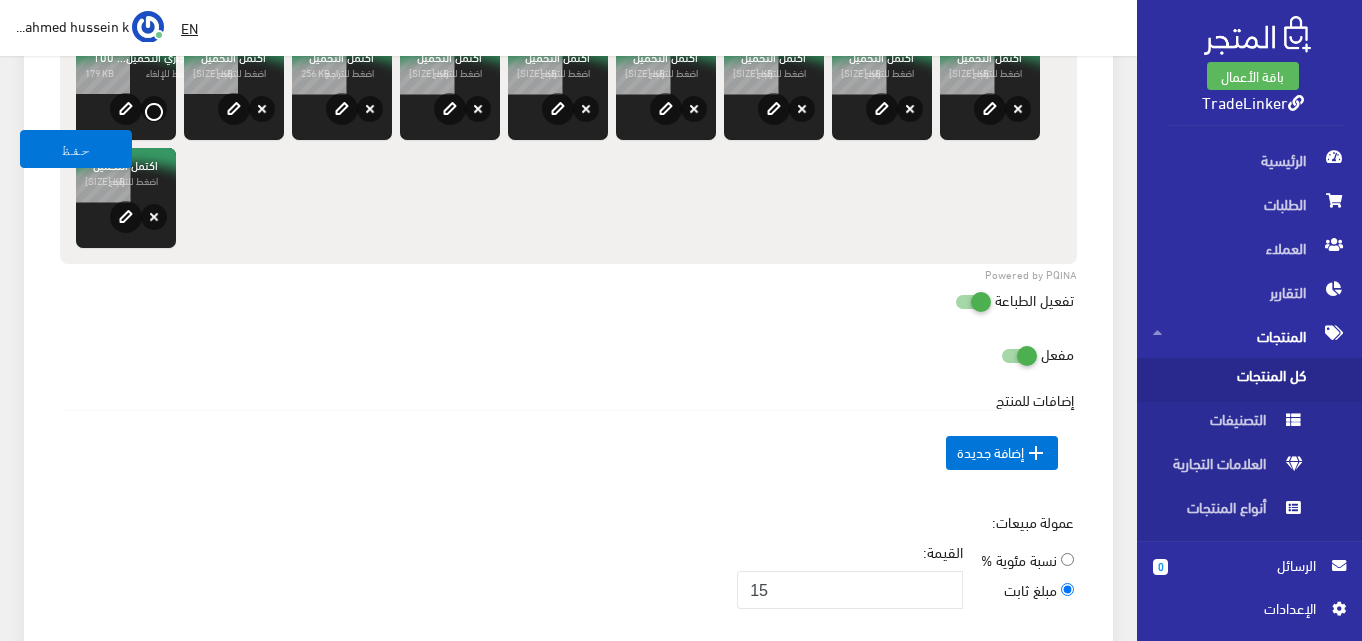scroll, scrollTop: 1487, scrollLeft: 0, axis: vertical 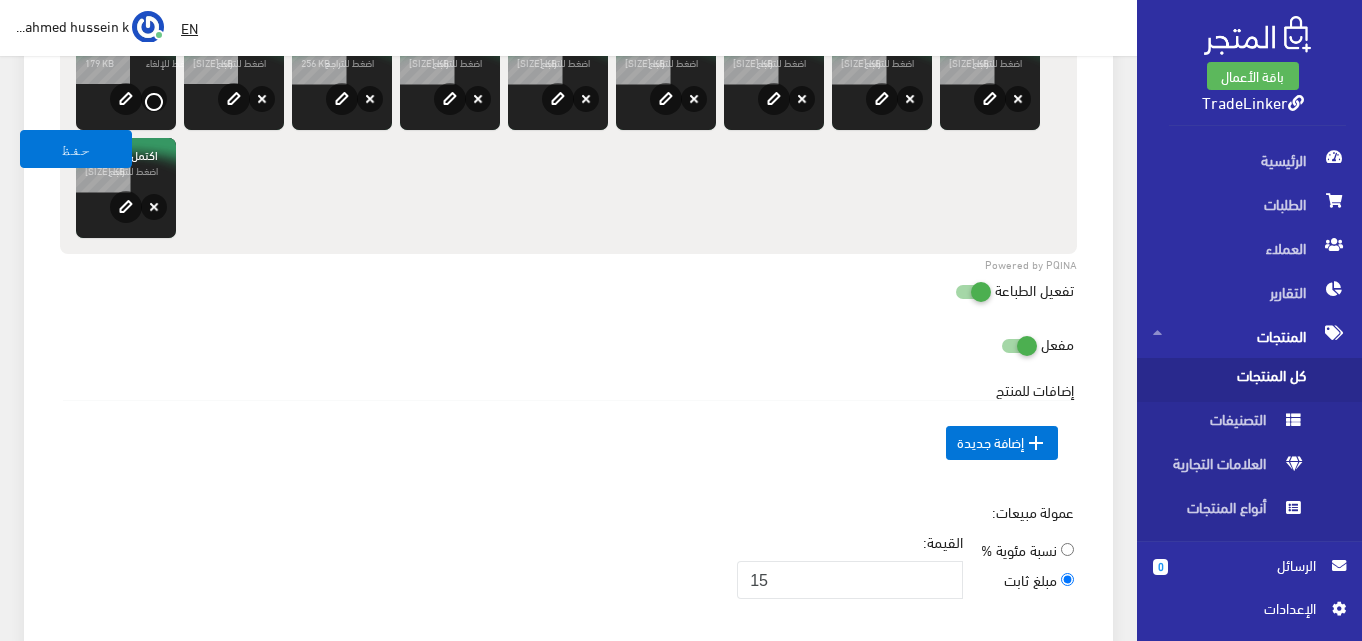 click at bounding box center (969, 290) 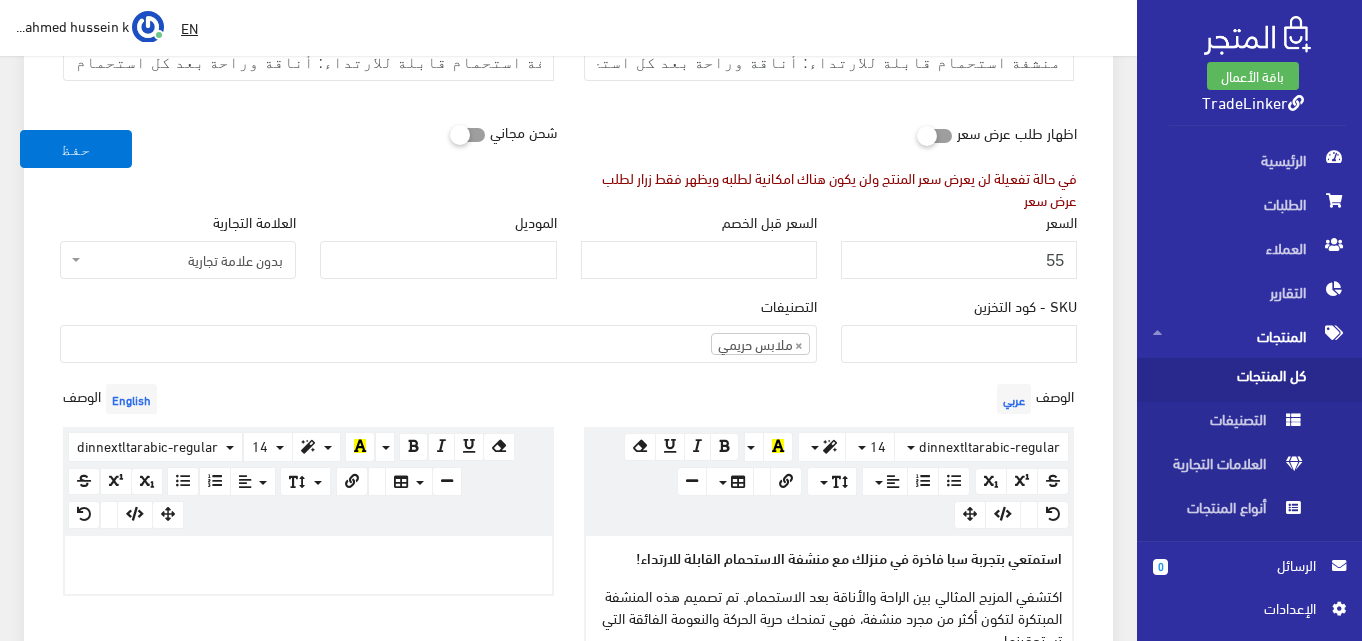 scroll, scrollTop: 198, scrollLeft: 0, axis: vertical 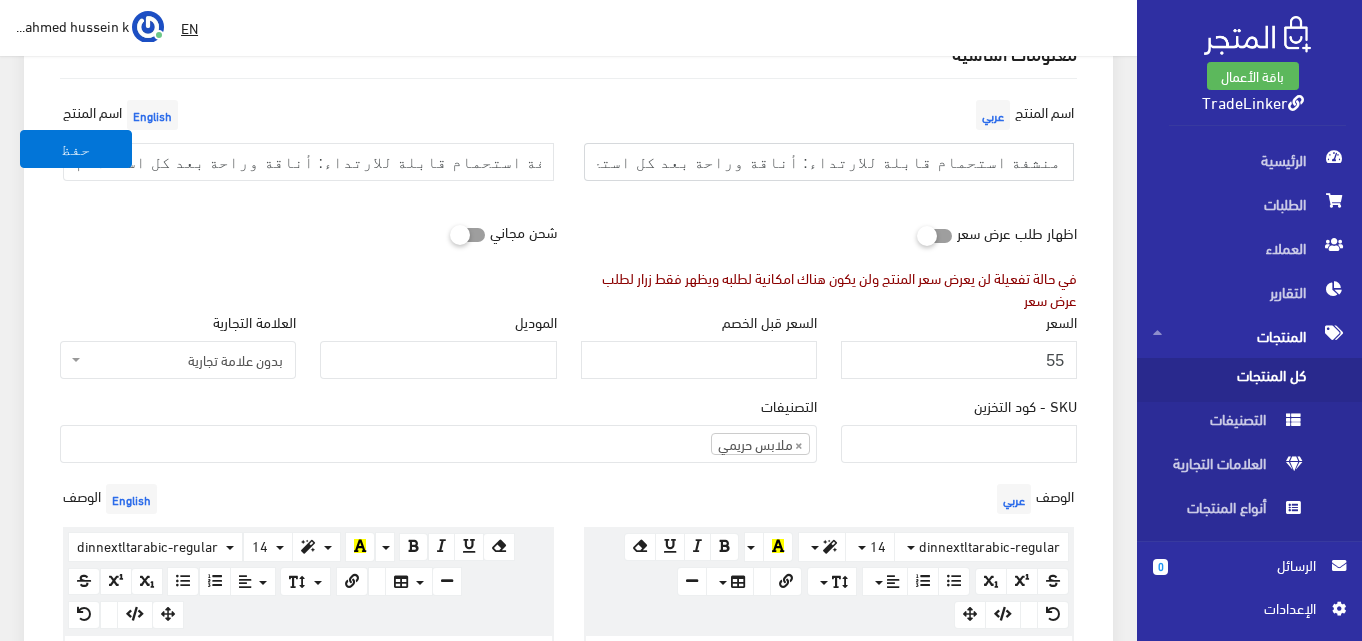 click on "منشفة استحمام قابلة للارتداء: أناقة وراحة بعد كل استحمام." at bounding box center (829, 162) 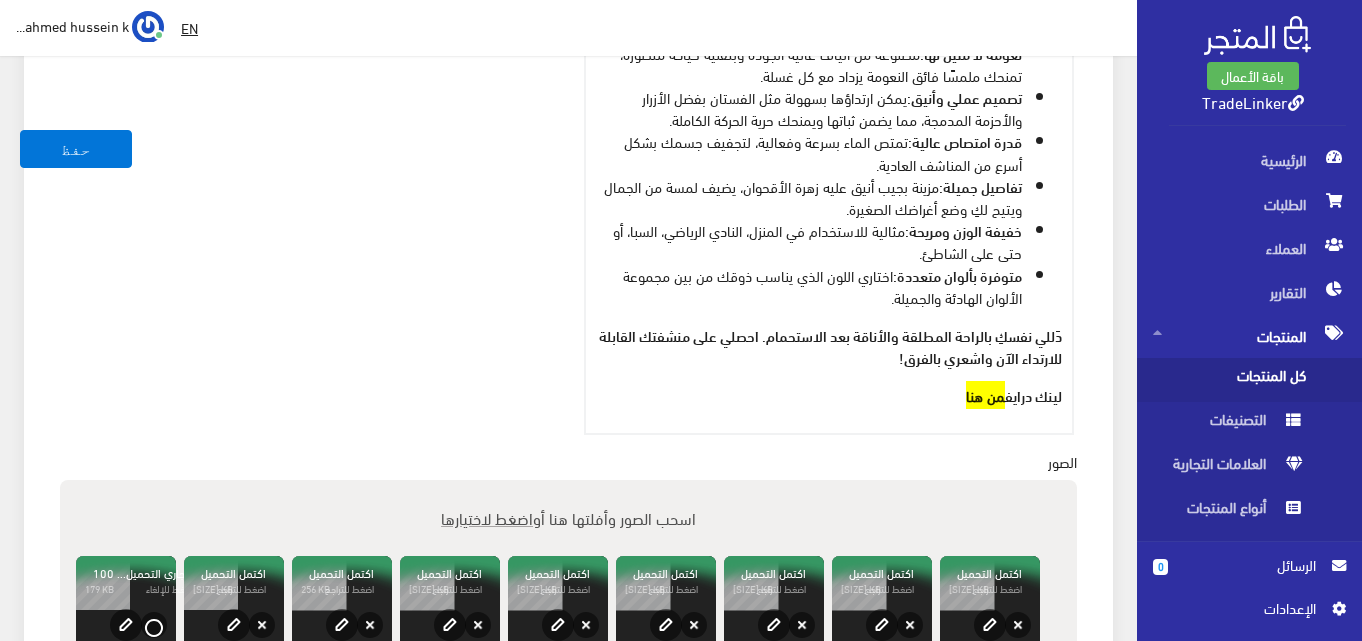 scroll, scrollTop: 1098, scrollLeft: 0, axis: vertical 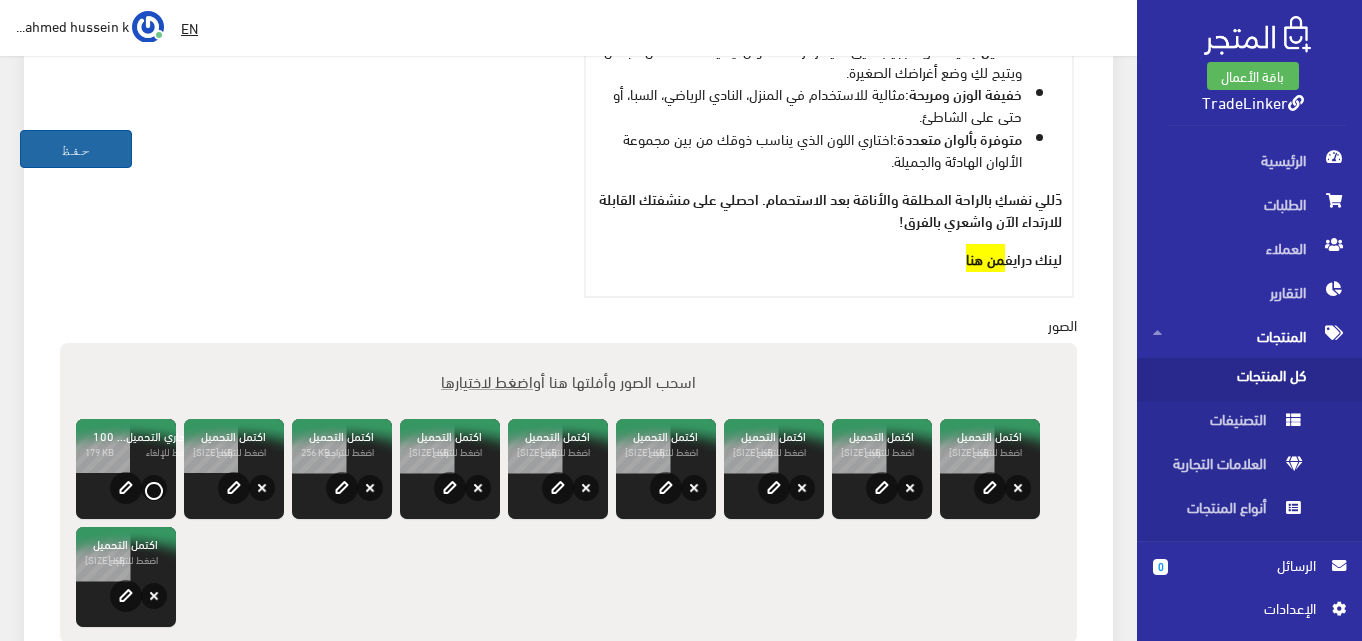 type on "منشفة استحمام قابلة للارتداء: أناقة وراحة بعد كل استحمام. وان سايز" 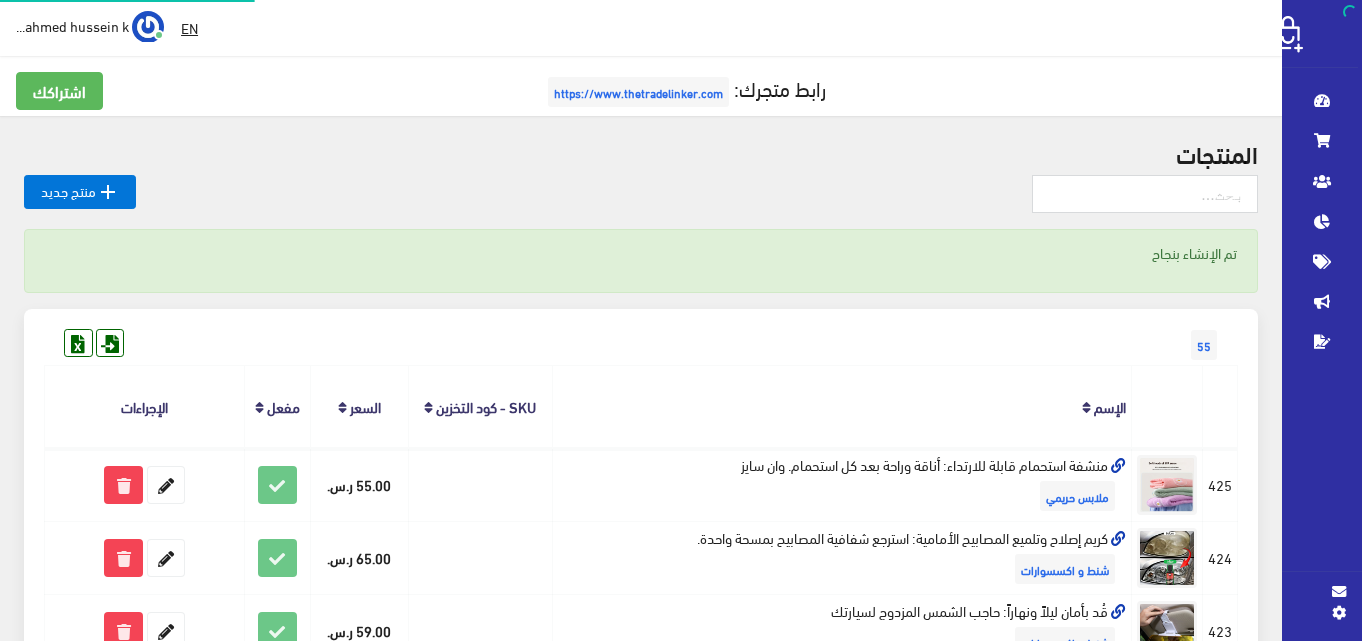 scroll, scrollTop: 0, scrollLeft: 0, axis: both 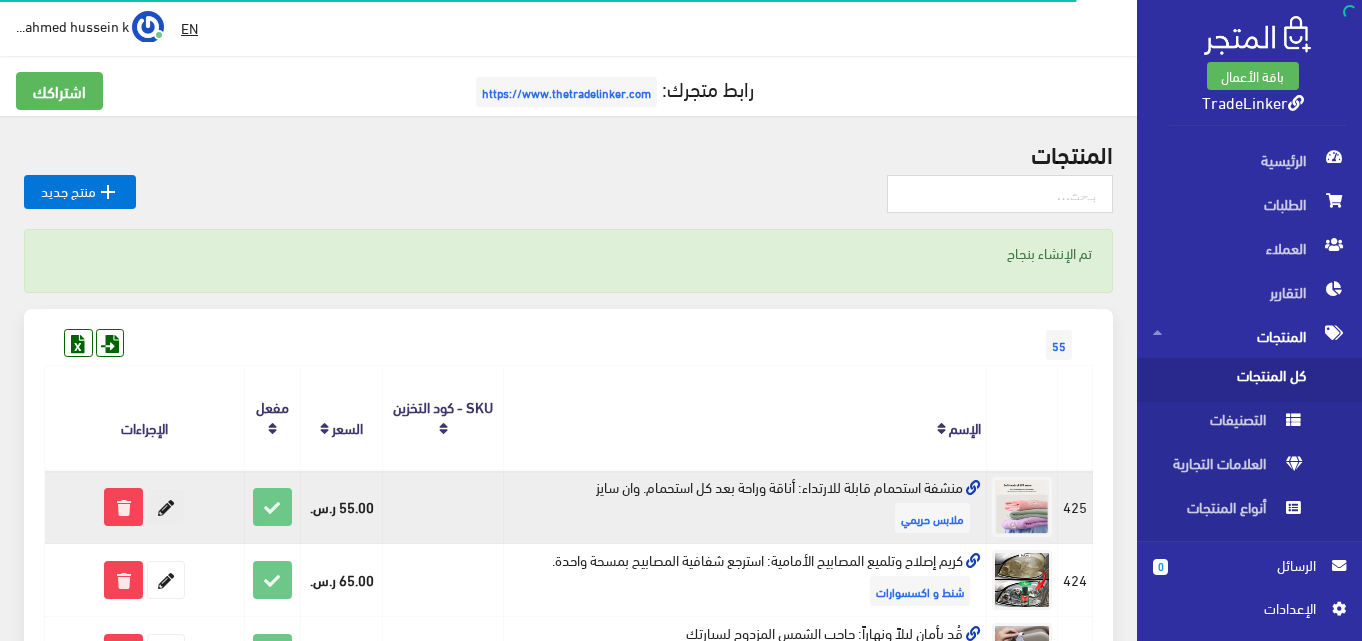 click at bounding box center [166, 507] 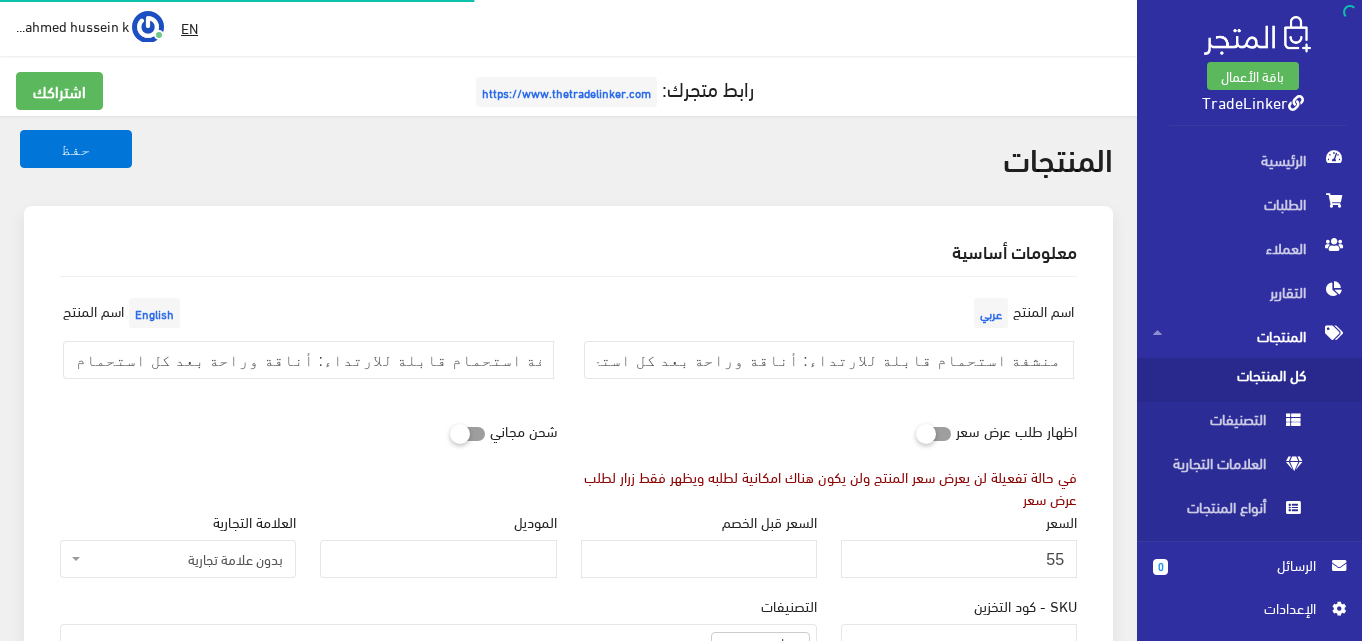 select 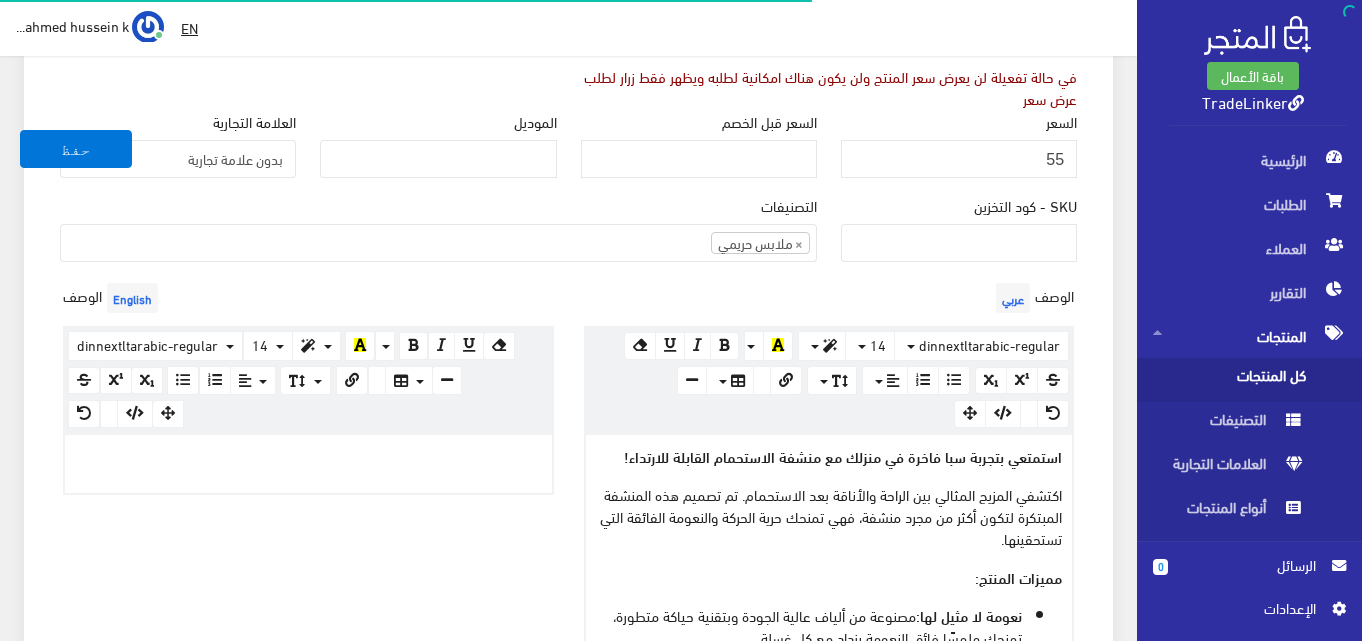 scroll, scrollTop: 800, scrollLeft: 0, axis: vertical 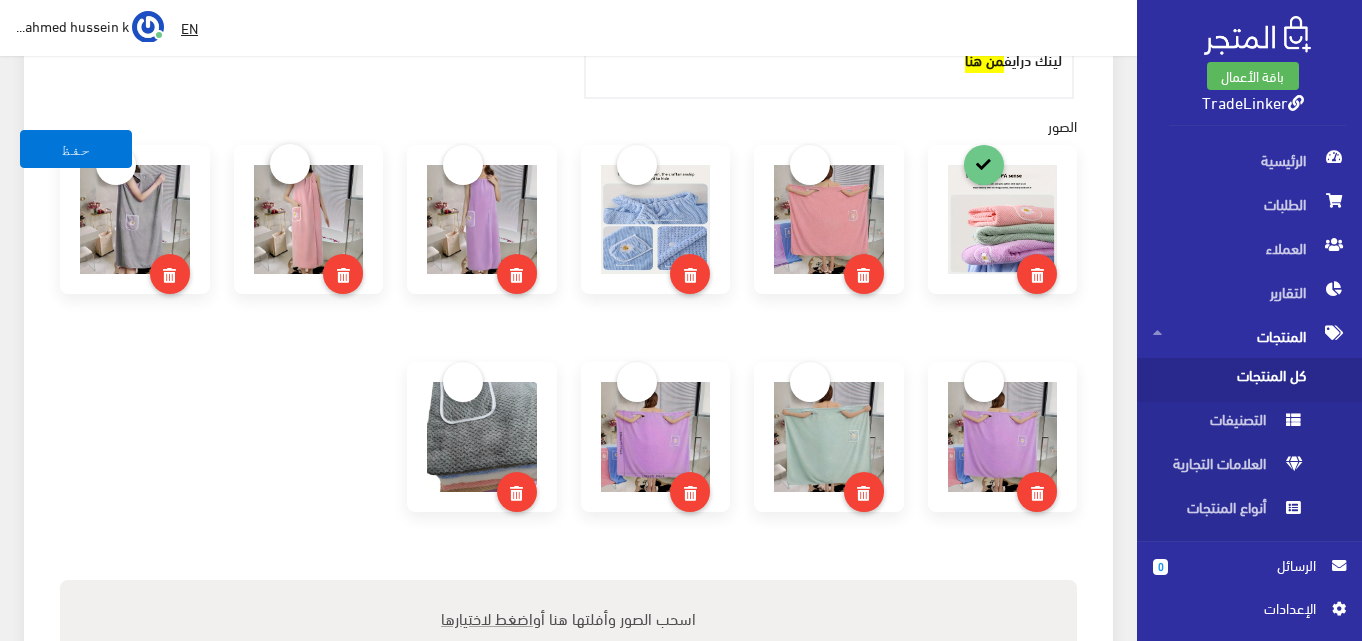 click at bounding box center [290, 164] 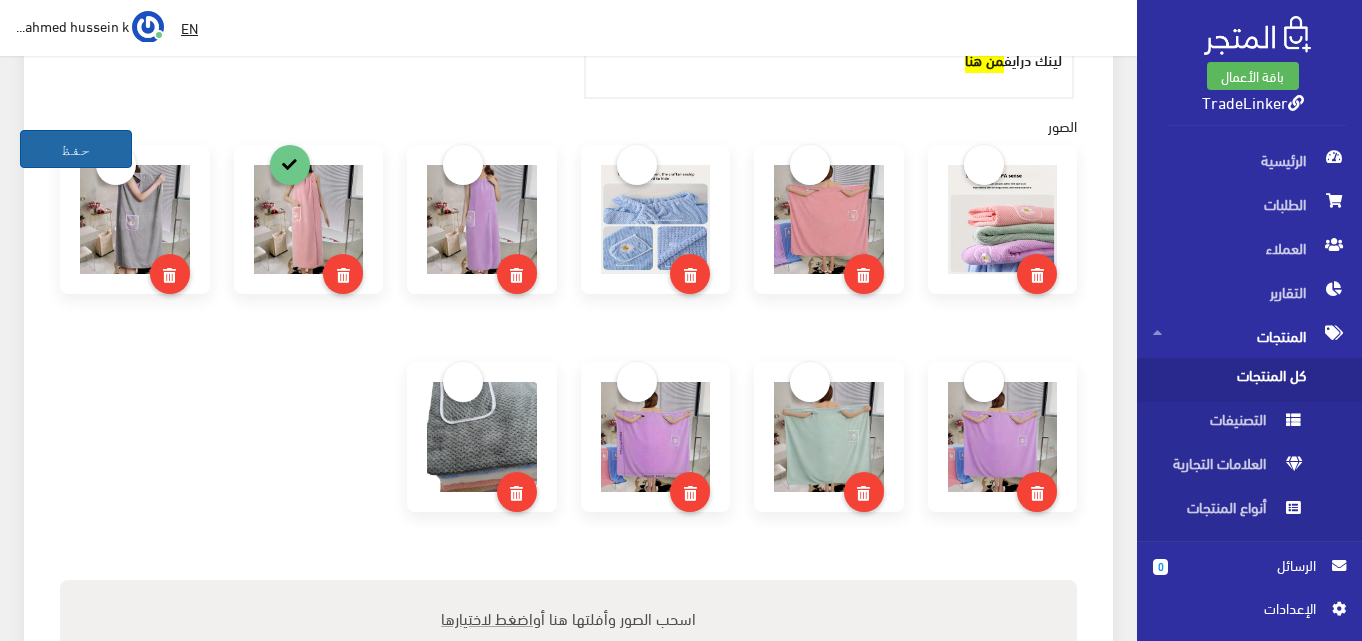 click on "حفظ" at bounding box center [76, 149] 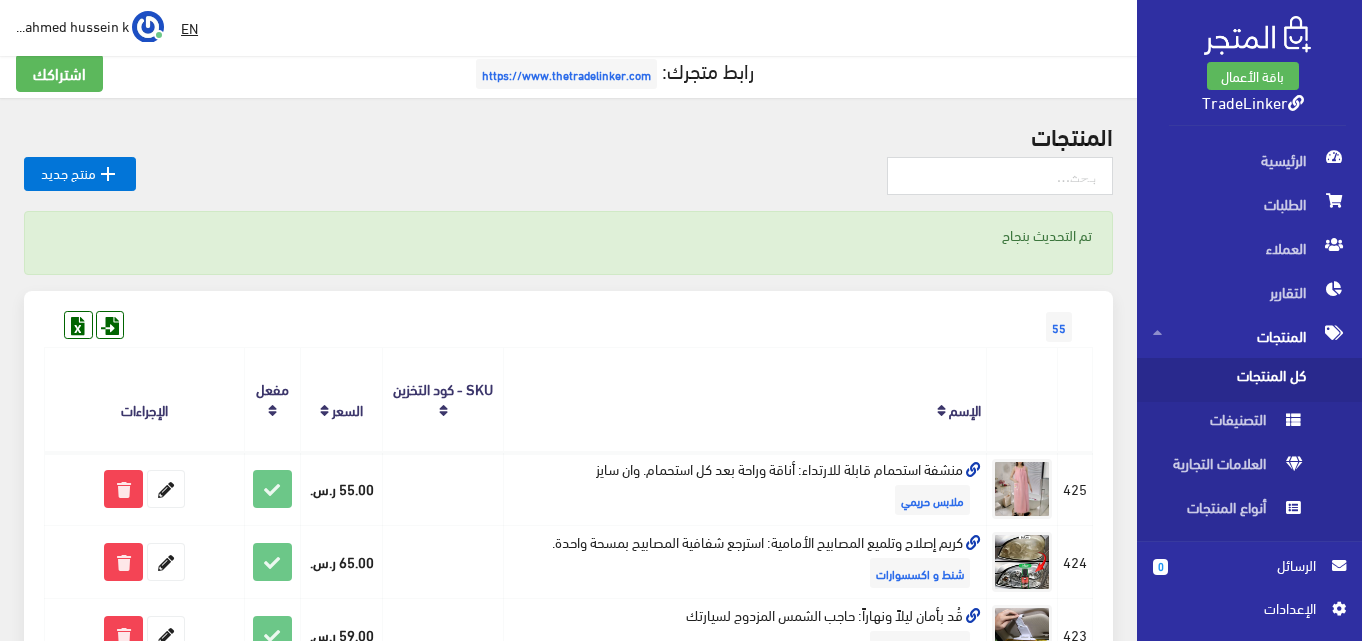 scroll, scrollTop: 0, scrollLeft: 0, axis: both 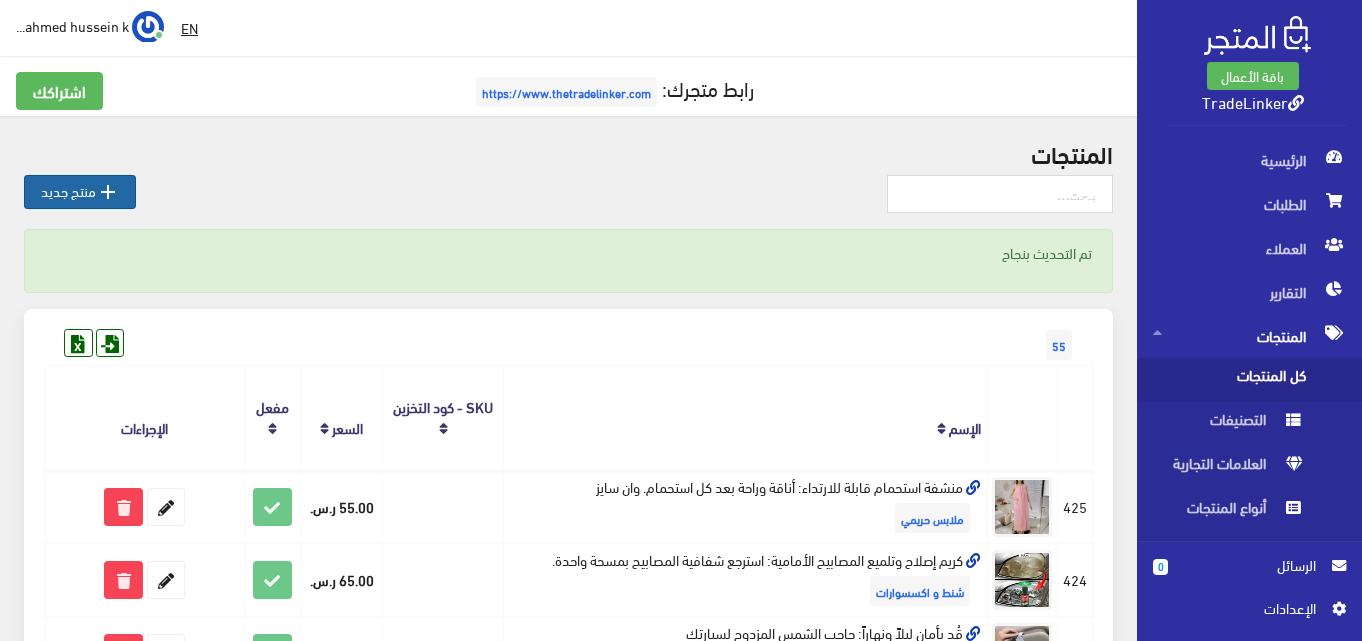 click on "" at bounding box center [108, 192] 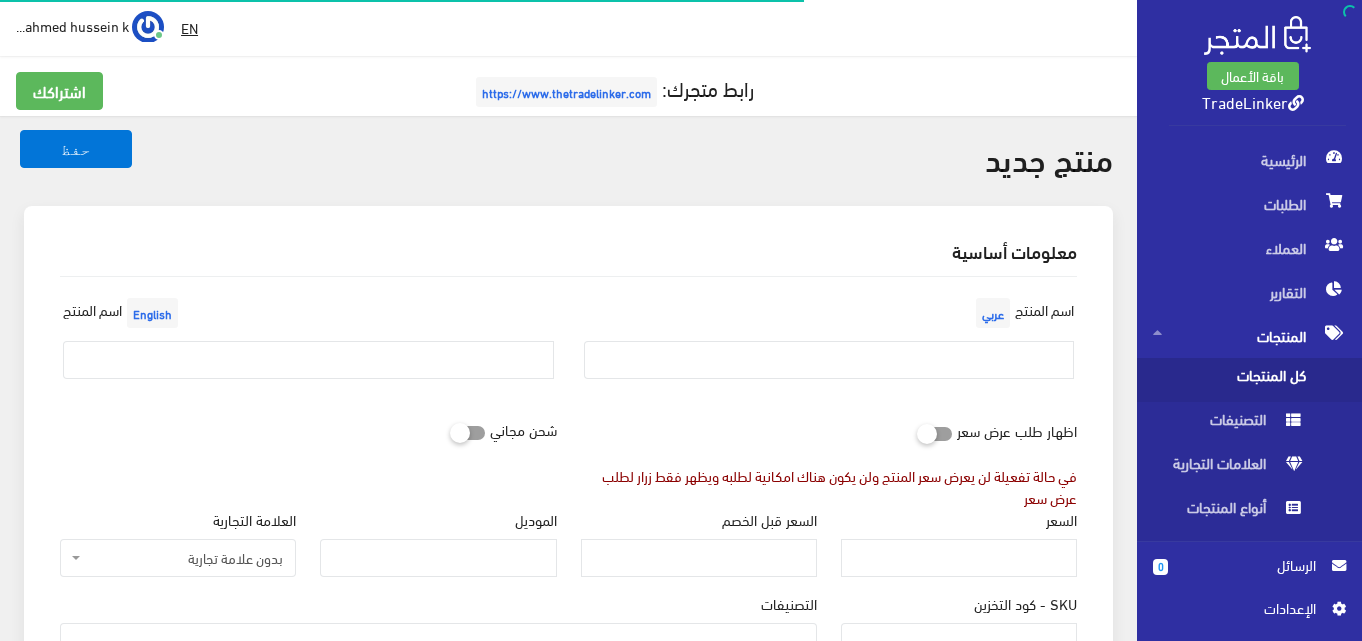 select 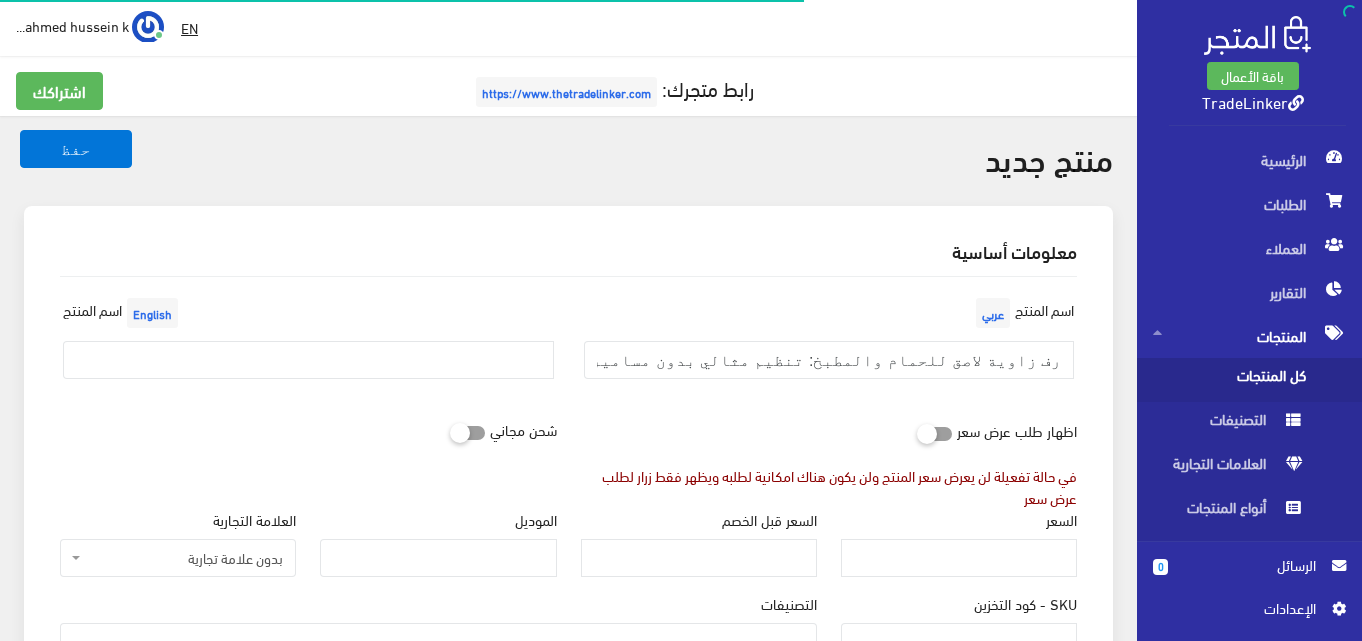 scroll, scrollTop: 0, scrollLeft: 0, axis: both 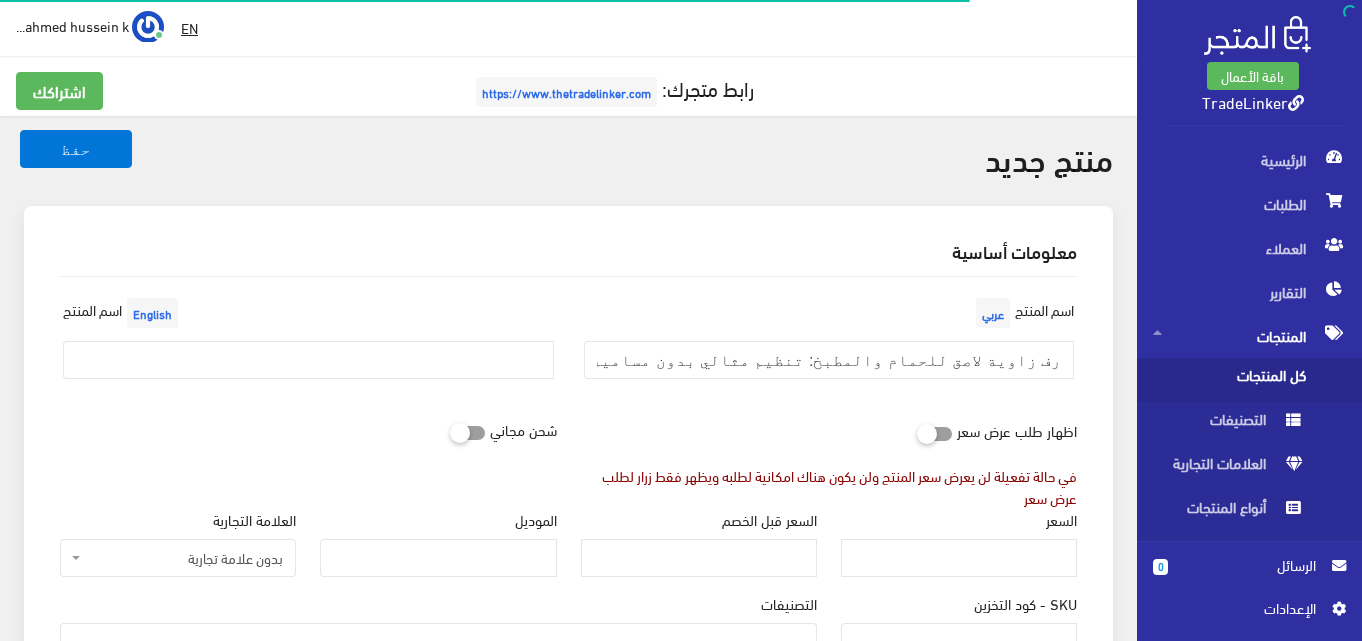 type on "رف زاوية لاصق للحمام والمطبخ: تنظيم مثالي بدون مسامير." 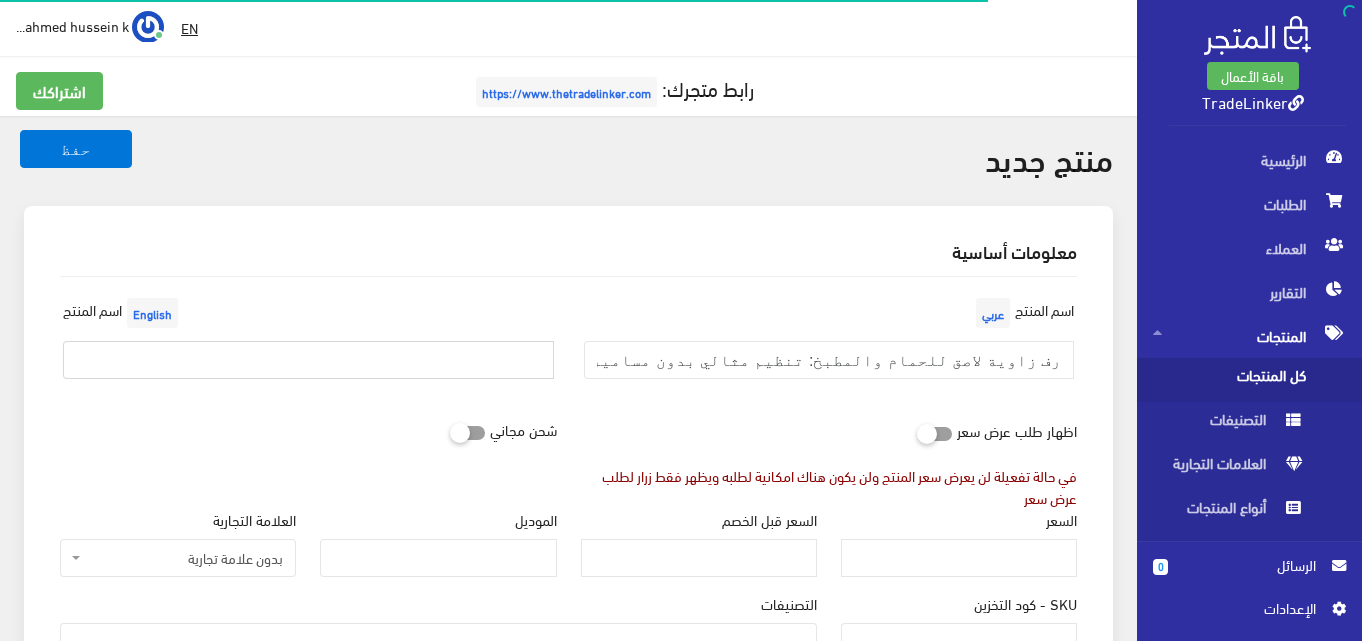 click at bounding box center (308, 360) 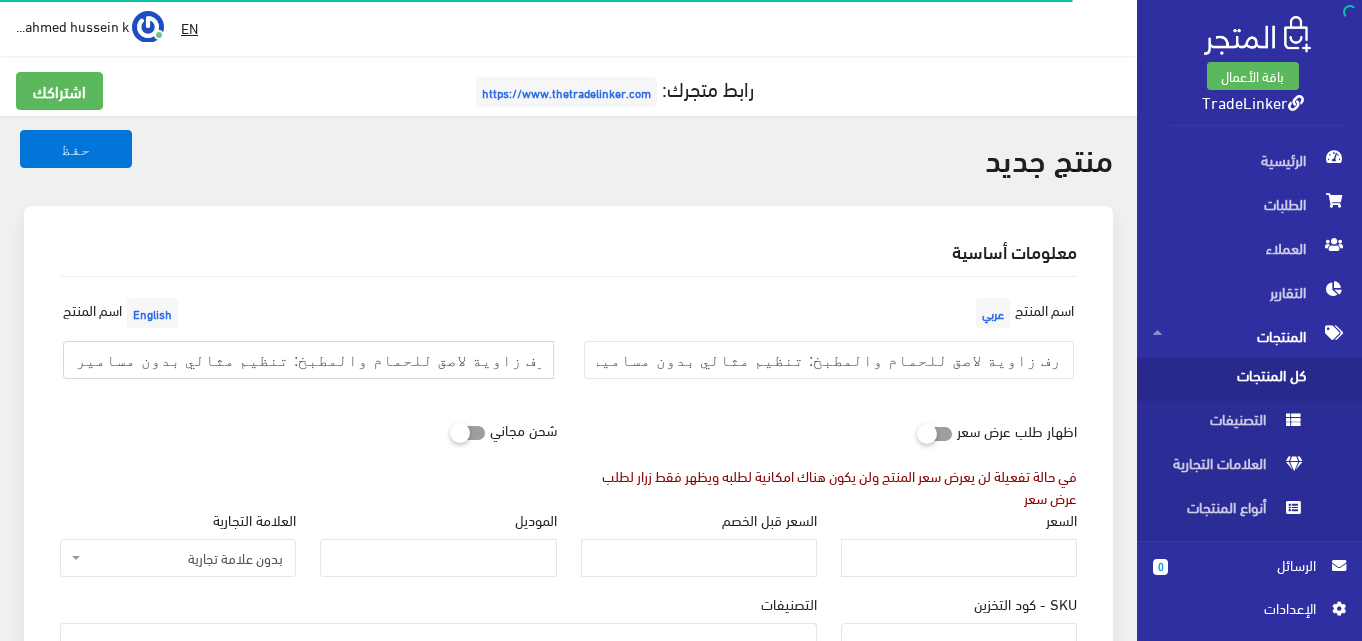 scroll, scrollTop: 200, scrollLeft: 0, axis: vertical 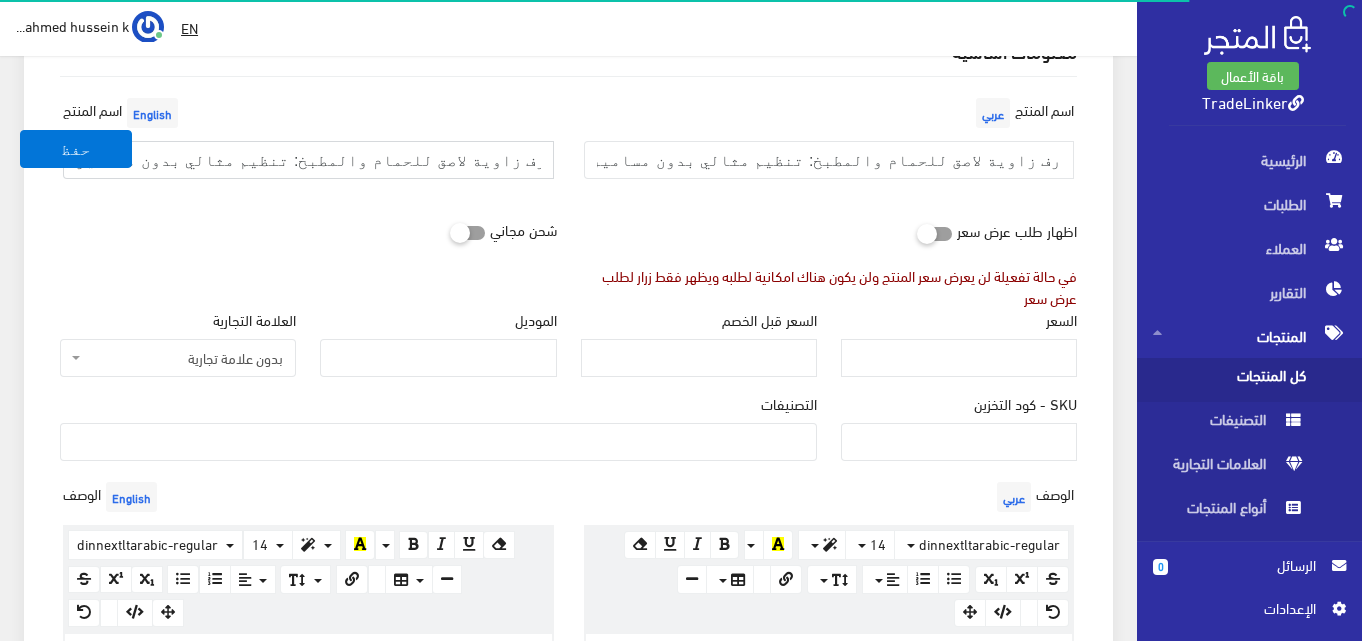 type on "رف زاوية لاصق للحمام والمطبخ: تنظيم مثالي بدون مسامير." 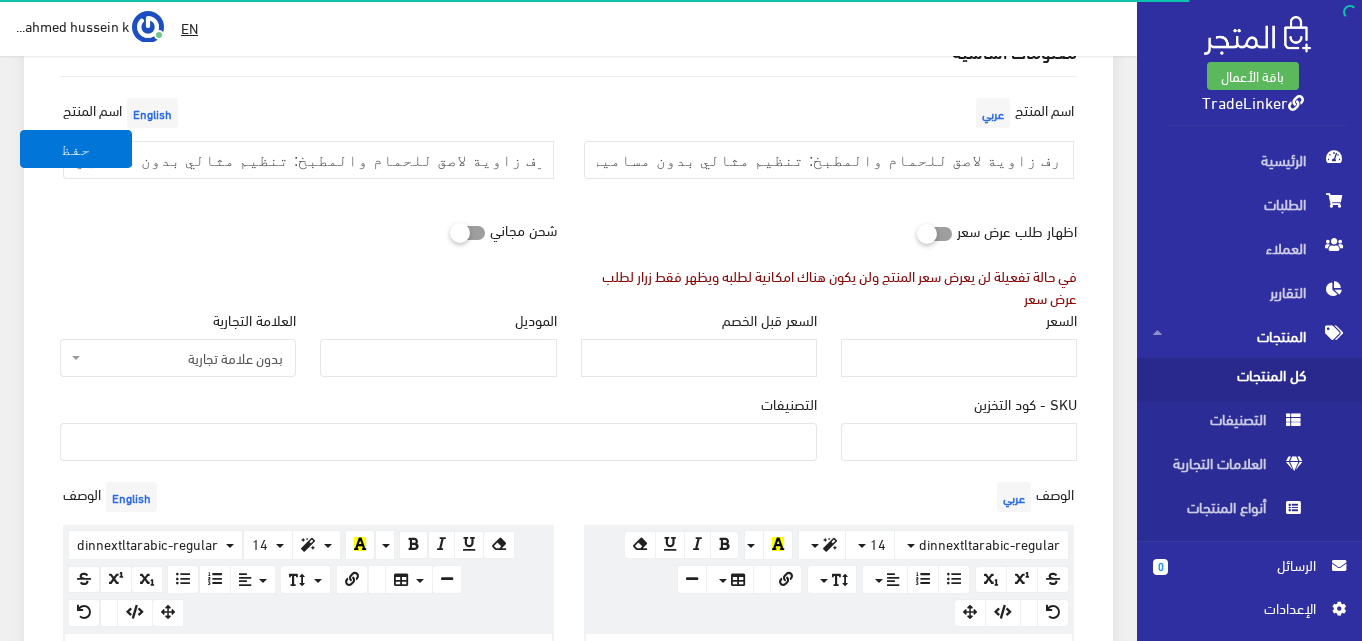 click at bounding box center [438, 440] 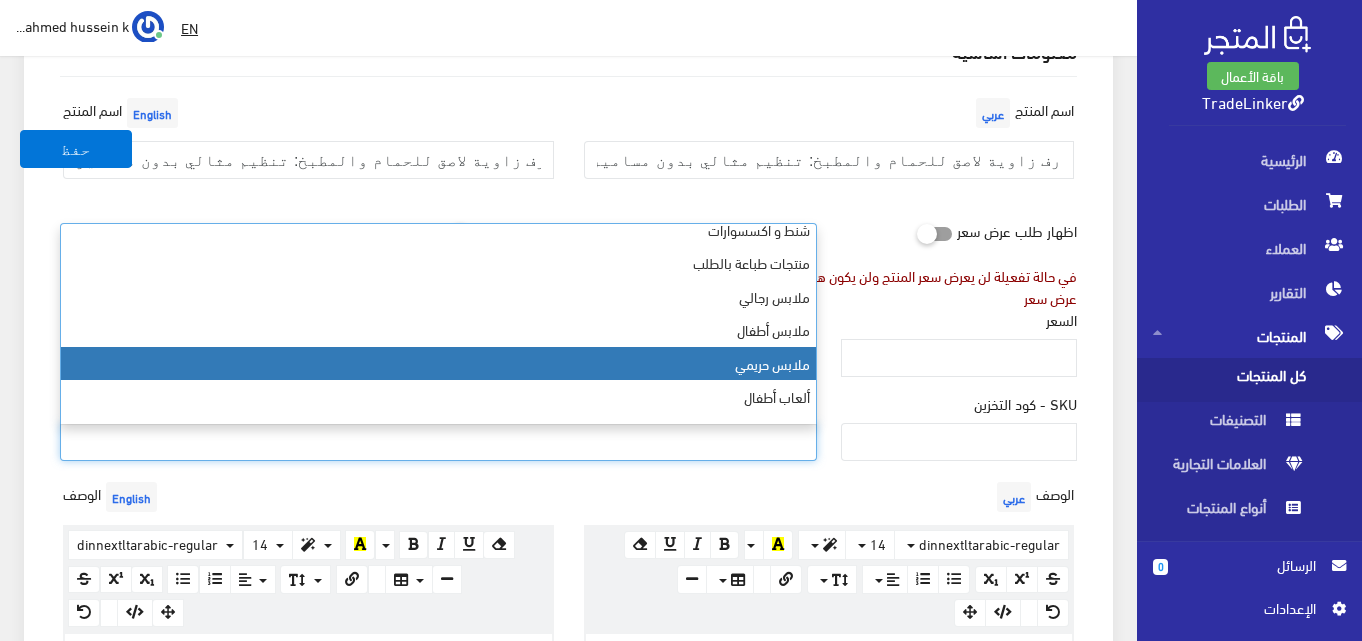 scroll, scrollTop: 0, scrollLeft: 0, axis: both 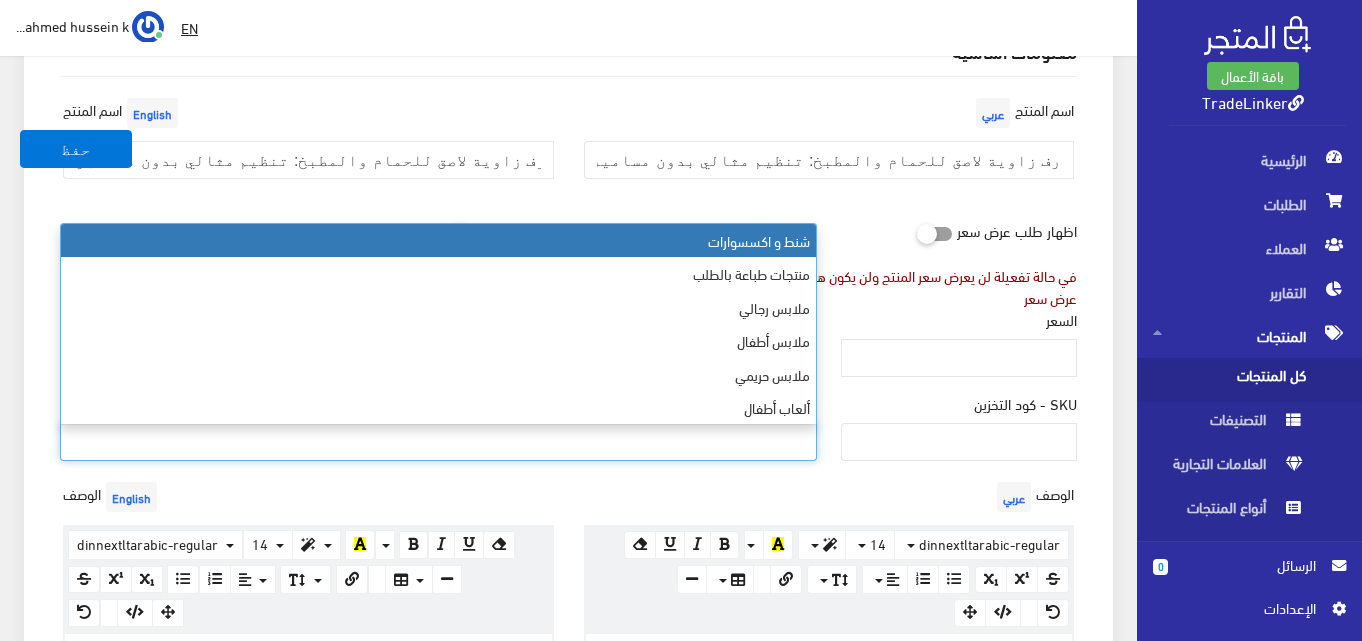 select on "1" 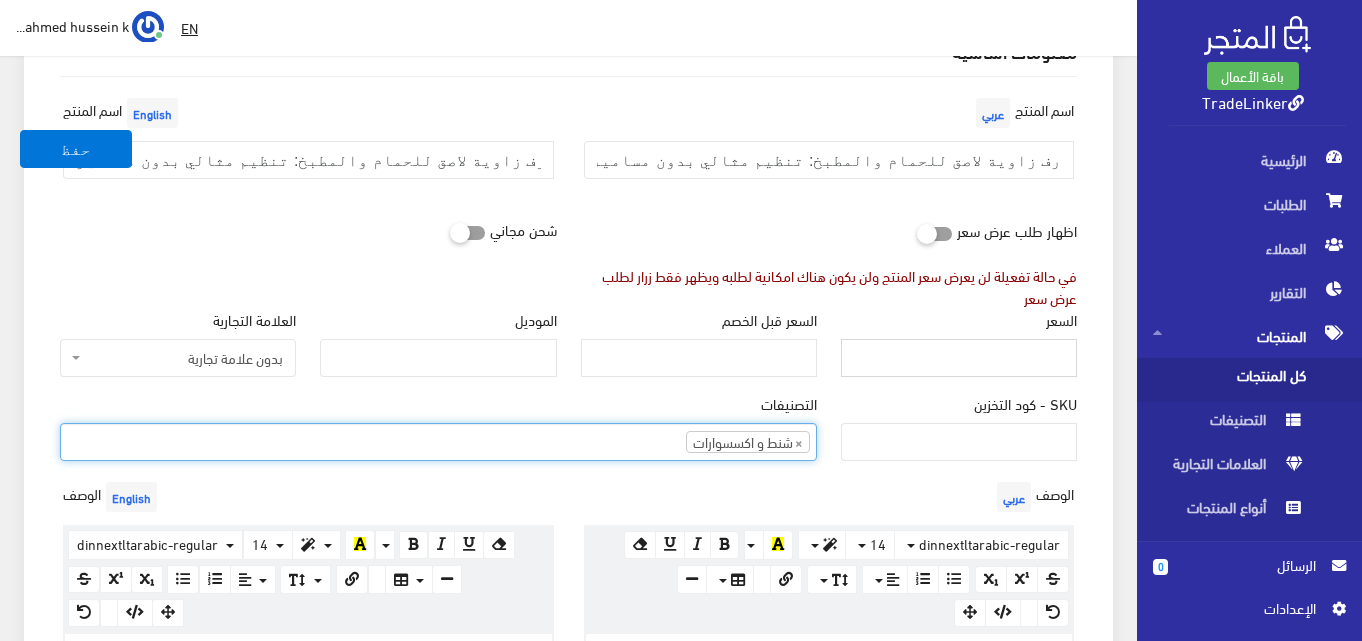 click on "السعر" at bounding box center [959, 358] 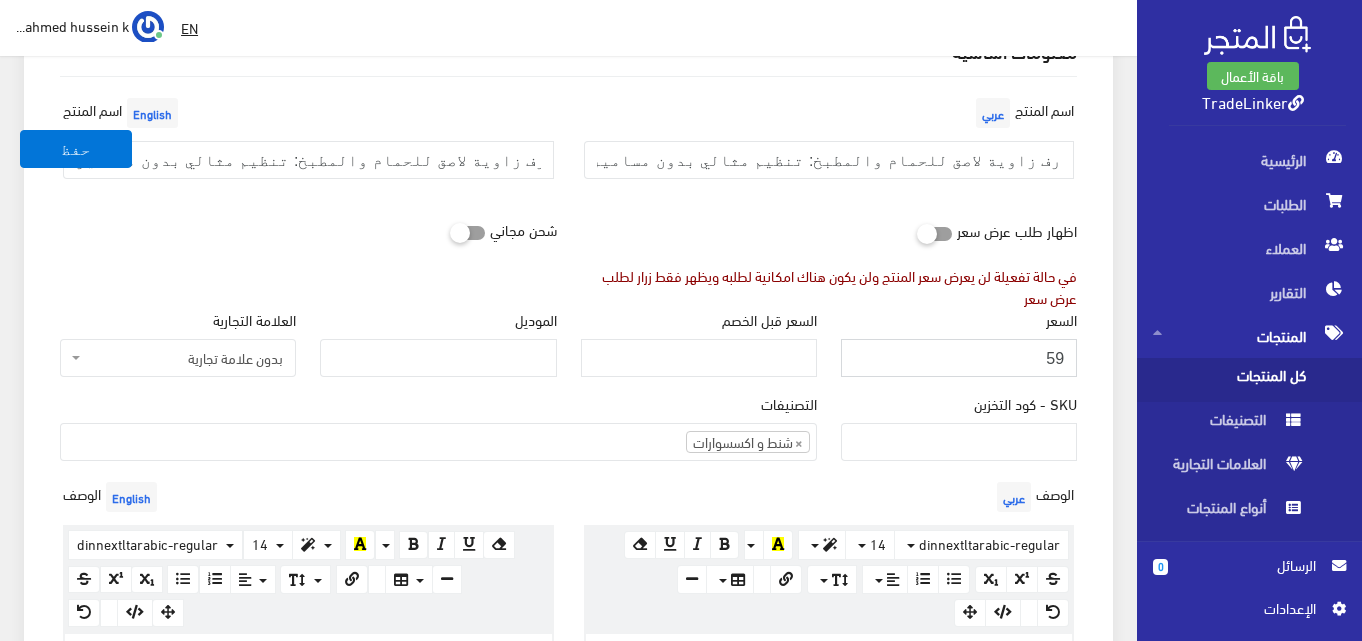 type on "59" 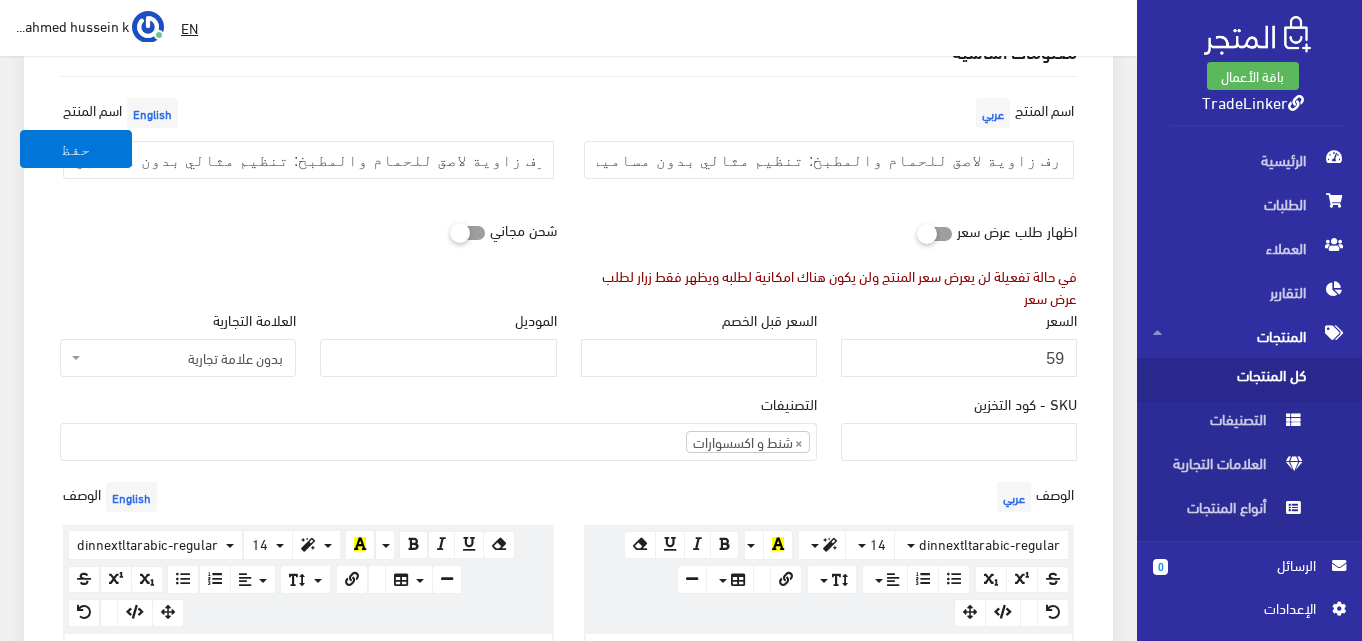 click on "اظهار طلب عرض سعر
في حالة تفعيلة لن يعرض سعر المنتج ولن يكون هناك امكانية لطلبه ويظهر فقط زرار لطلب عرض سعر" at bounding box center (829, 260) 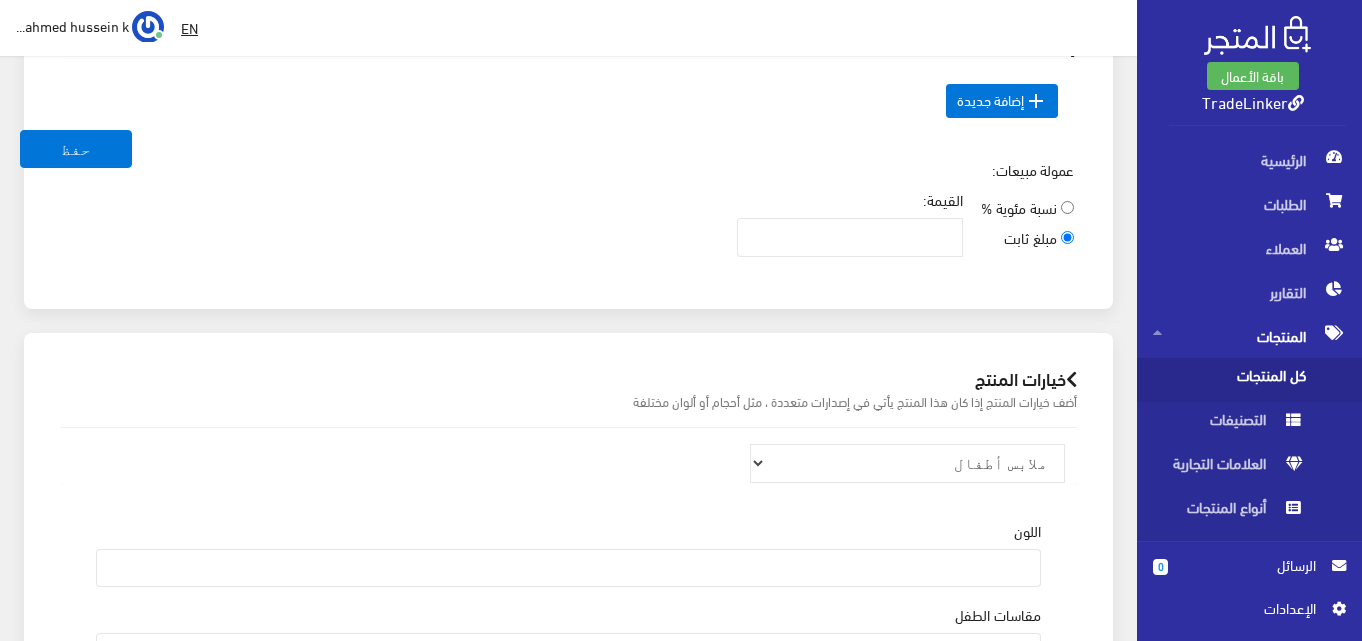 scroll, scrollTop: 1100, scrollLeft: 0, axis: vertical 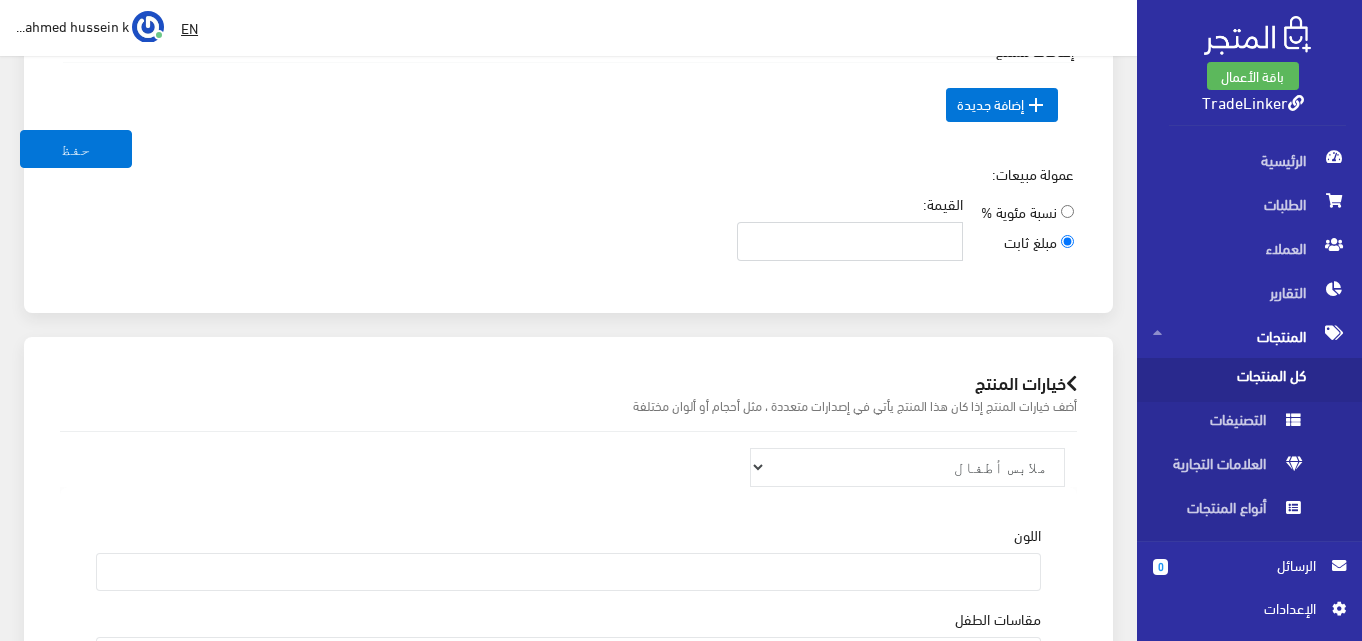 click on "القيمة:" at bounding box center (850, 241) 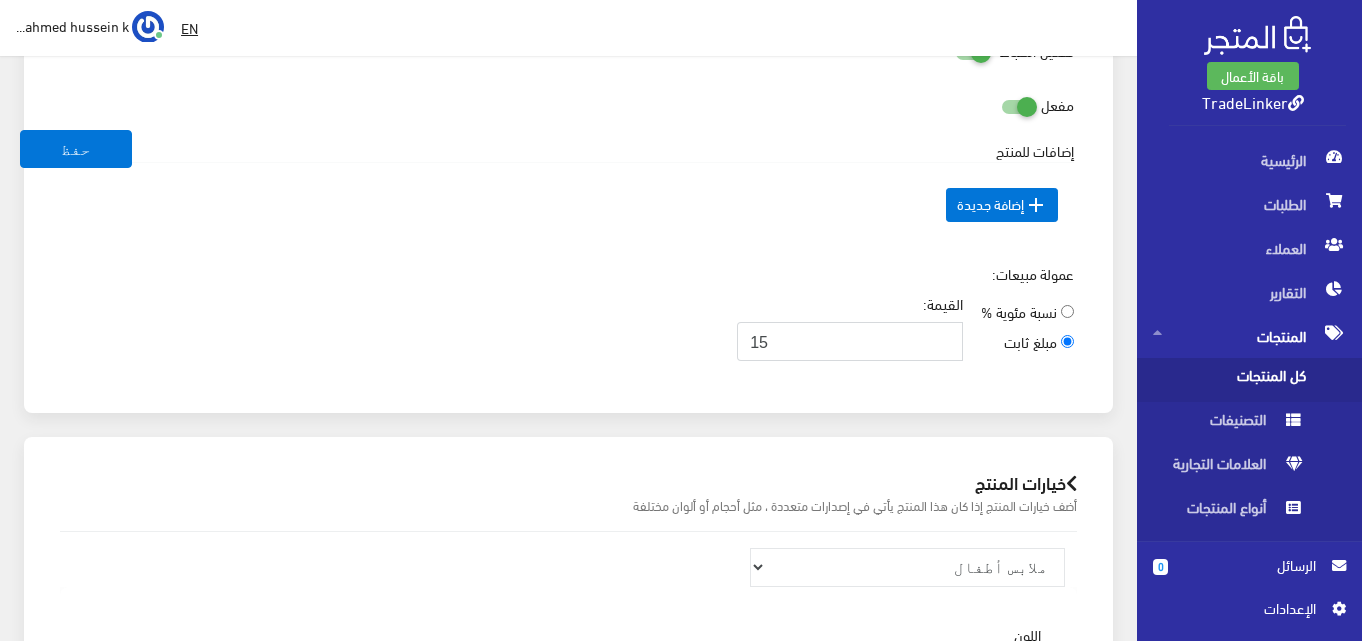 type on "15" 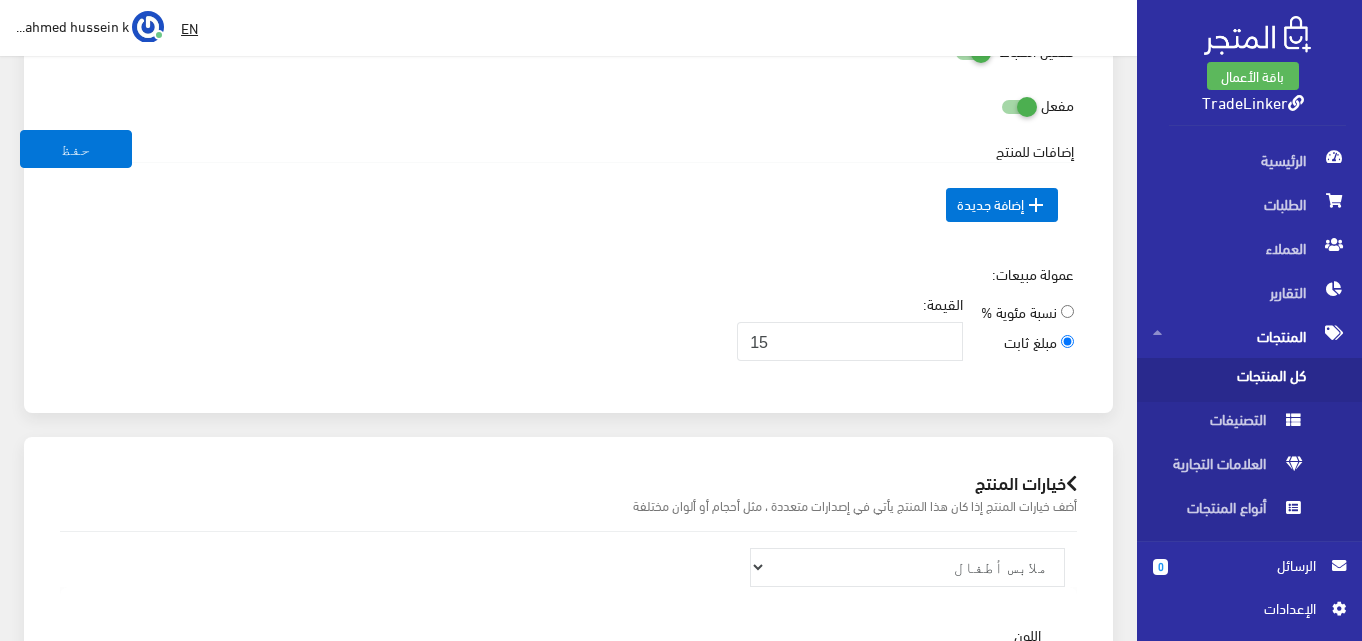 click on "معلومات أساسية
اسم المنتج  عربي
رف زاوية لاصق للحمام والمطبخ: تنظيم مثالي بدون مسامير.
اسم المنتج  English
رف زاوية لاصق للحمام والمطبخ: تنظيم مثالي بدون مسامير.
اظهار طلب عرض سعر" at bounding box center (568, -179) 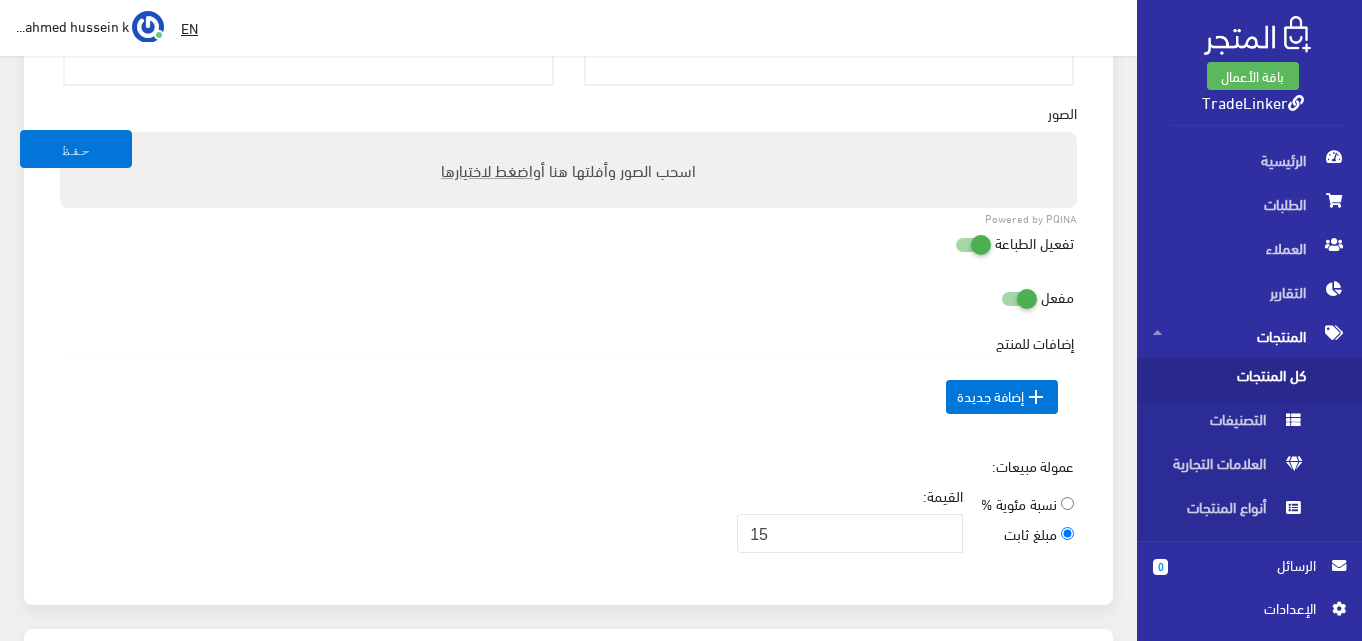 scroll, scrollTop: 800, scrollLeft: 0, axis: vertical 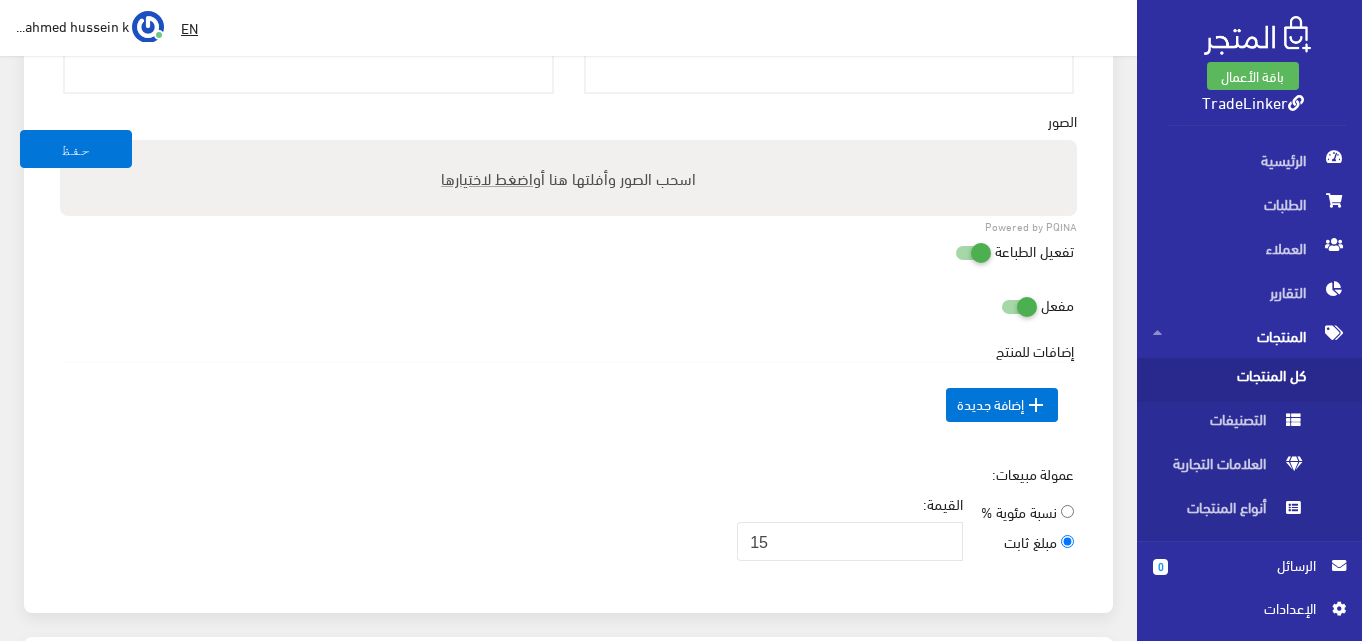 click on "تفعيل الطباعة" at bounding box center (568, 251) 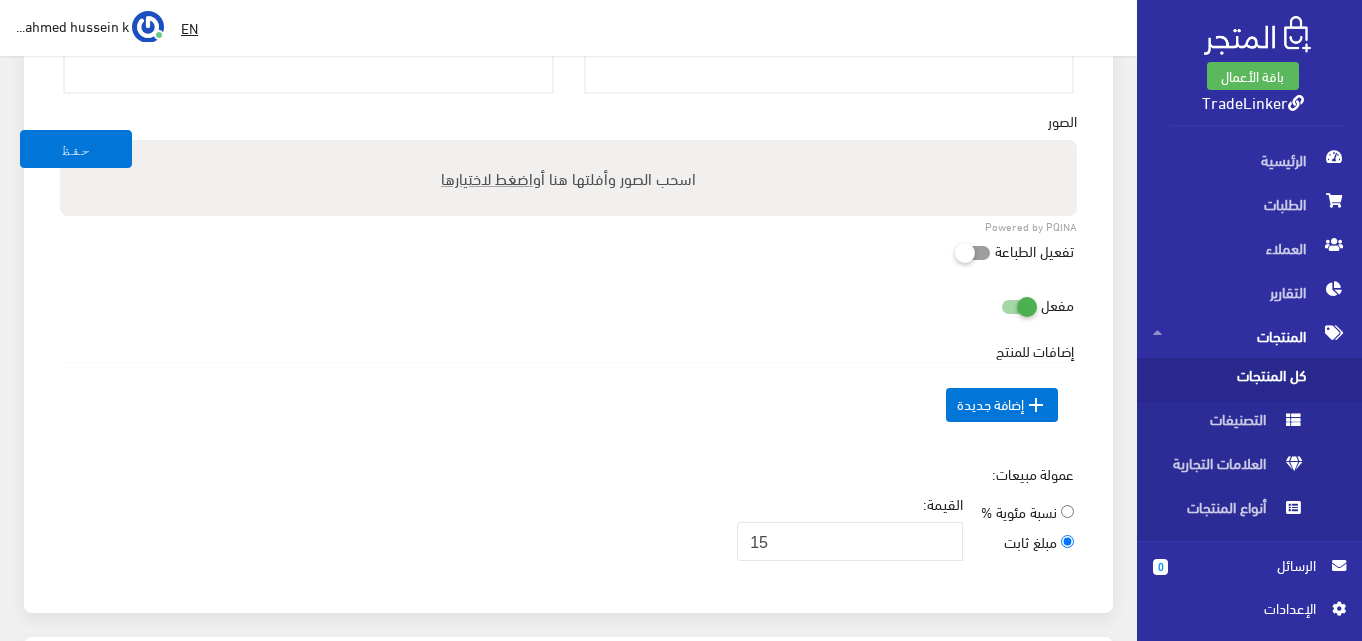 click on "اضغط لاختيارها" at bounding box center [487, 177] 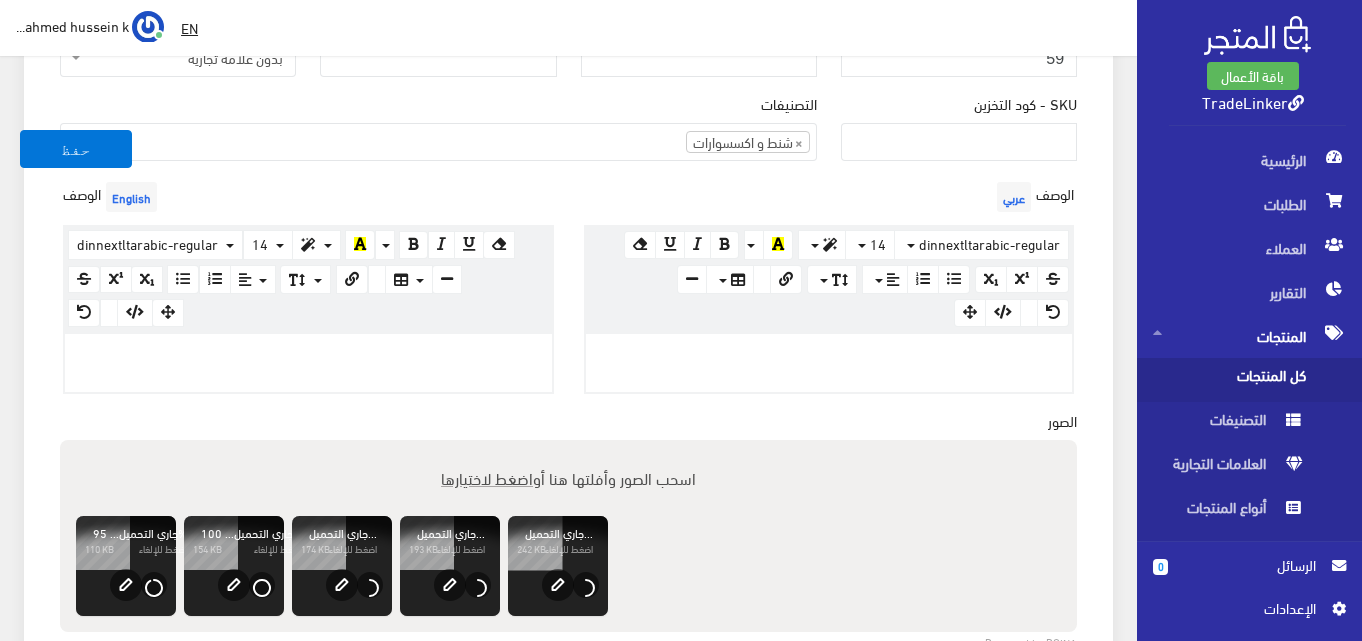 scroll, scrollTop: 400, scrollLeft: 0, axis: vertical 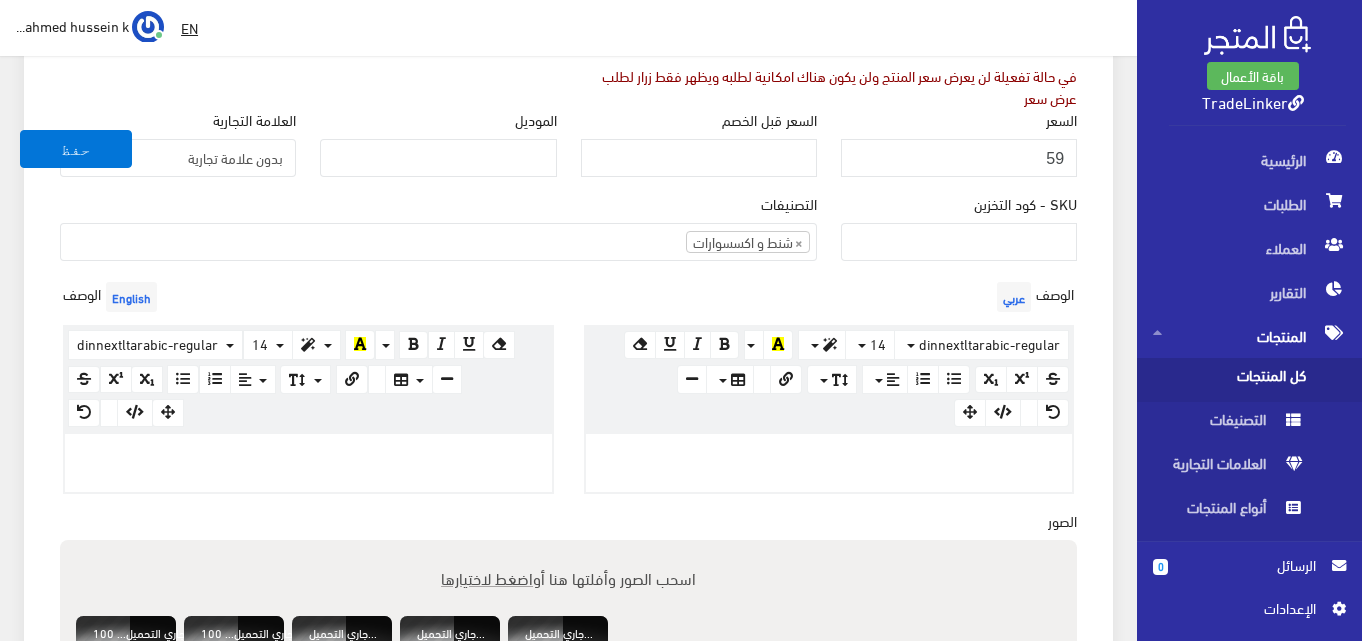 click at bounding box center [829, 455] 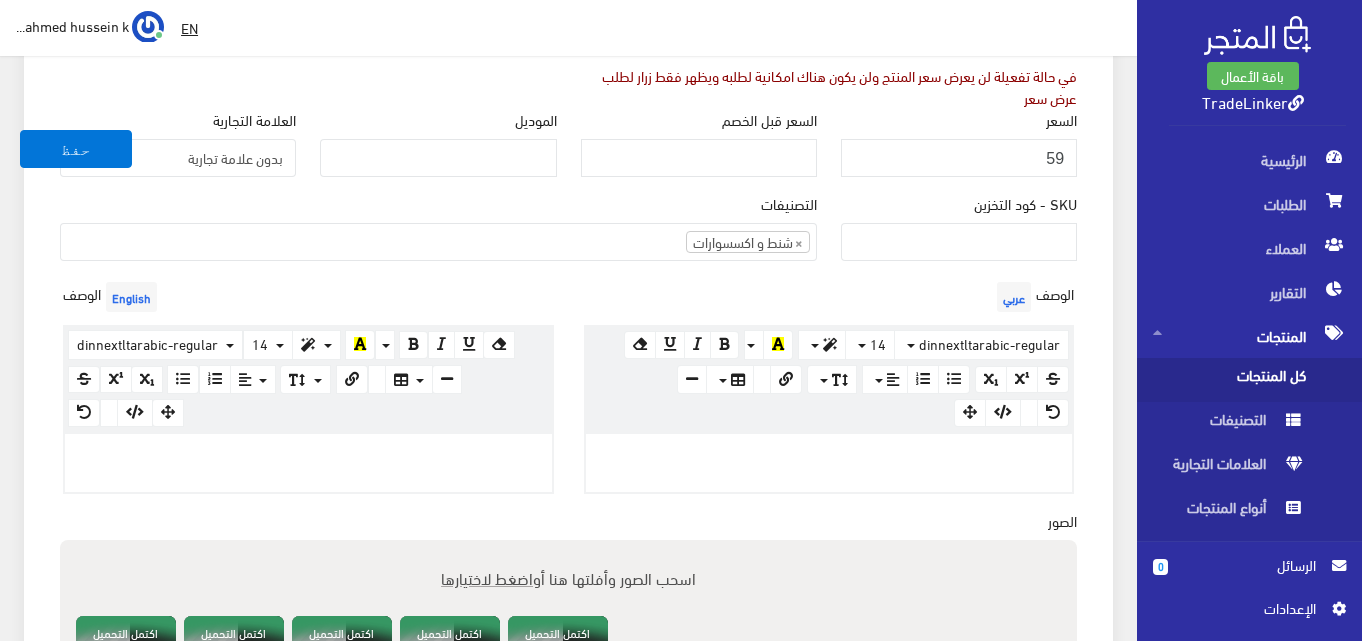 paste 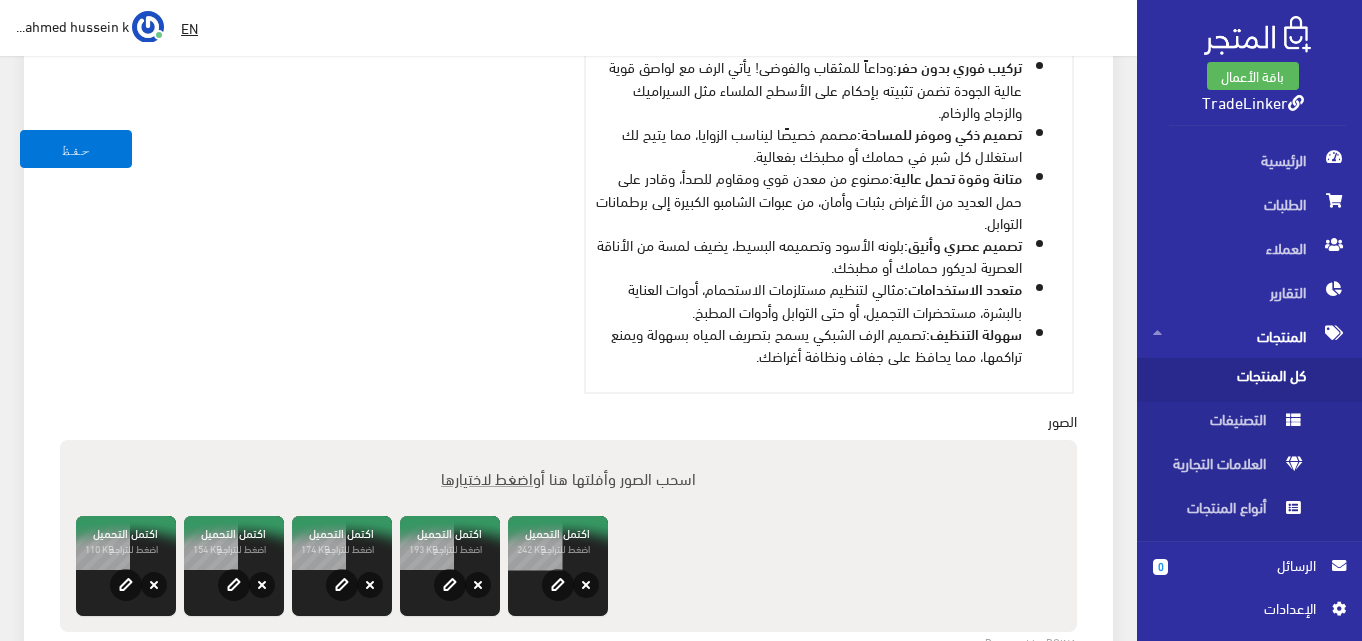 scroll, scrollTop: 948, scrollLeft: 0, axis: vertical 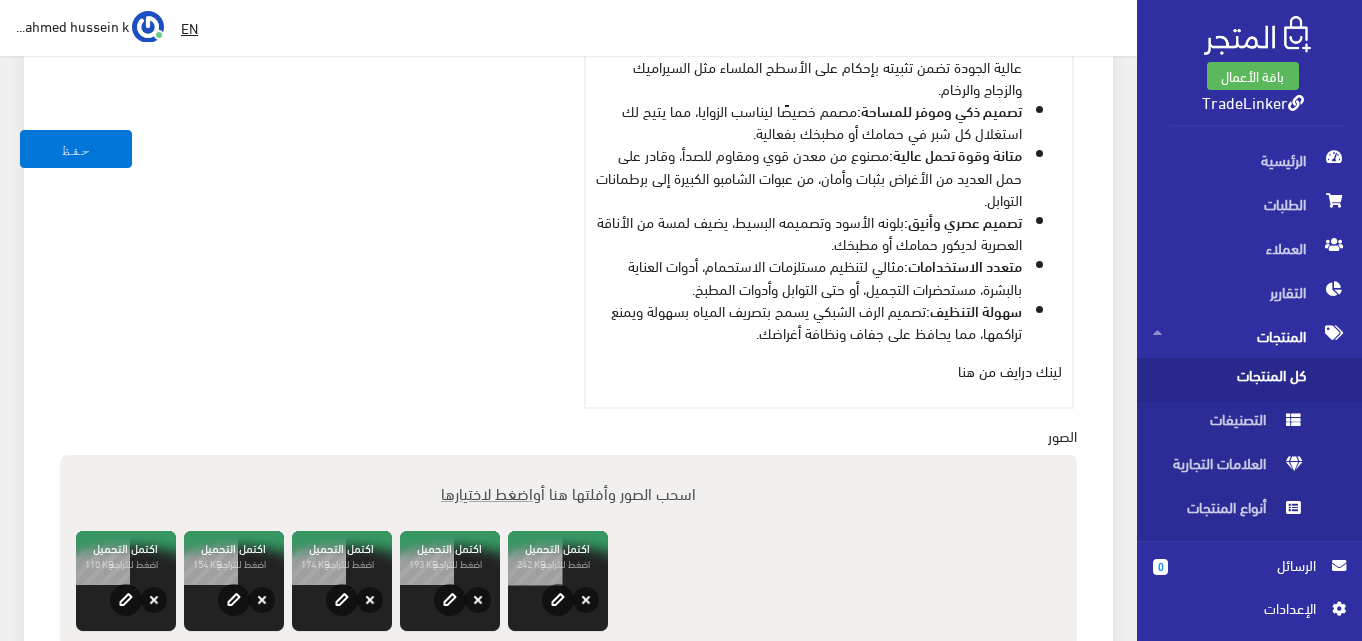 drag, startPoint x: 940, startPoint y: 368, endPoint x: 998, endPoint y: 372, distance: 58.137768 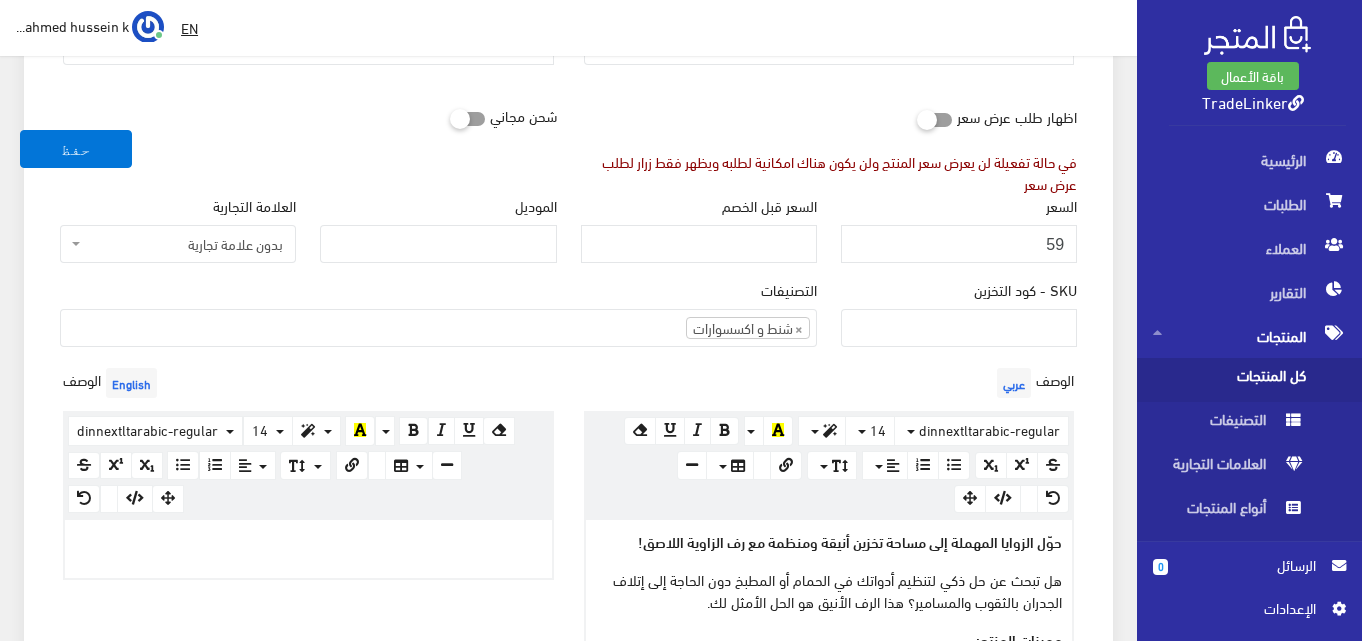 scroll, scrollTop: 248, scrollLeft: 0, axis: vertical 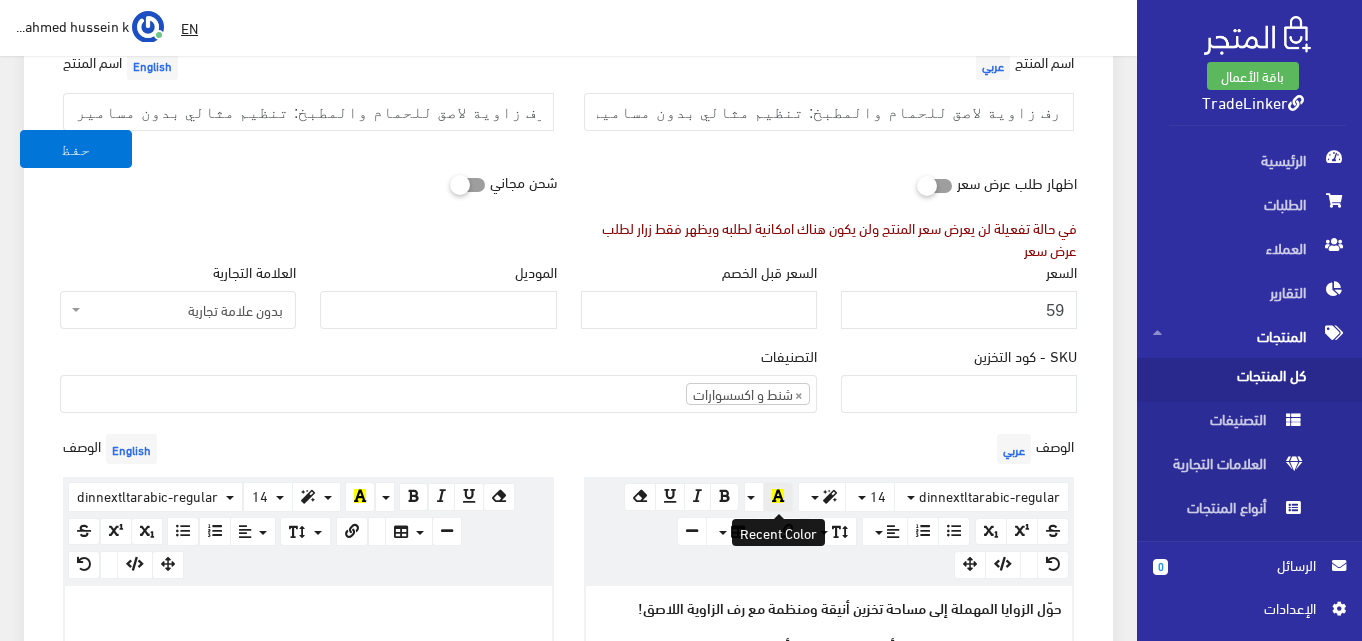 click at bounding box center [778, 497] 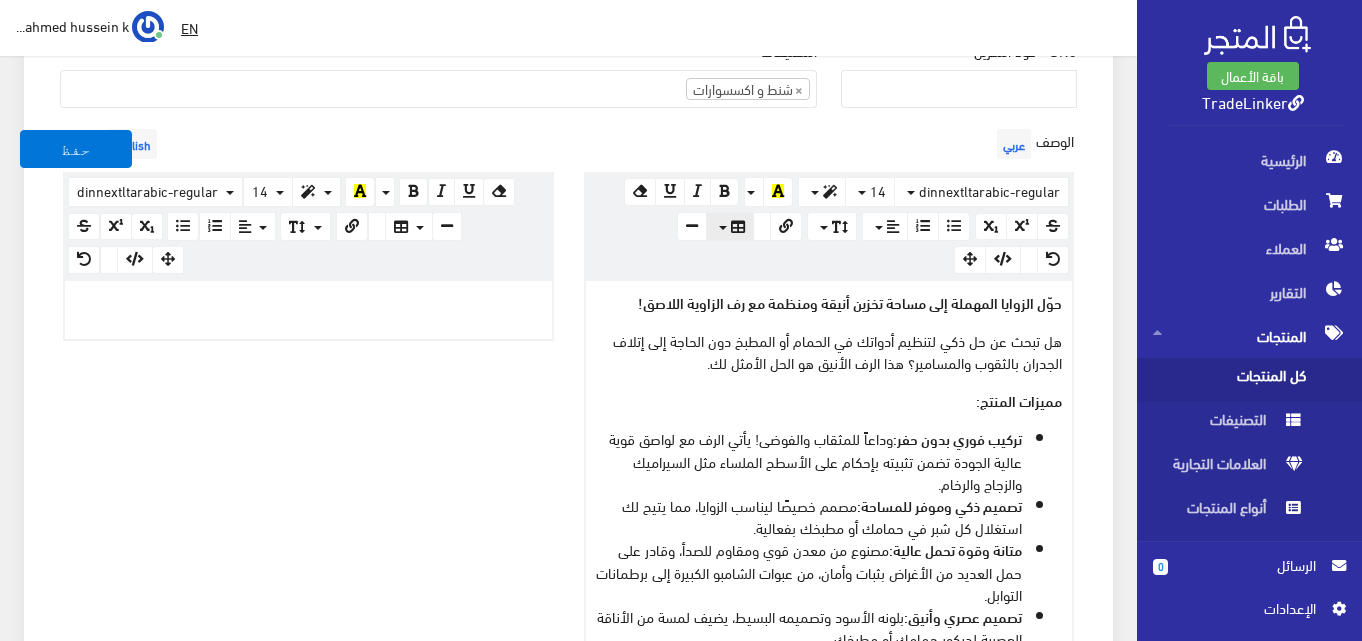 scroll, scrollTop: 548, scrollLeft: 0, axis: vertical 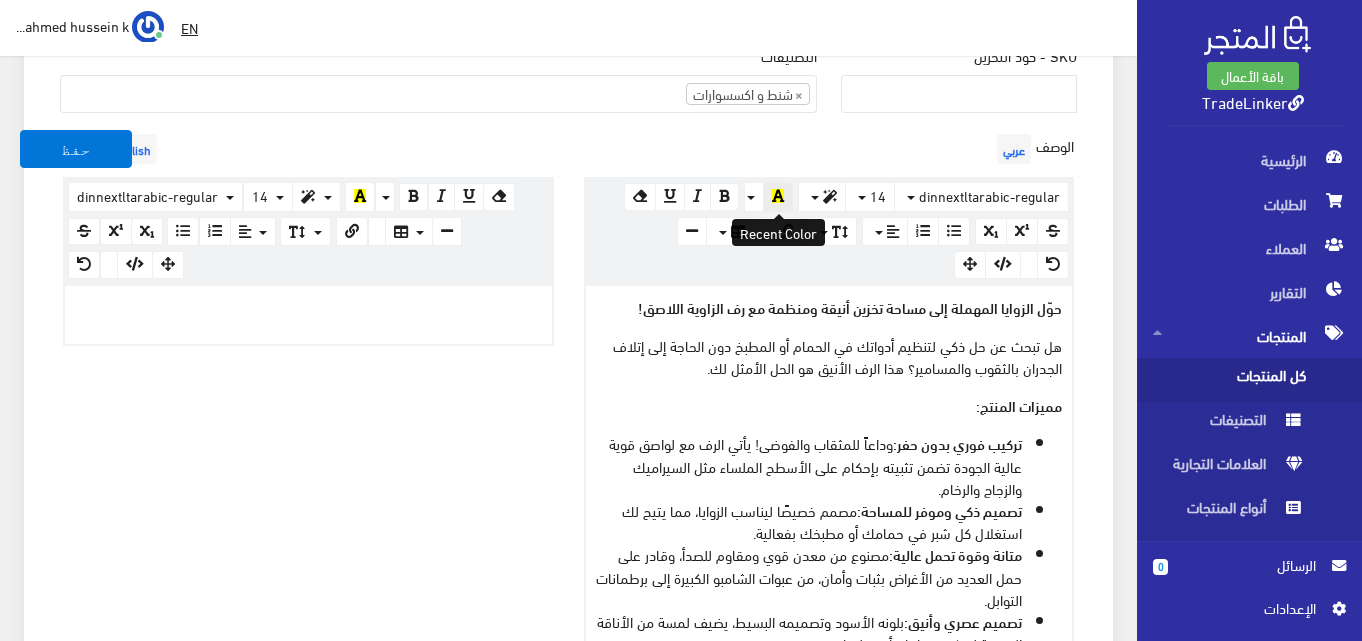 click at bounding box center [778, 197] 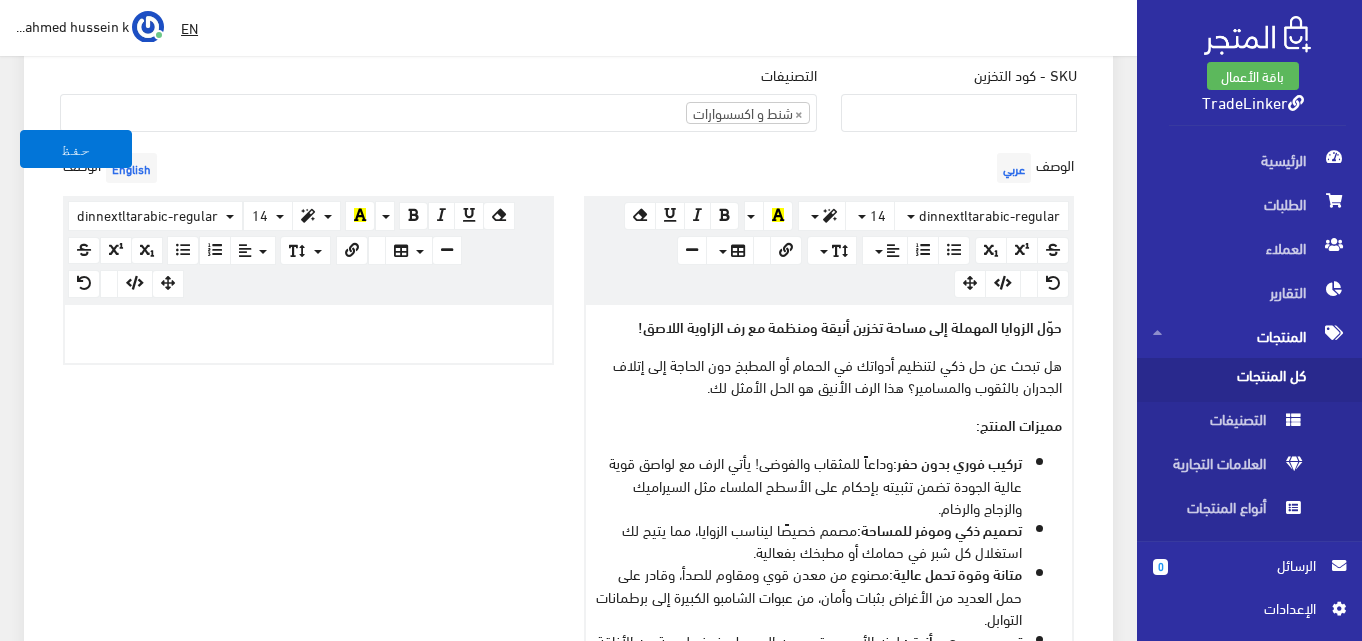 scroll, scrollTop: 448, scrollLeft: 0, axis: vertical 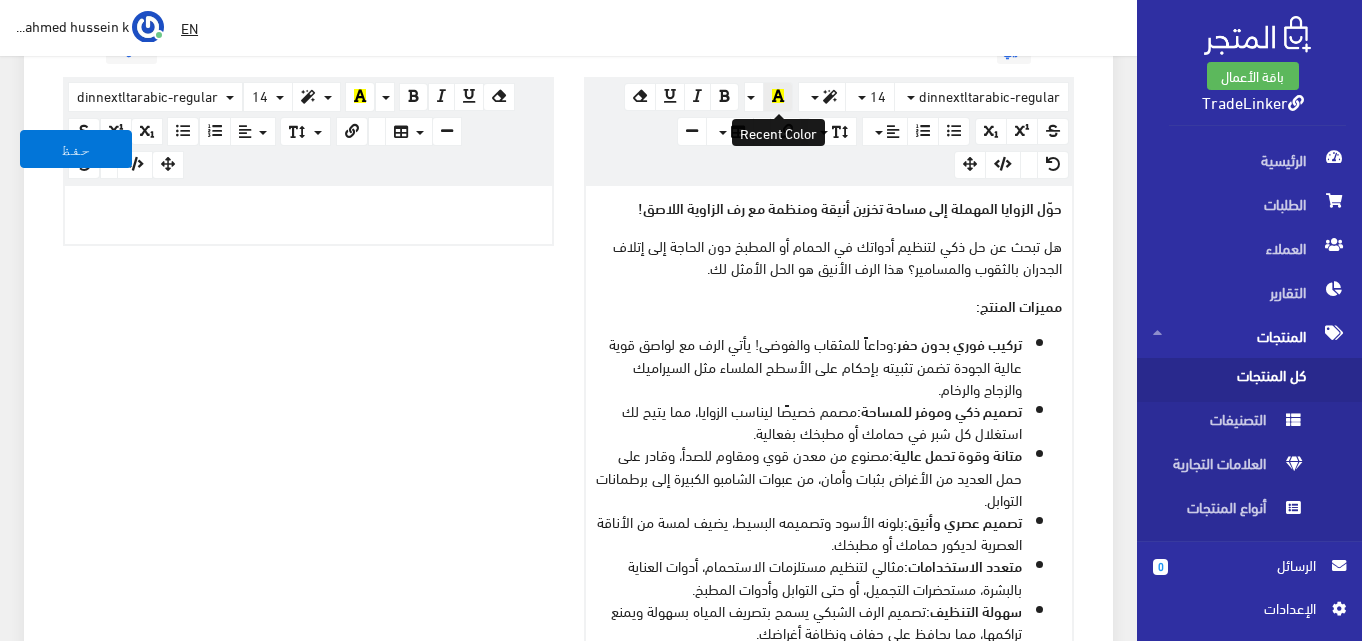 click at bounding box center [778, 96] 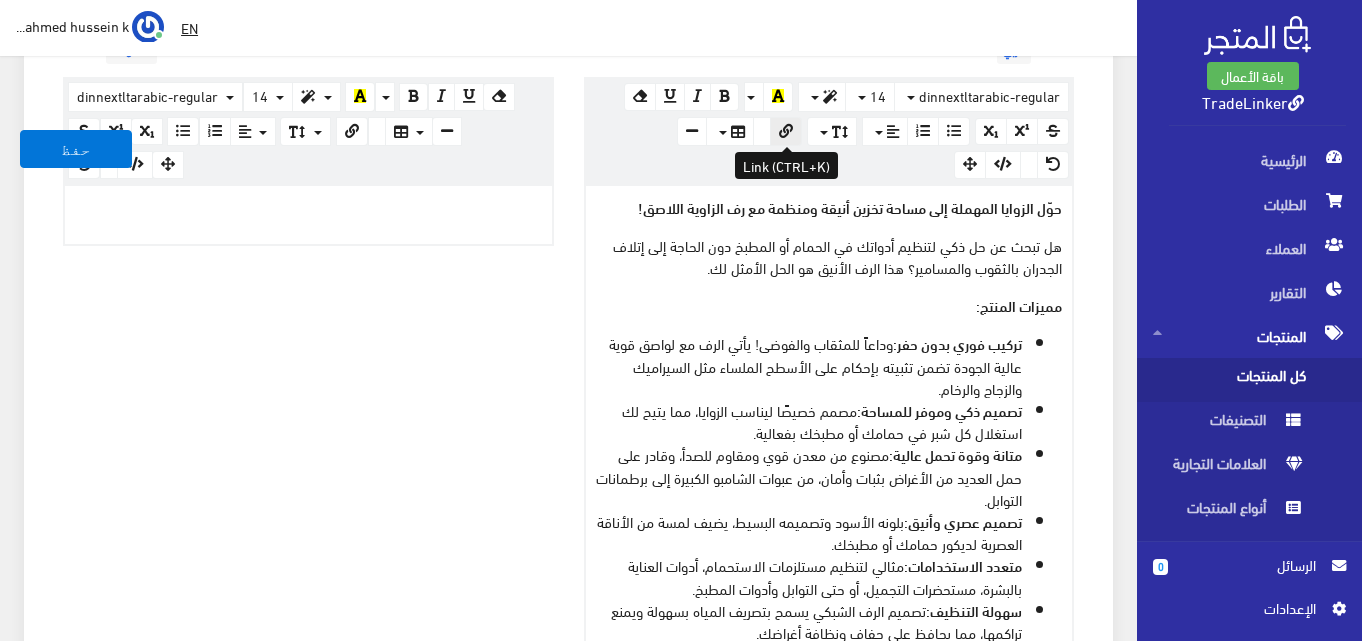 click at bounding box center [786, 131] 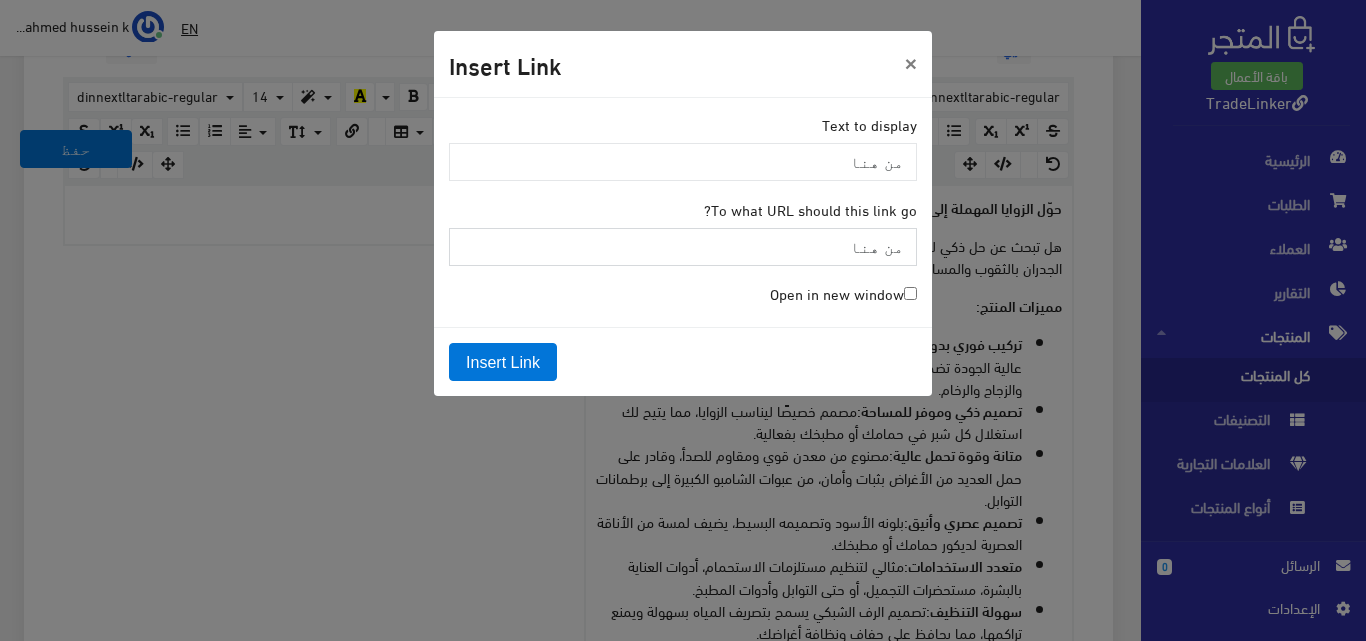 paste on "https://drive.google.com/drive/folders/[ID]?usp=drive_link" 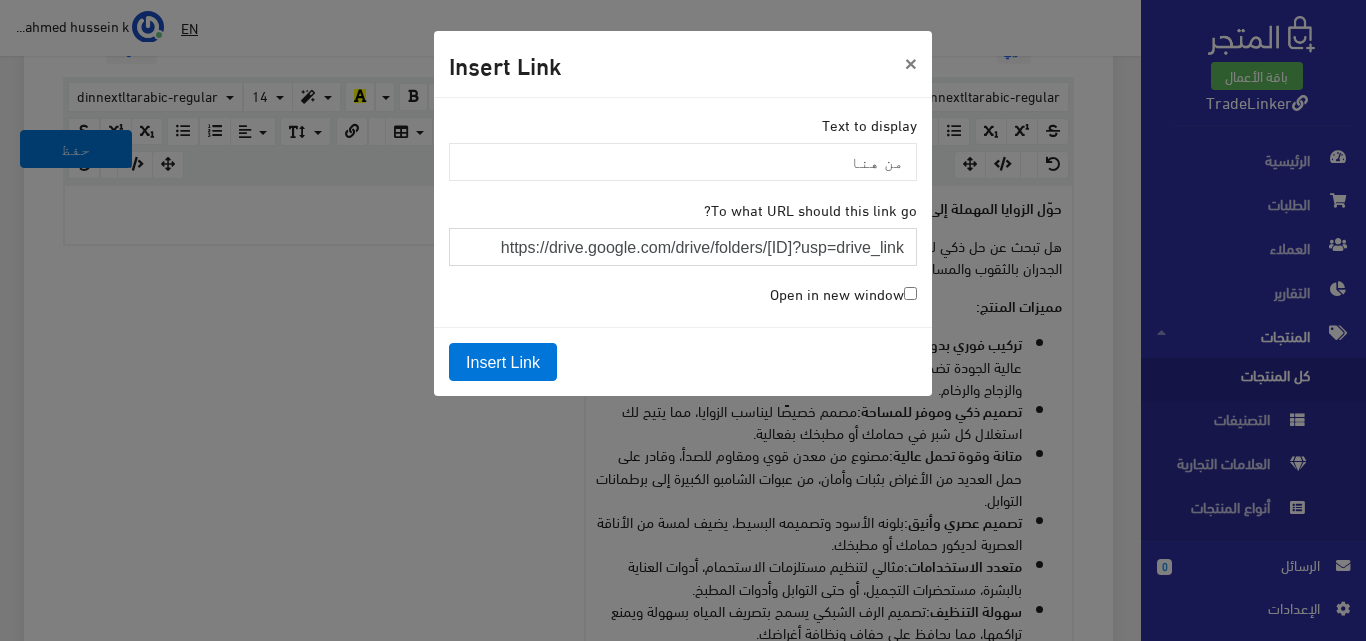 scroll, scrollTop: 0, scrollLeft: -234, axis: horizontal 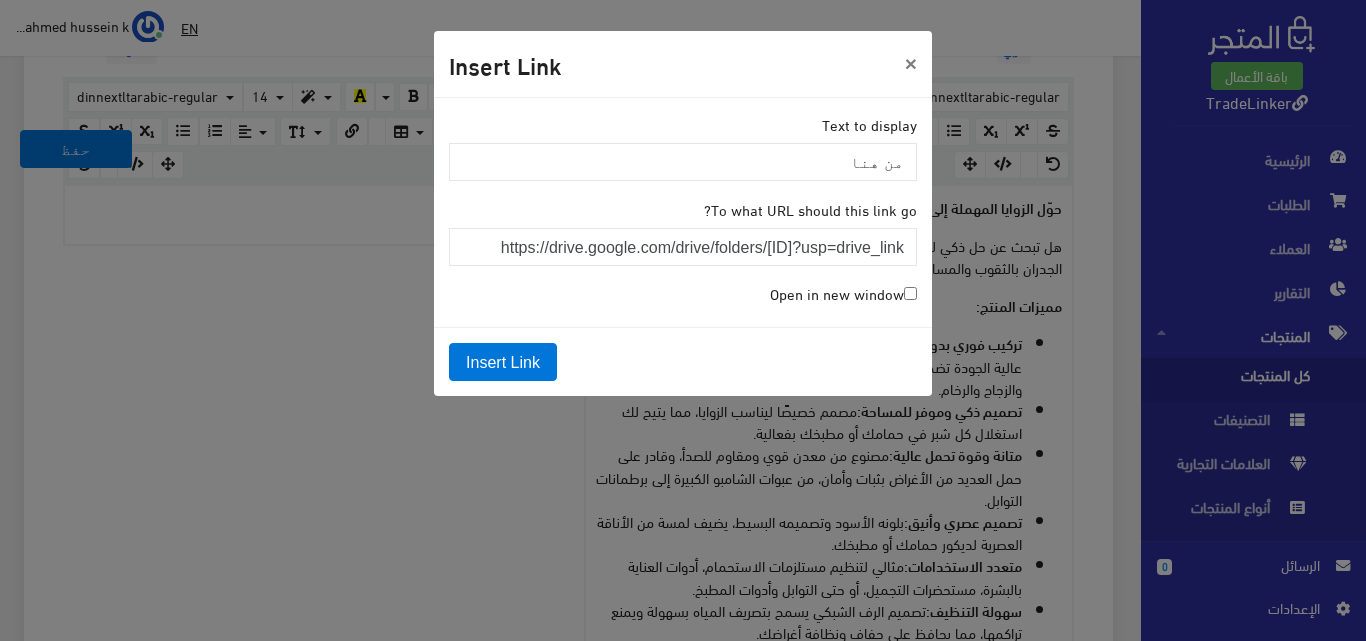 click on "Open in new window" at bounding box center (910, 293) 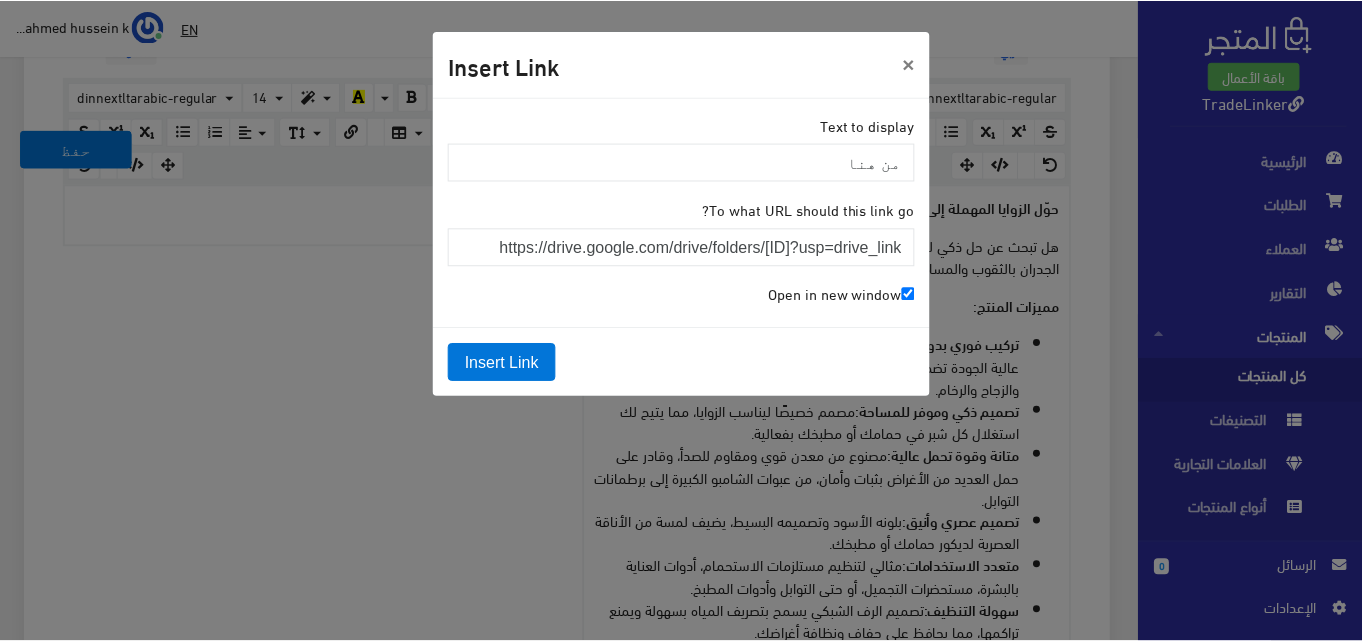 scroll, scrollTop: 0, scrollLeft: 0, axis: both 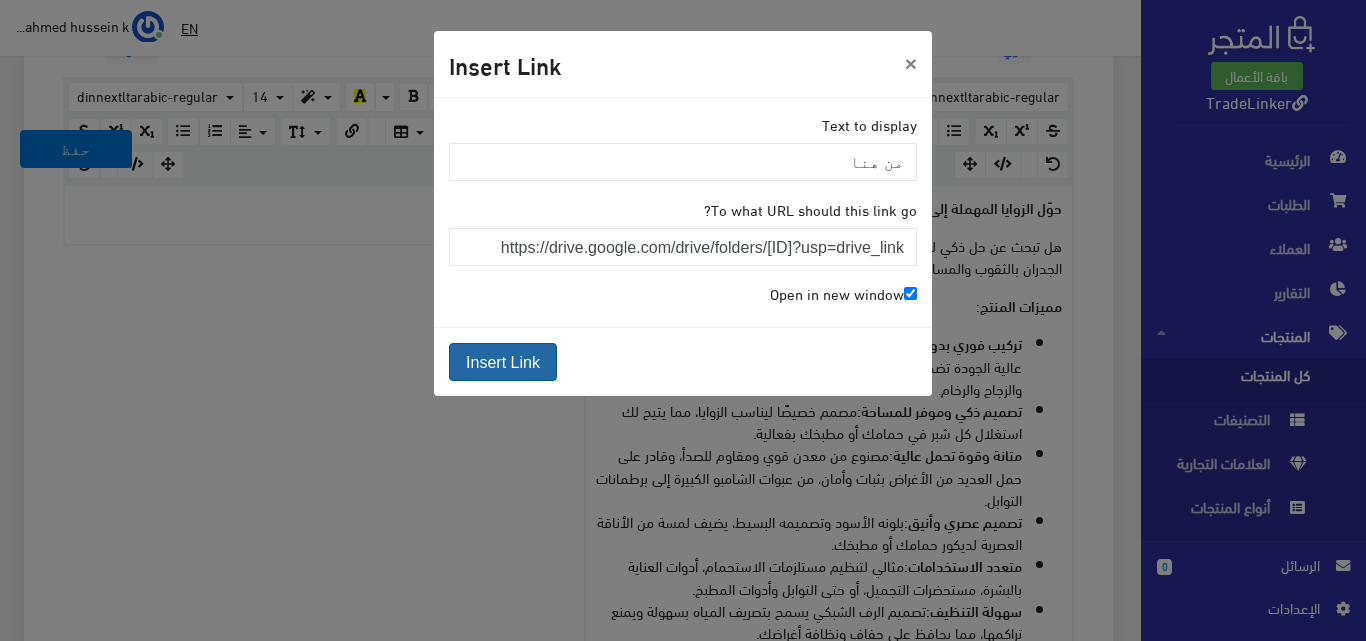 click on "Insert Link" at bounding box center [503, 362] 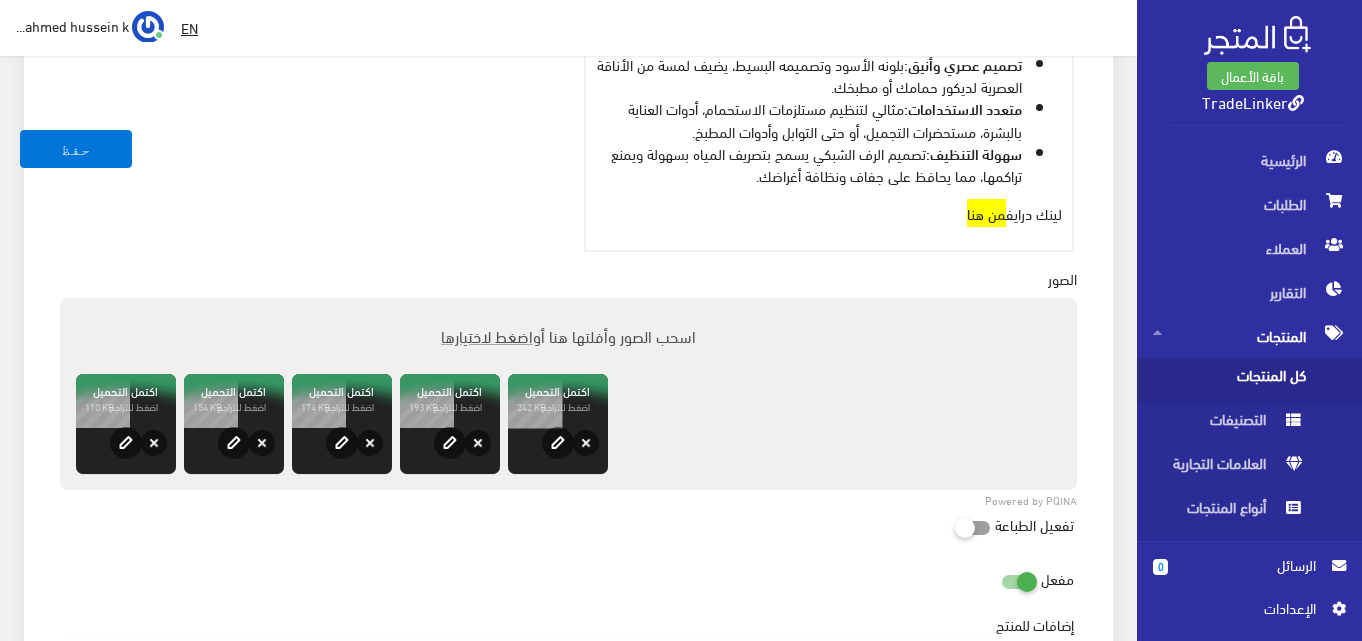 scroll, scrollTop: 1148, scrollLeft: 0, axis: vertical 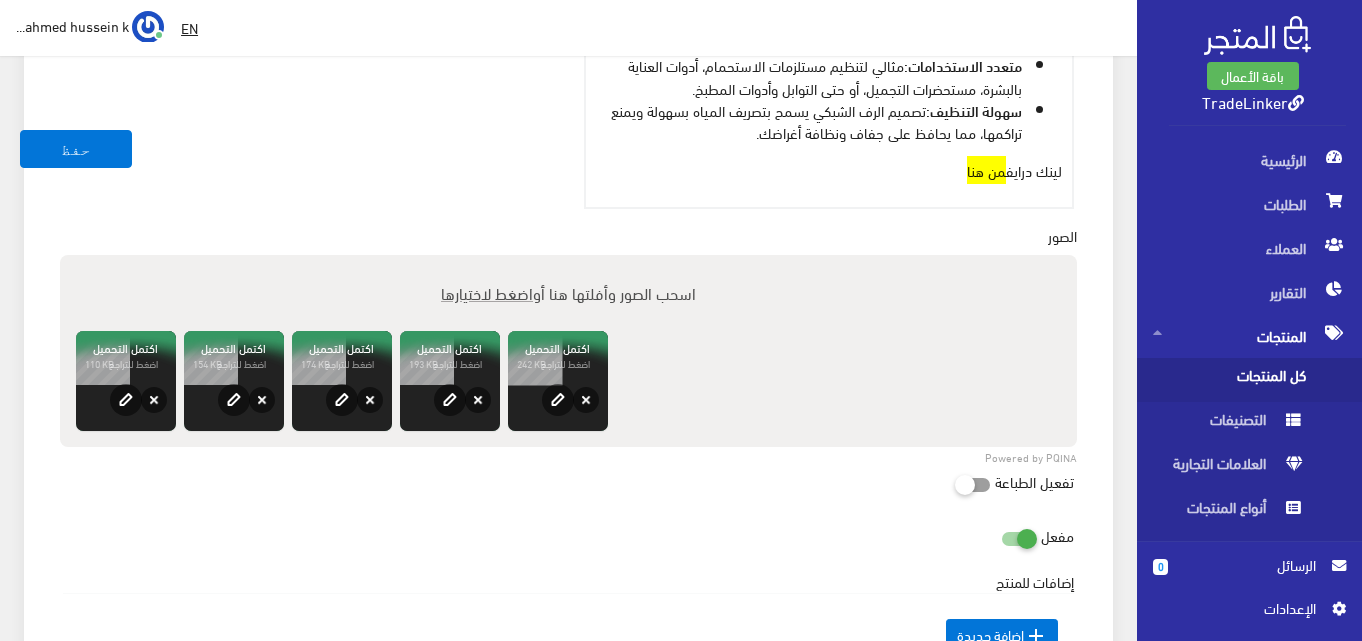 click on "لينك درايف  من هنا" at bounding box center [829, 170] 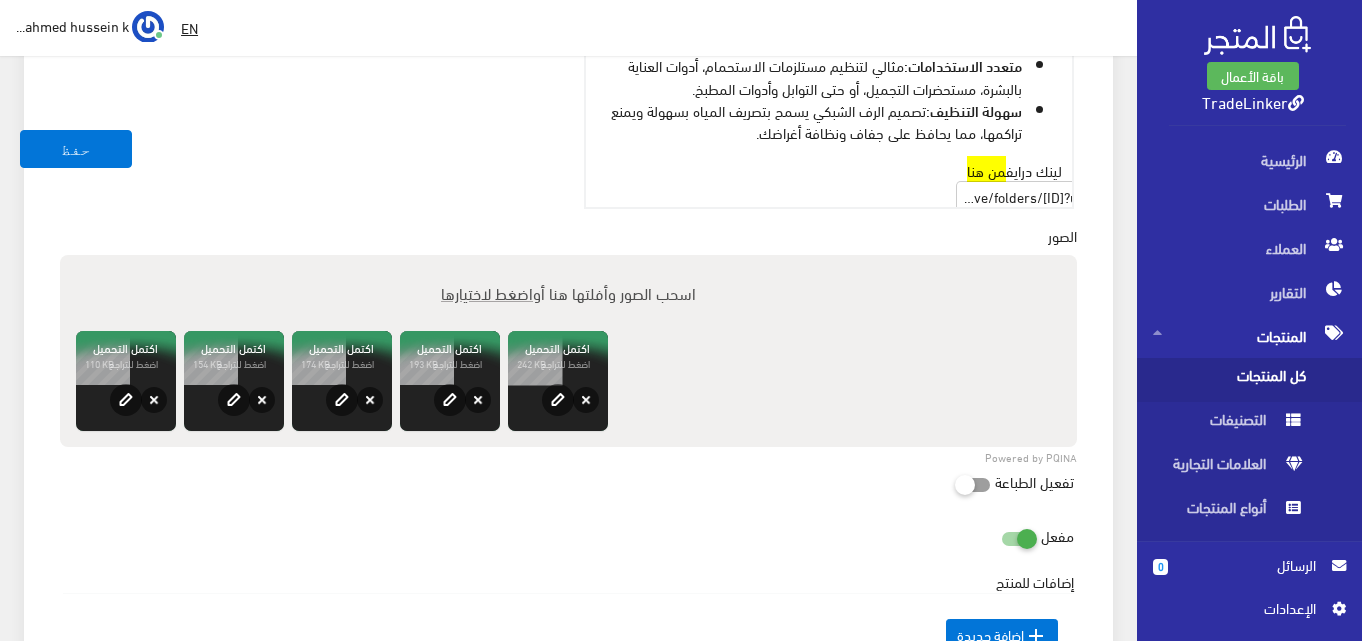 click on "تصميم الرف الشبكي يسمح بتصريف المياه بسهولة ويمنع تراكمها، مما يحافظ على جفاف ونظافة أغراضك." at bounding box center (814, 121) 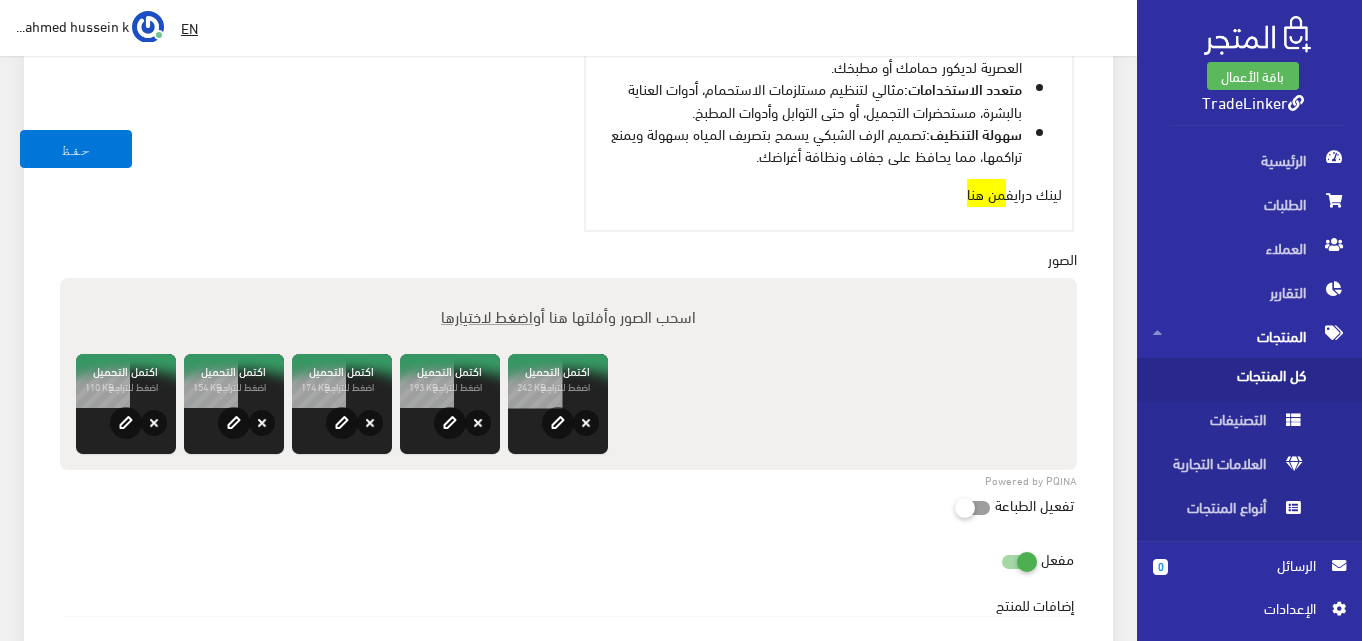 scroll, scrollTop: 1048, scrollLeft: 0, axis: vertical 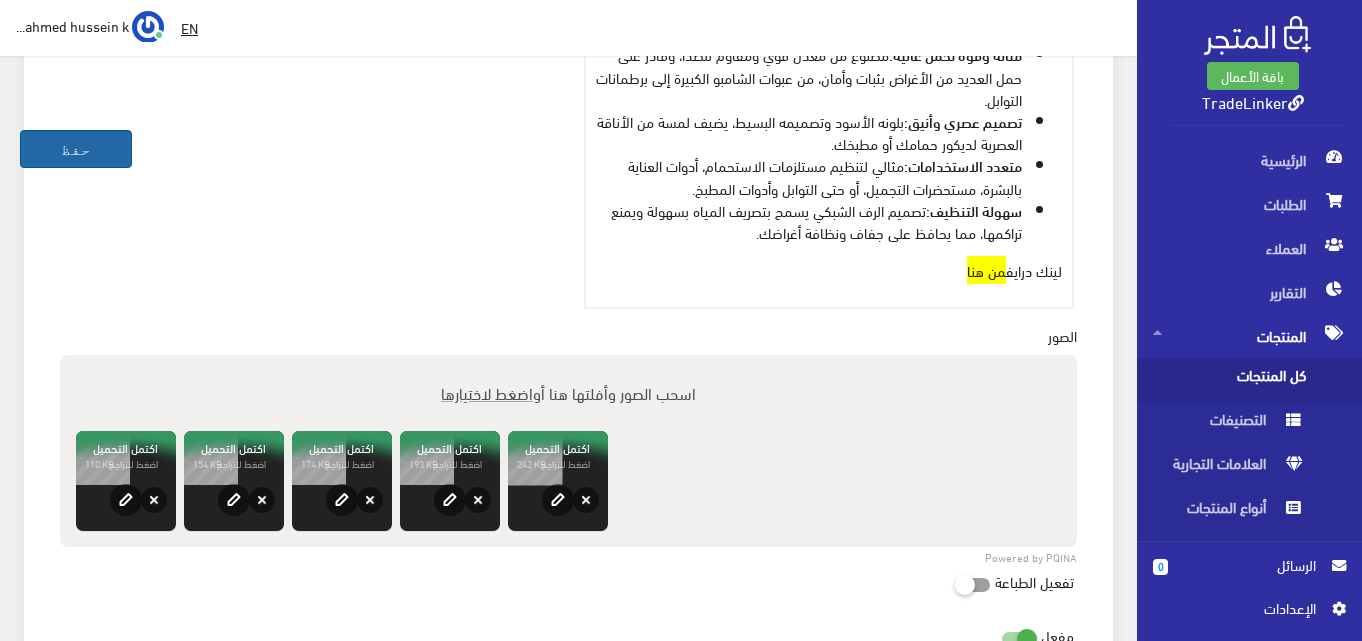 click on "حفظ" at bounding box center (76, 149) 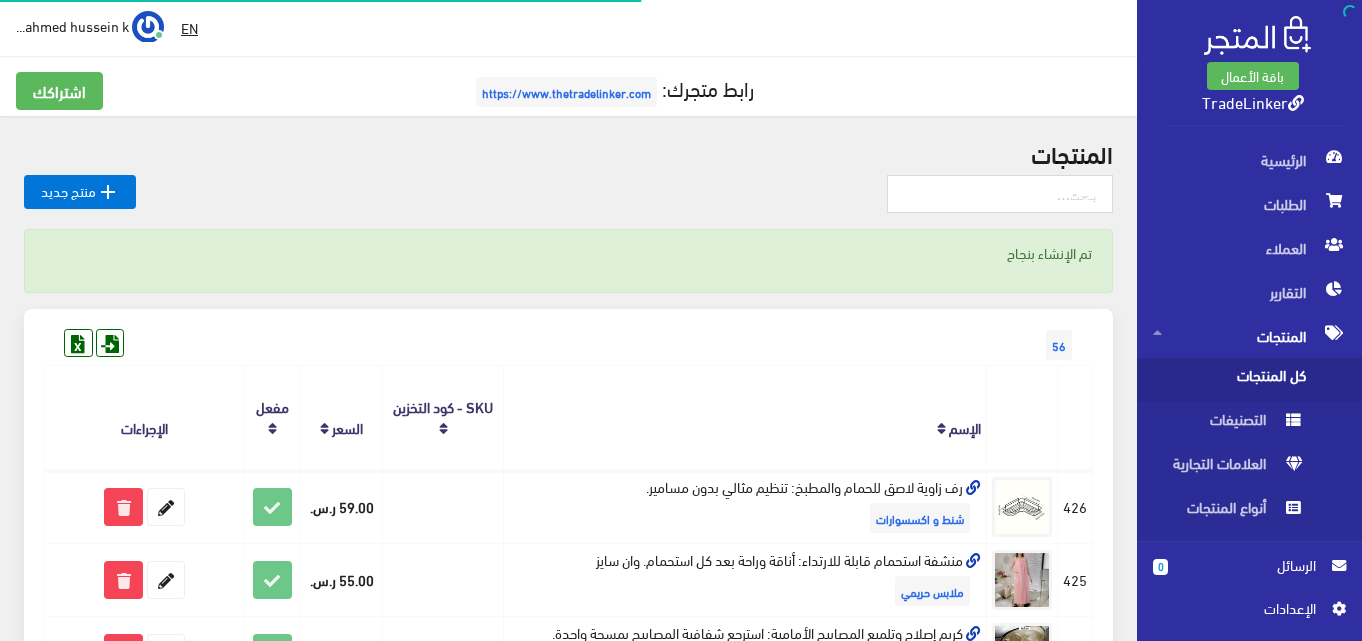 scroll, scrollTop: 0, scrollLeft: 0, axis: both 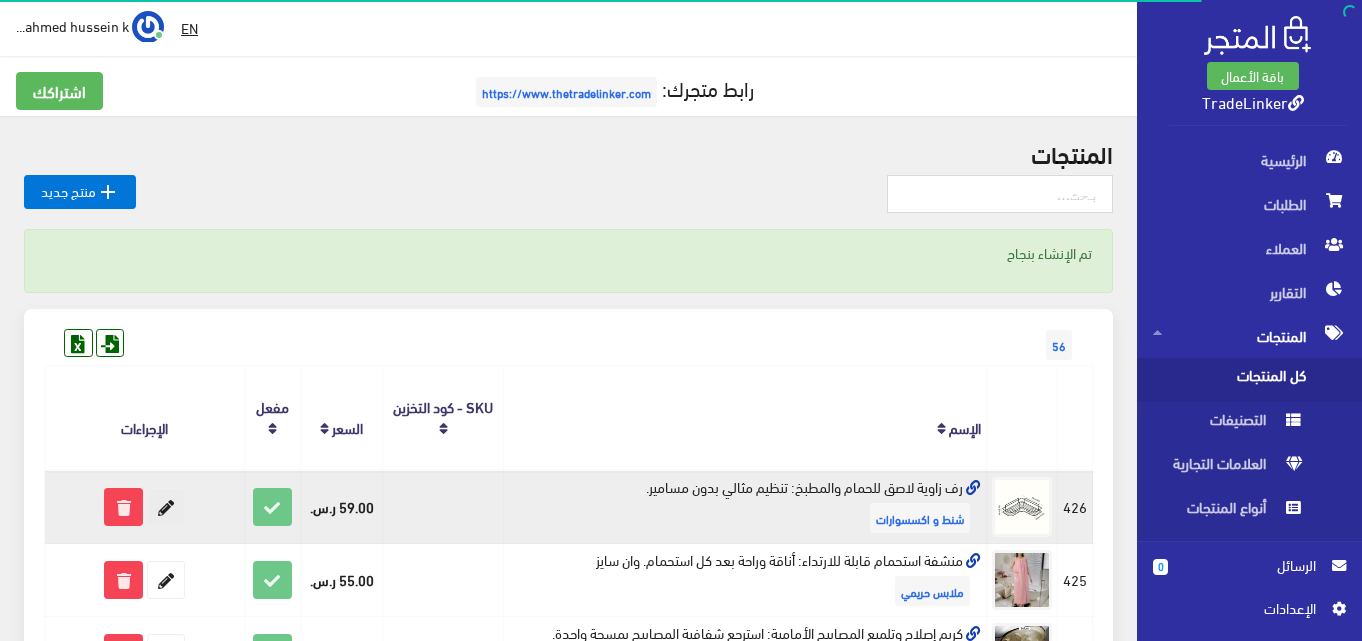 click at bounding box center [166, 507] 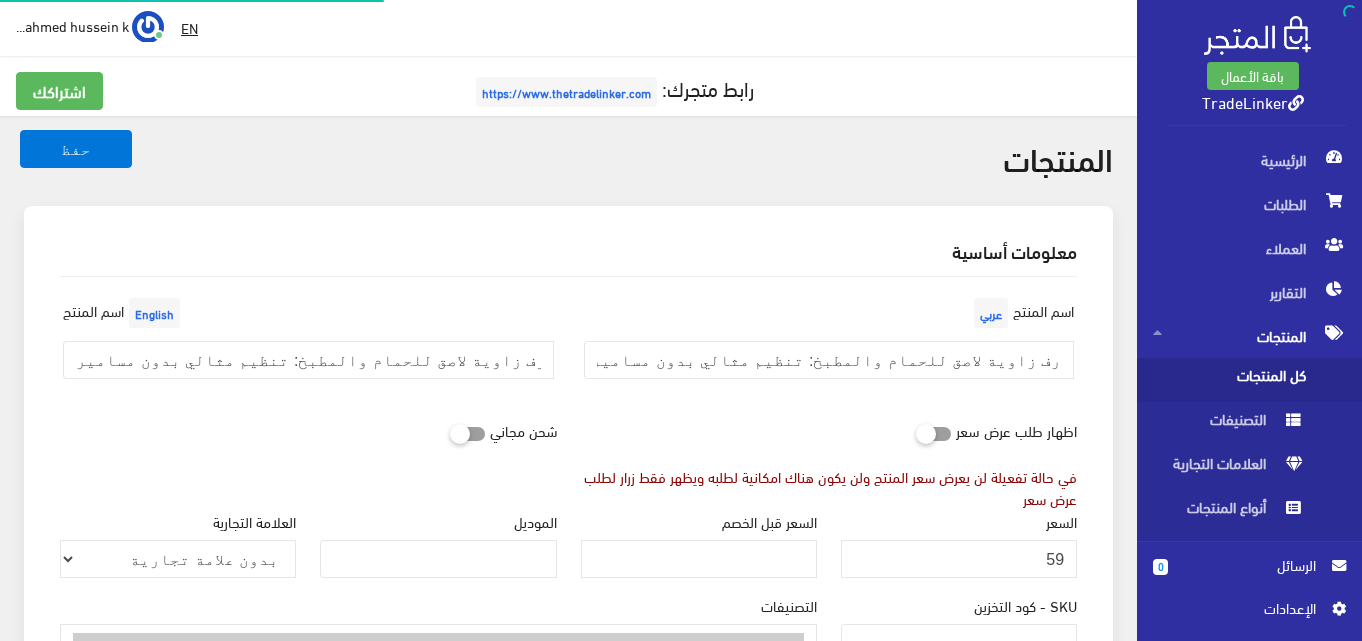 select 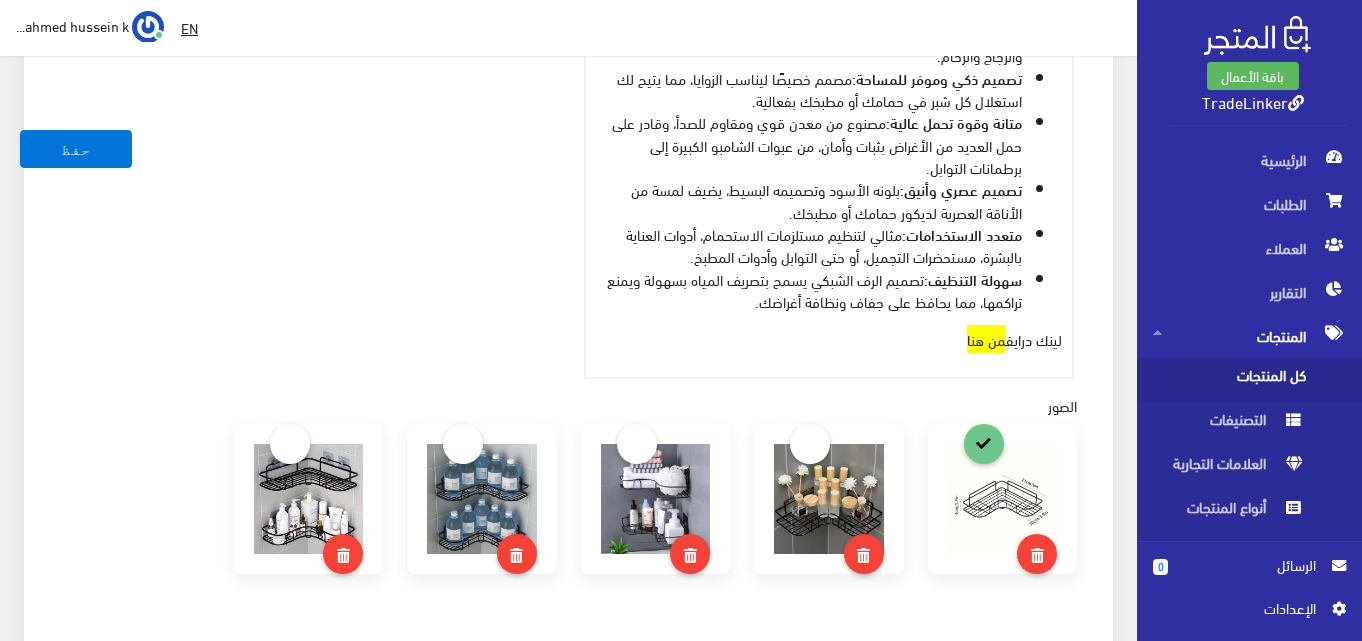 scroll, scrollTop: 1000, scrollLeft: 0, axis: vertical 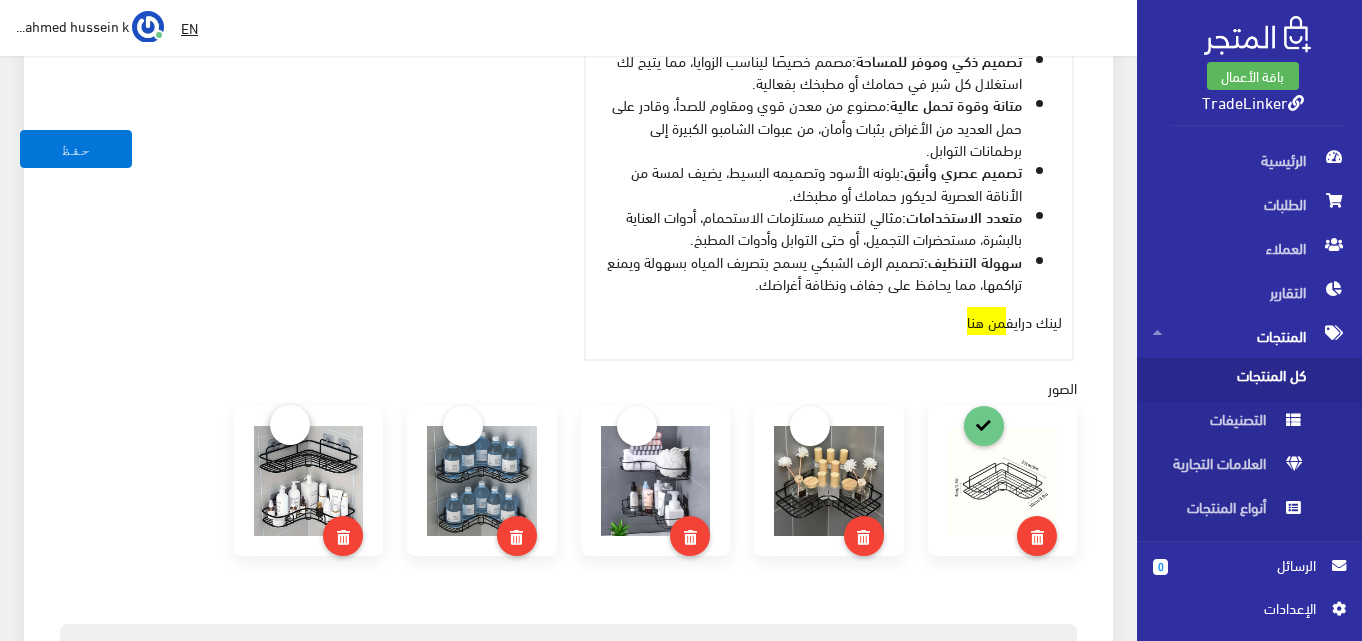 click at bounding box center (290, 425) 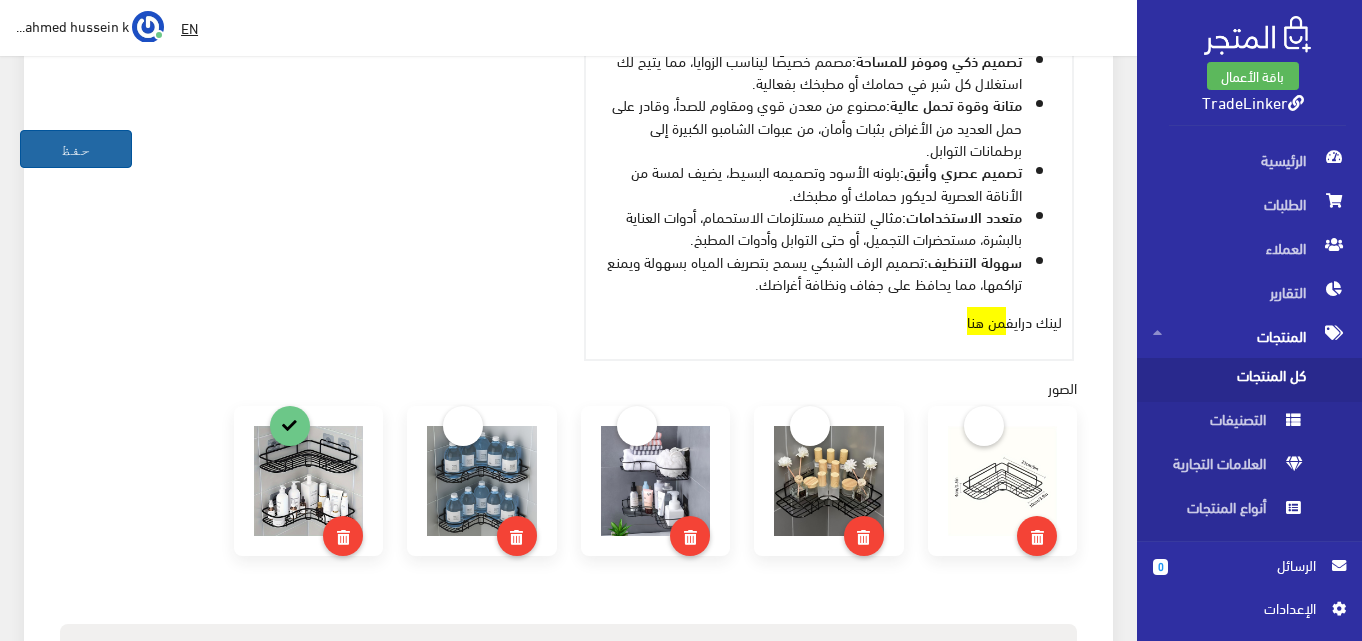 click on "حفظ" at bounding box center [76, 149] 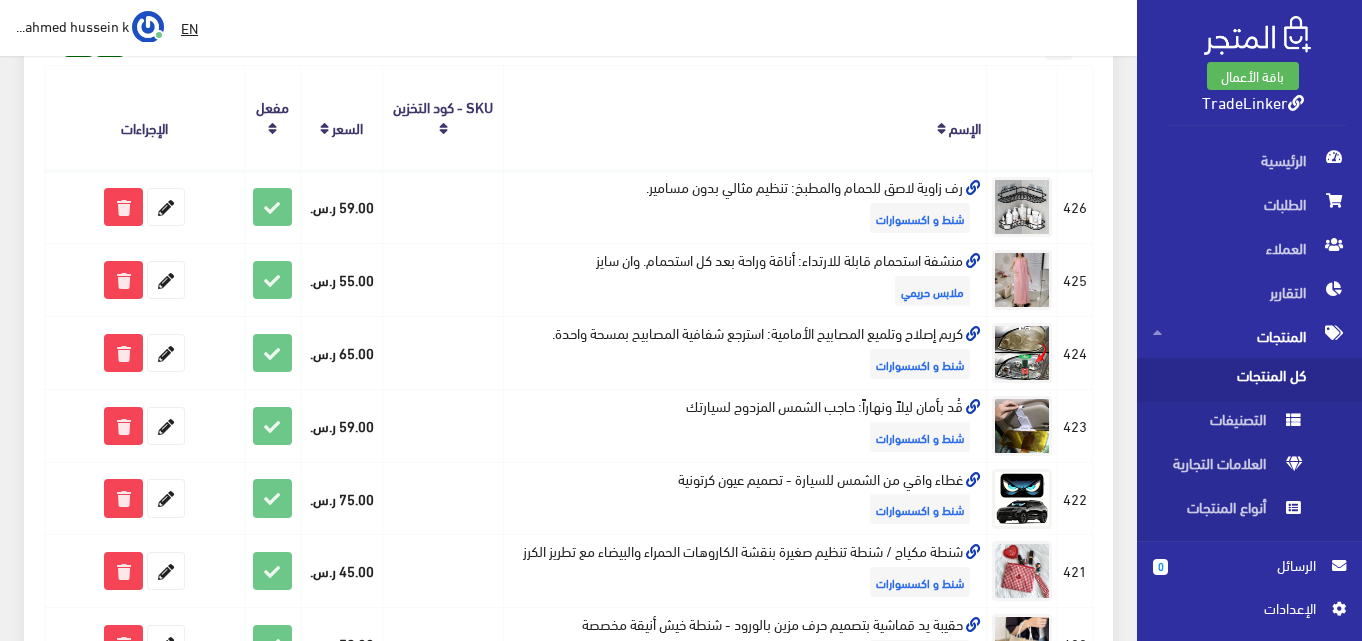 scroll, scrollTop: 100, scrollLeft: 0, axis: vertical 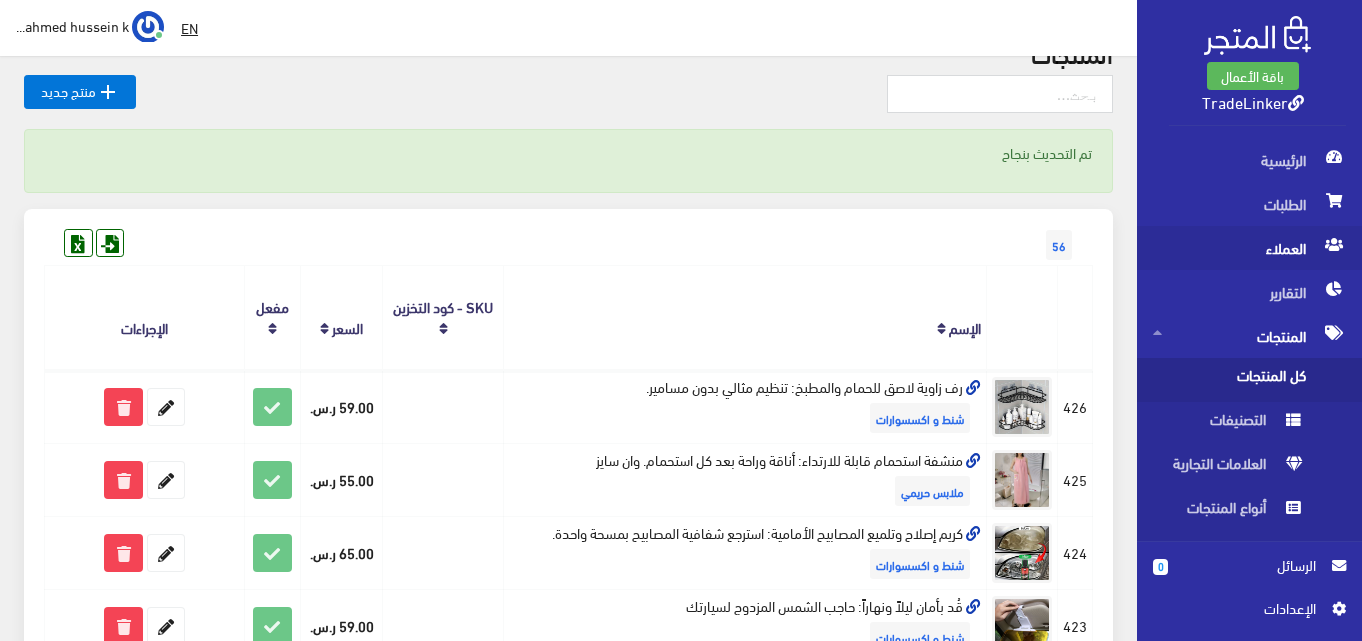 click on "العملاء" at bounding box center [1249, 248] 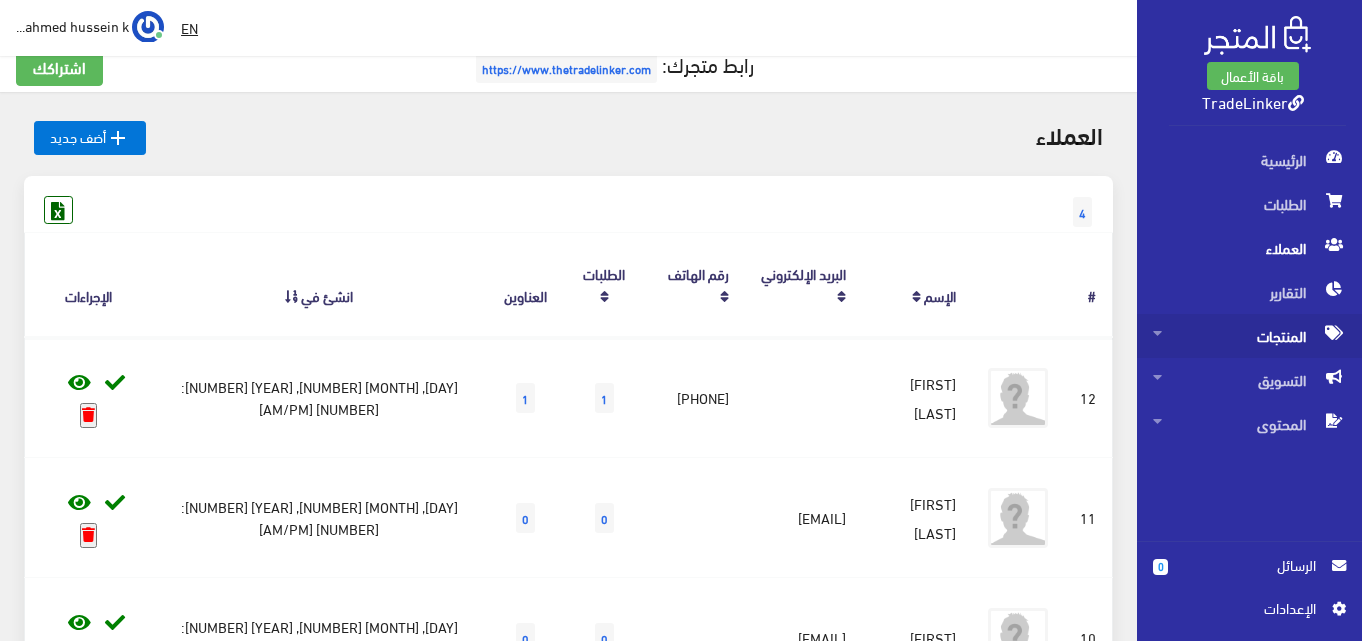 scroll, scrollTop: 0, scrollLeft: 0, axis: both 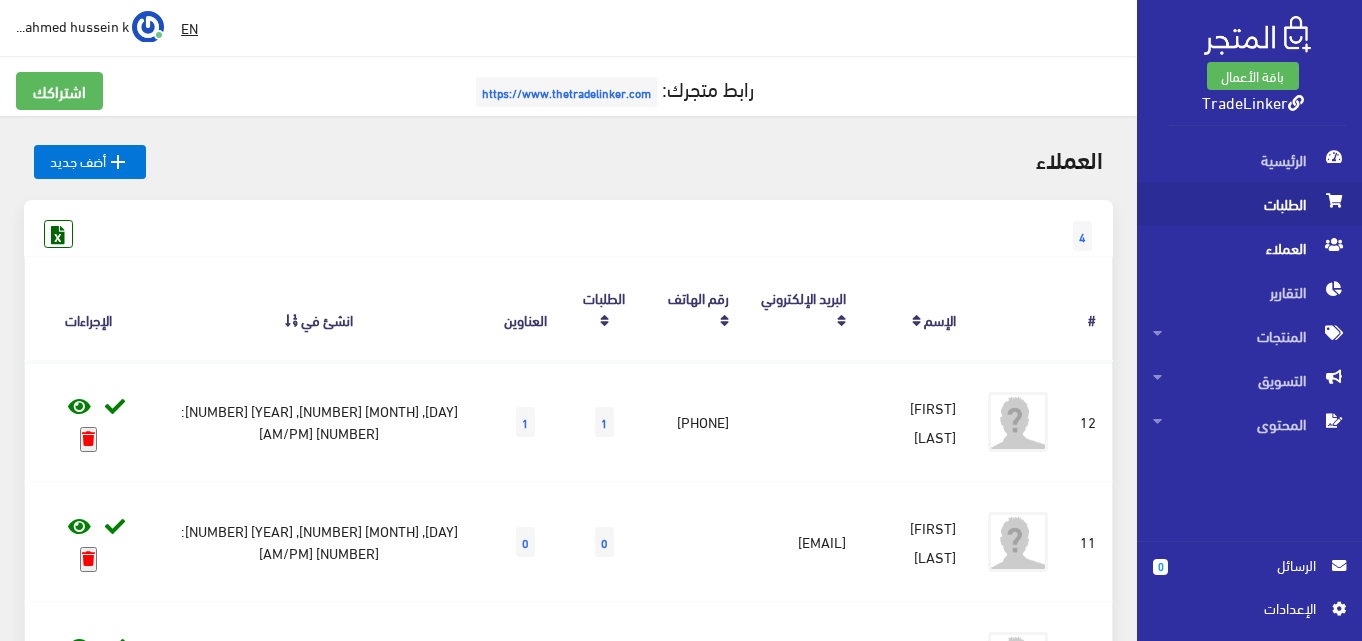 click on "الطلبات" at bounding box center [1249, 204] 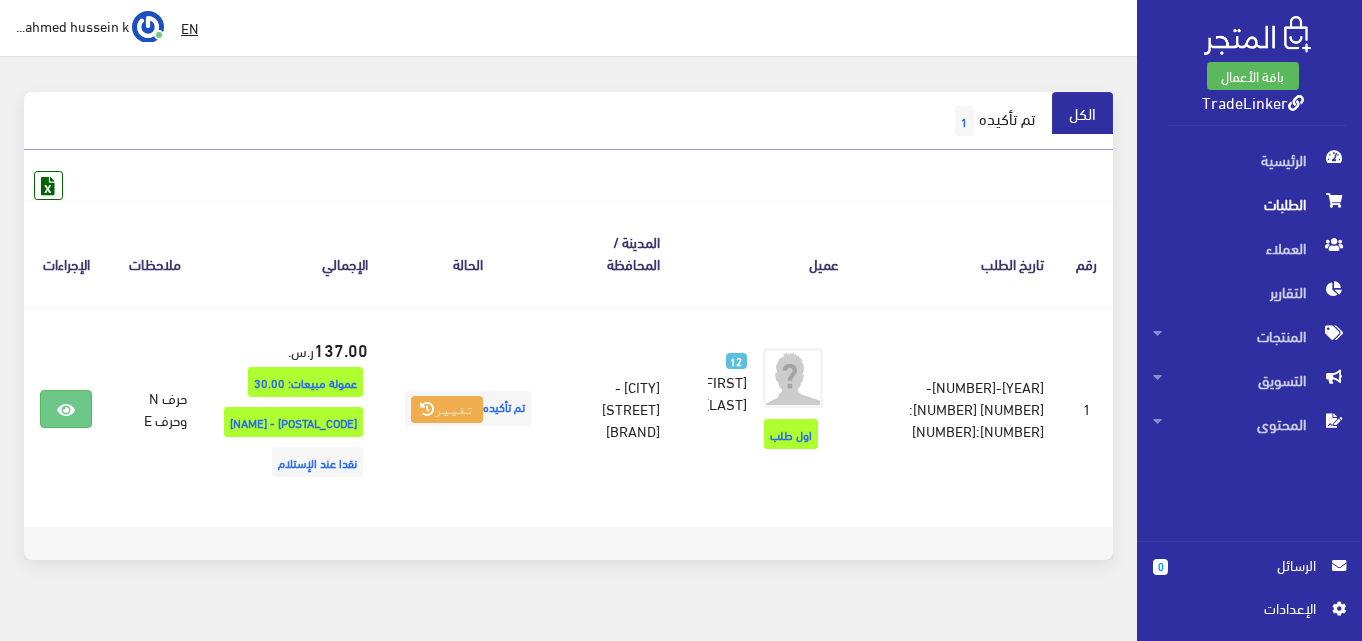 scroll, scrollTop: 175, scrollLeft: 0, axis: vertical 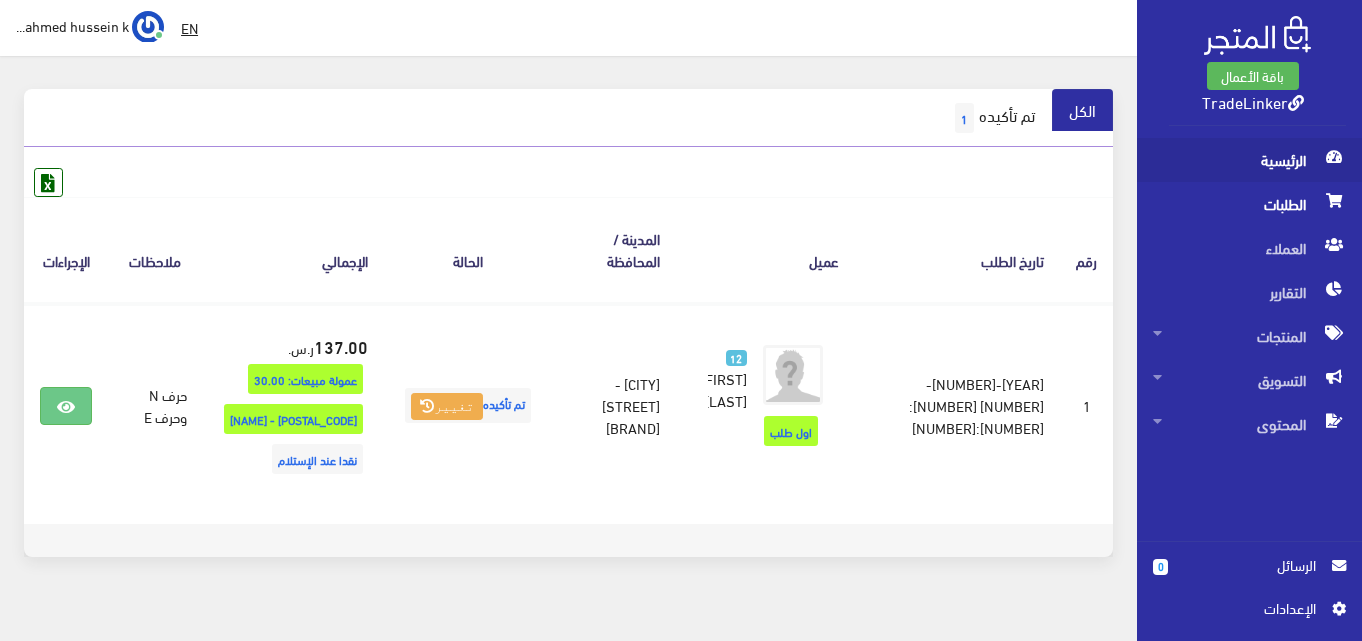 click on "الرئيسية" at bounding box center (1249, 160) 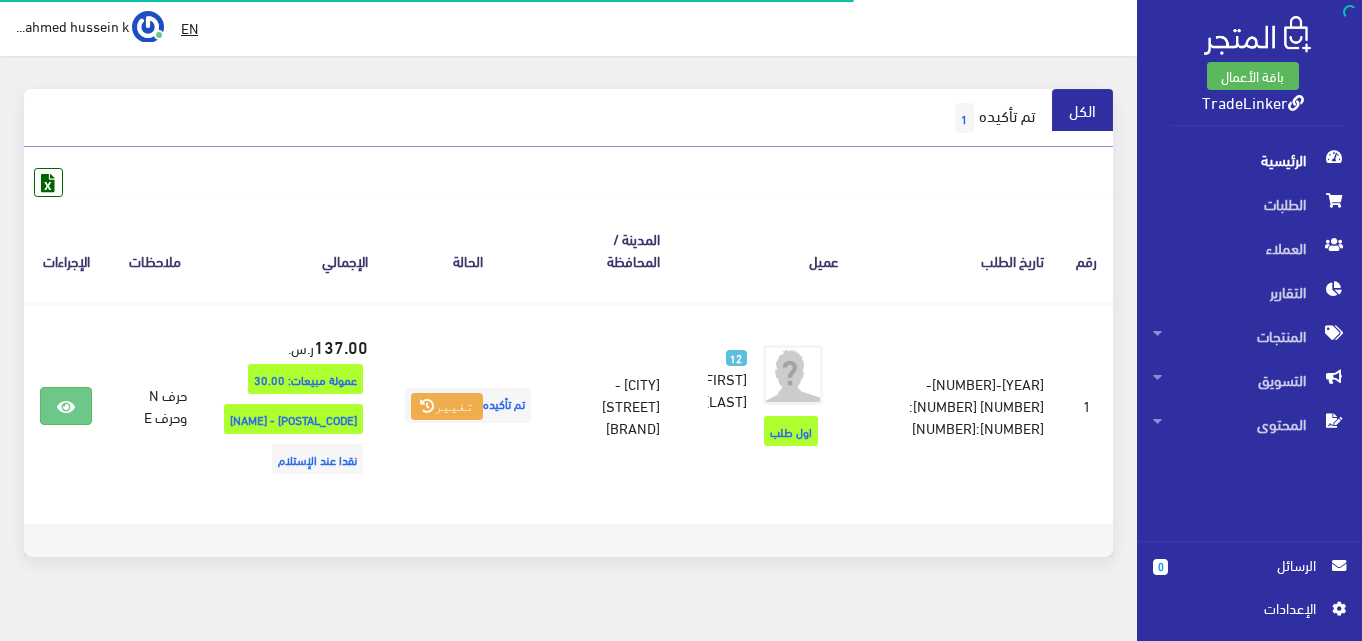 scroll, scrollTop: 0, scrollLeft: 0, axis: both 